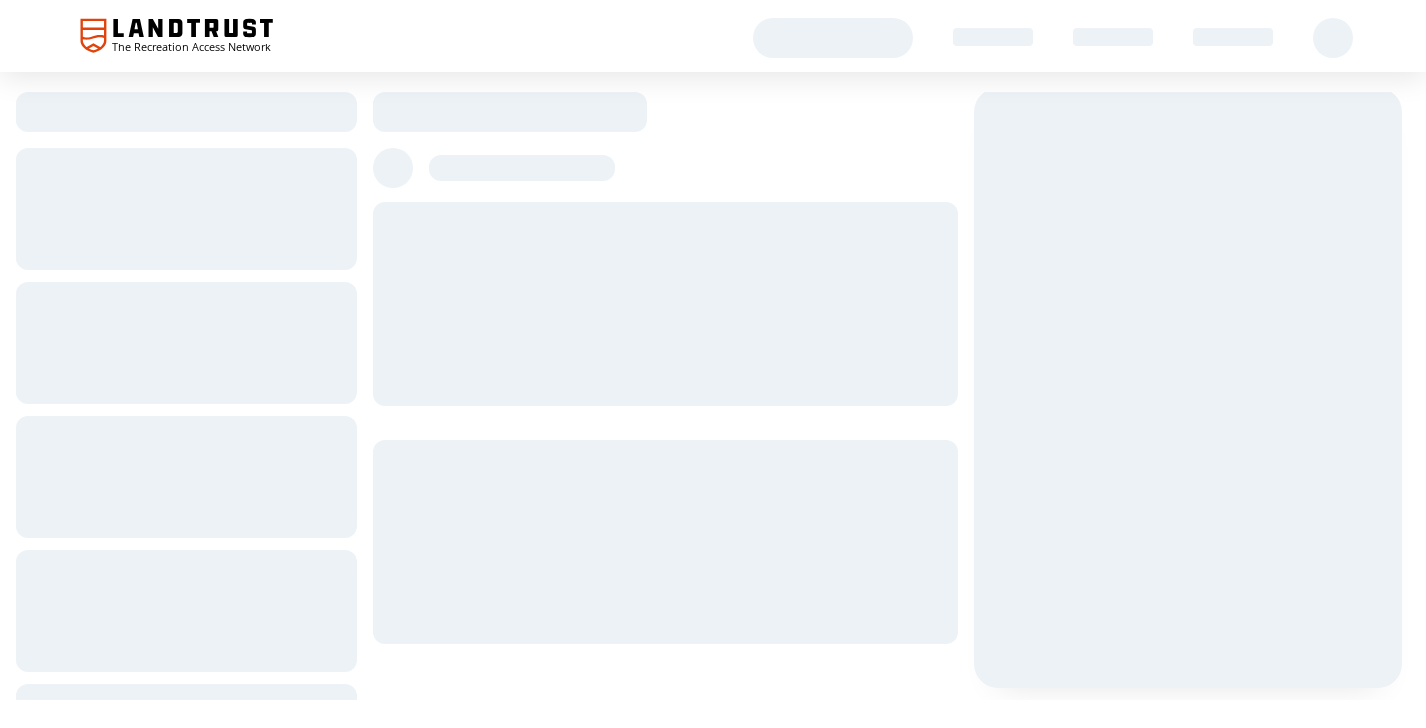 scroll, scrollTop: 0, scrollLeft: 0, axis: both 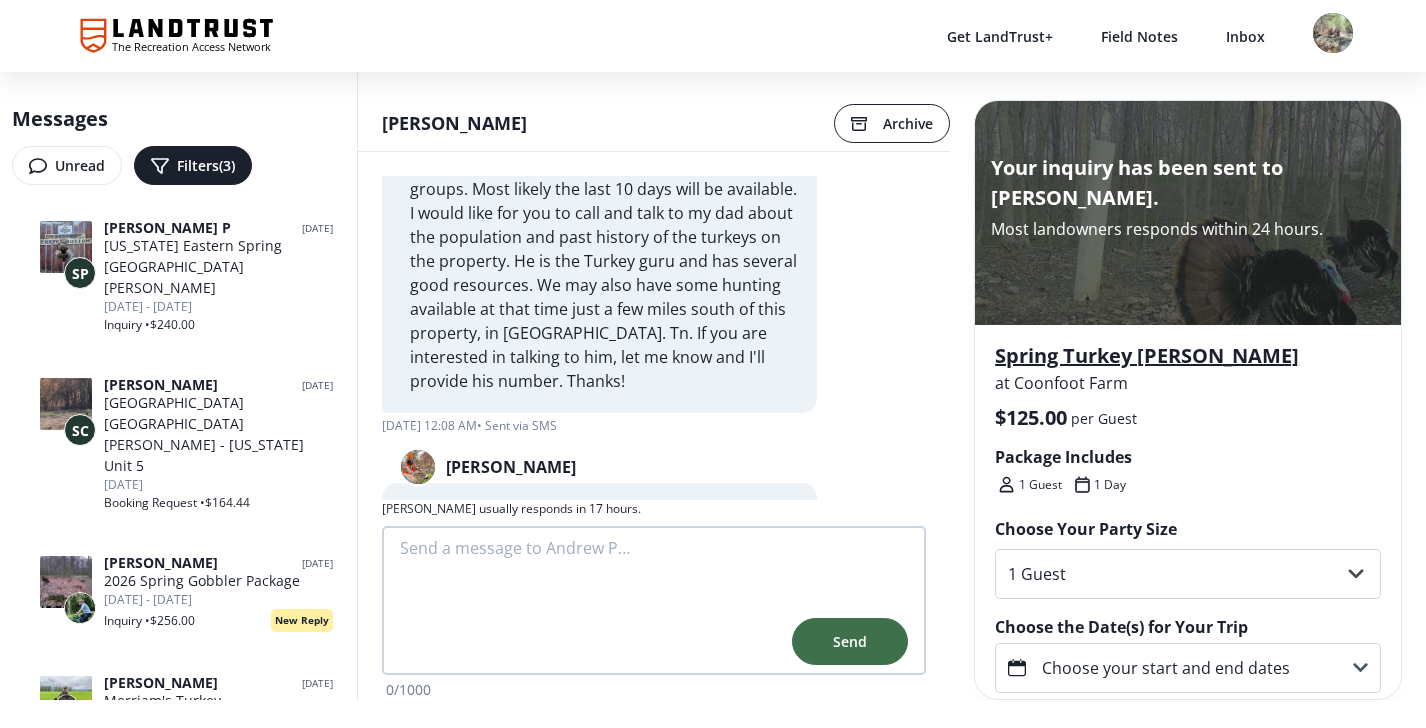 click on "Spring Turkey [PERSON_NAME]" at bounding box center [1188, 356] 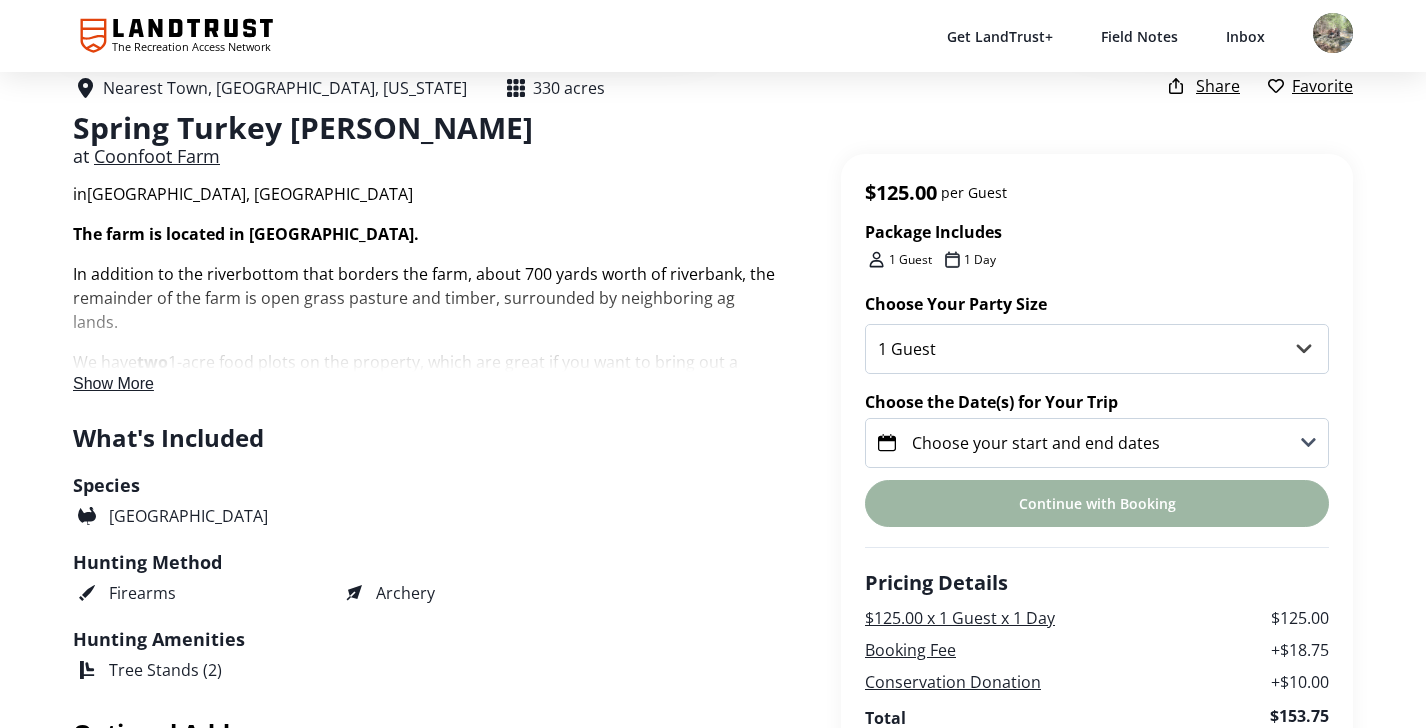 scroll, scrollTop: 426, scrollLeft: 0, axis: vertical 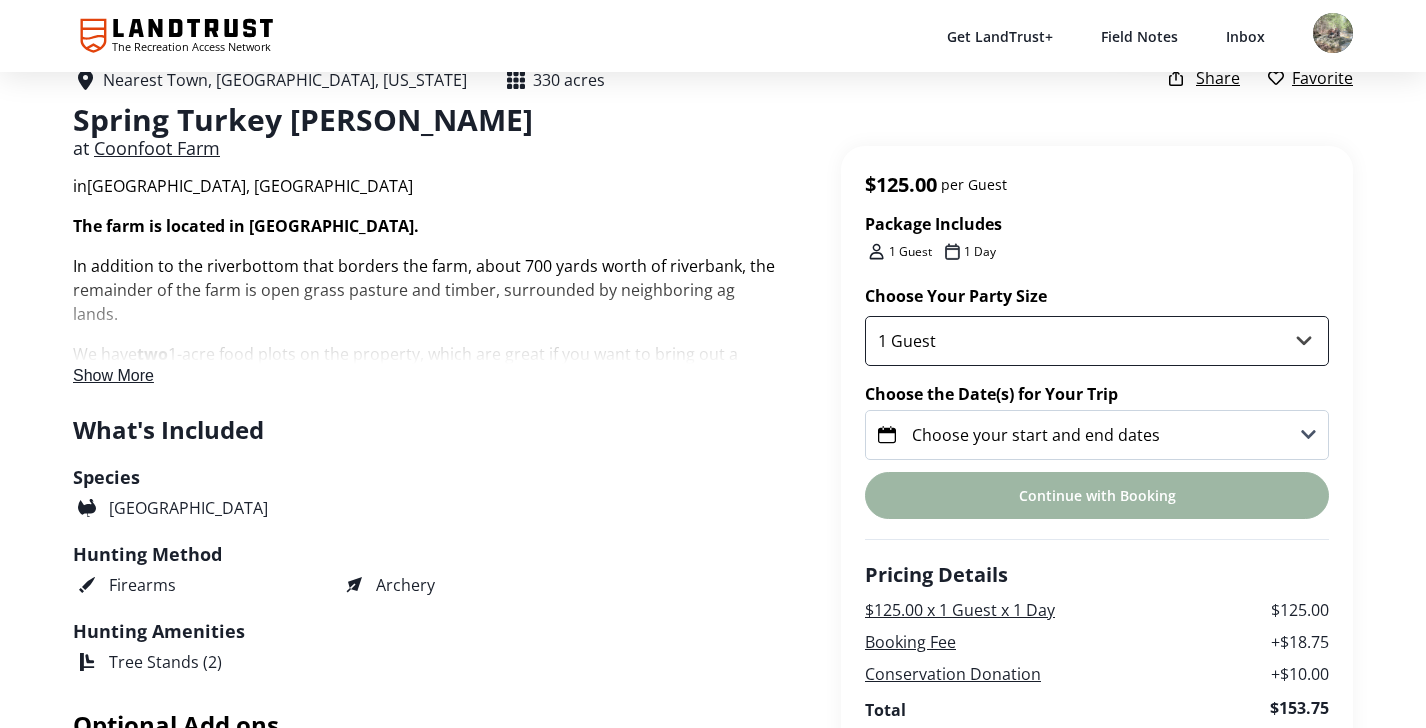 click on "1  Guest 2  Guests 3  Guests 4  Guests" at bounding box center (1097, 341) 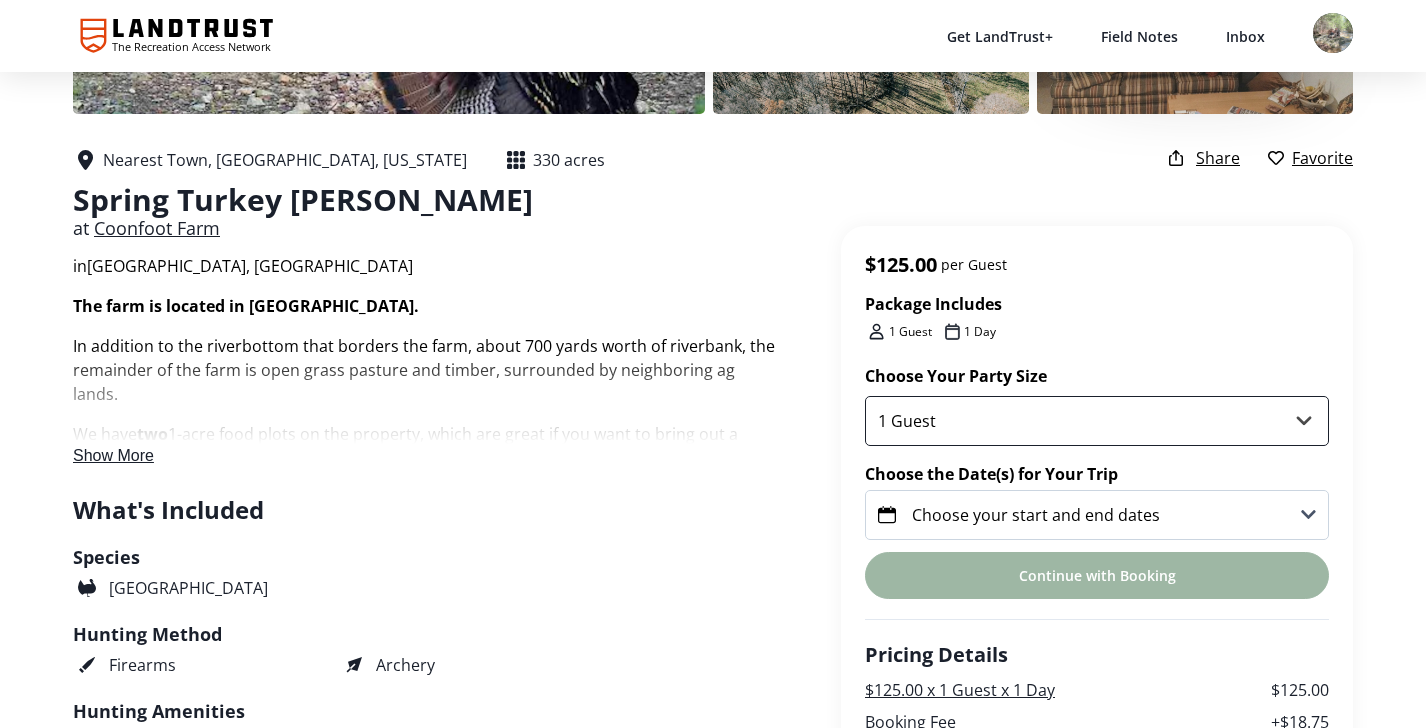 scroll, scrollTop: 321, scrollLeft: 0, axis: vertical 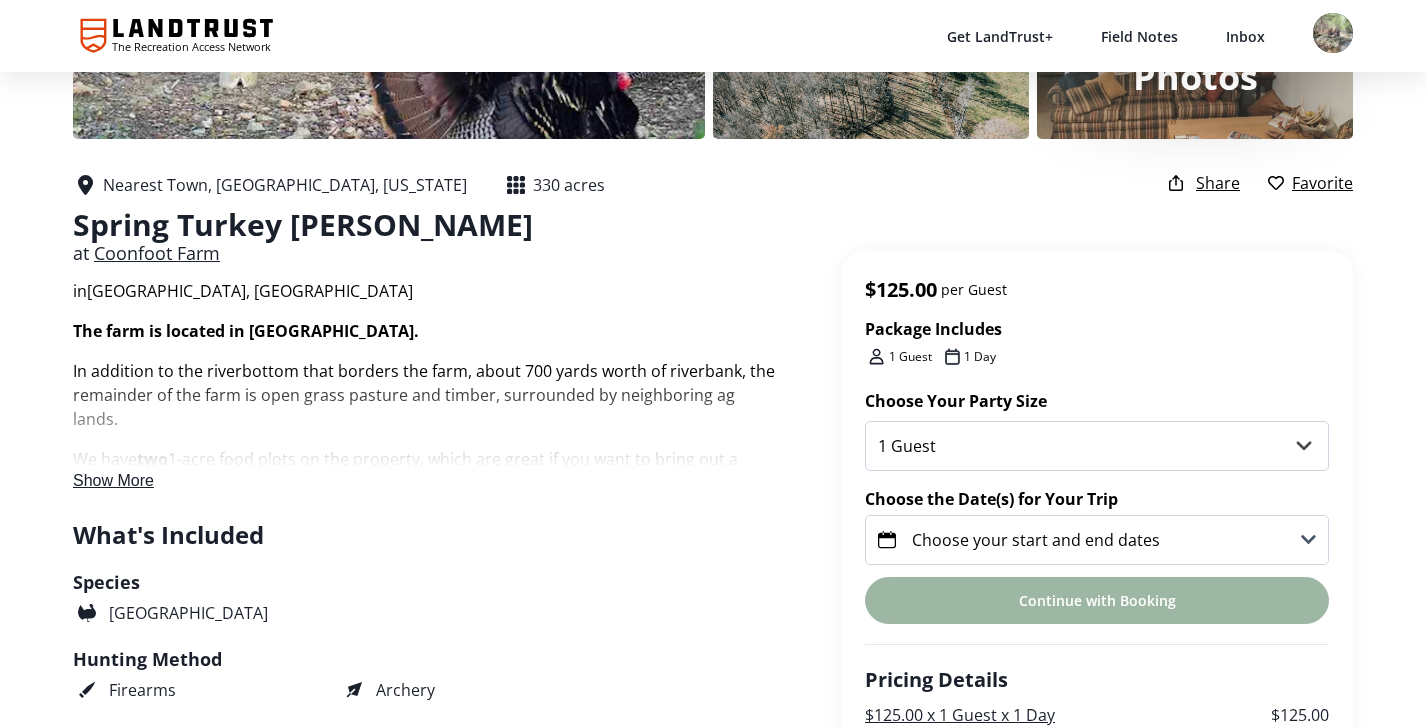 click on "Show More" at bounding box center [113, 480] 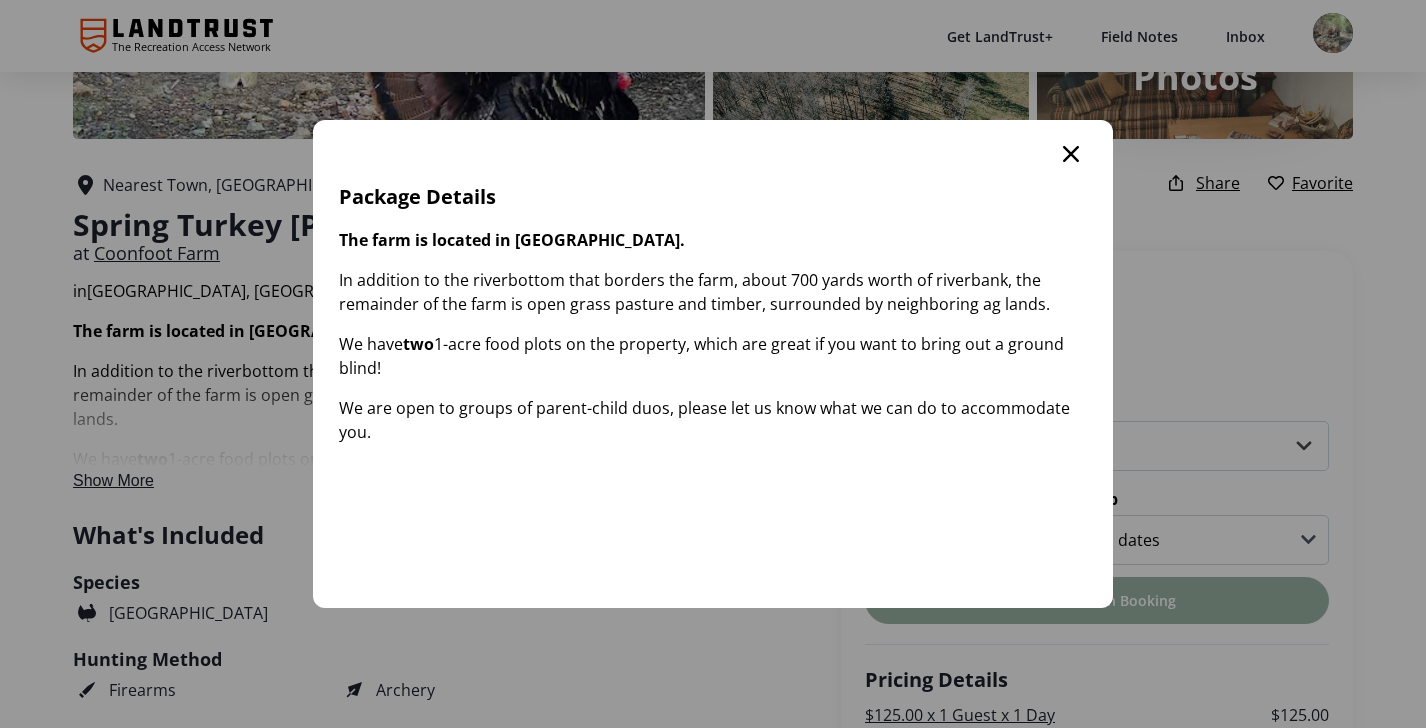 scroll, scrollTop: 0, scrollLeft: 0, axis: both 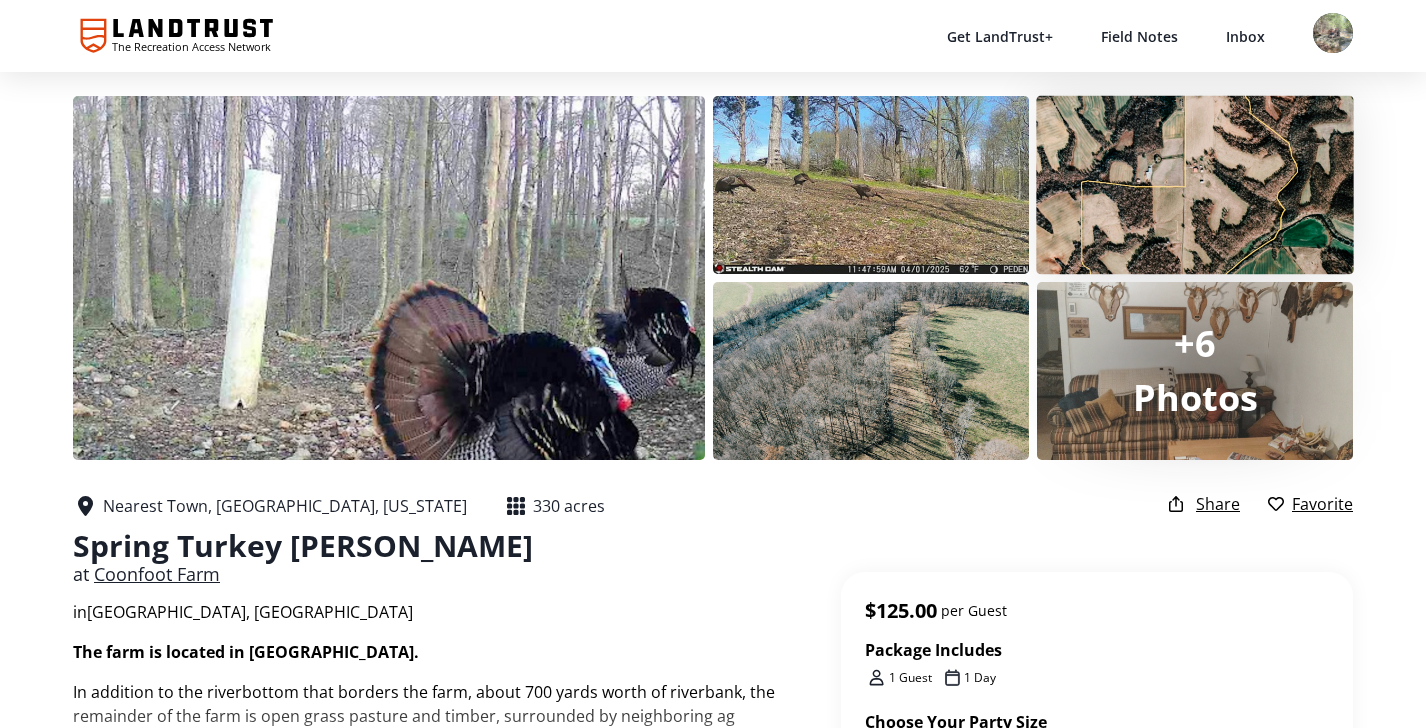 click at bounding box center [1195, 185] 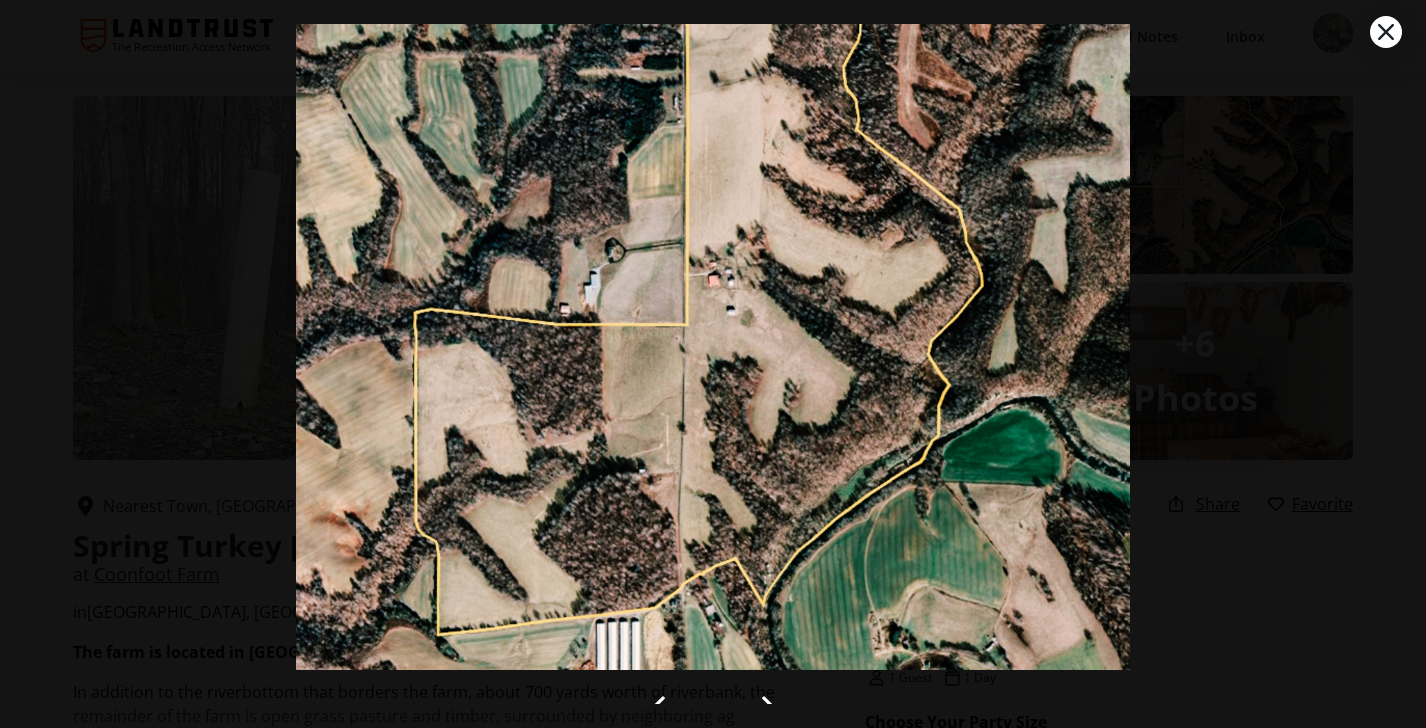 click on "4 / 11" at bounding box center [713, 364] 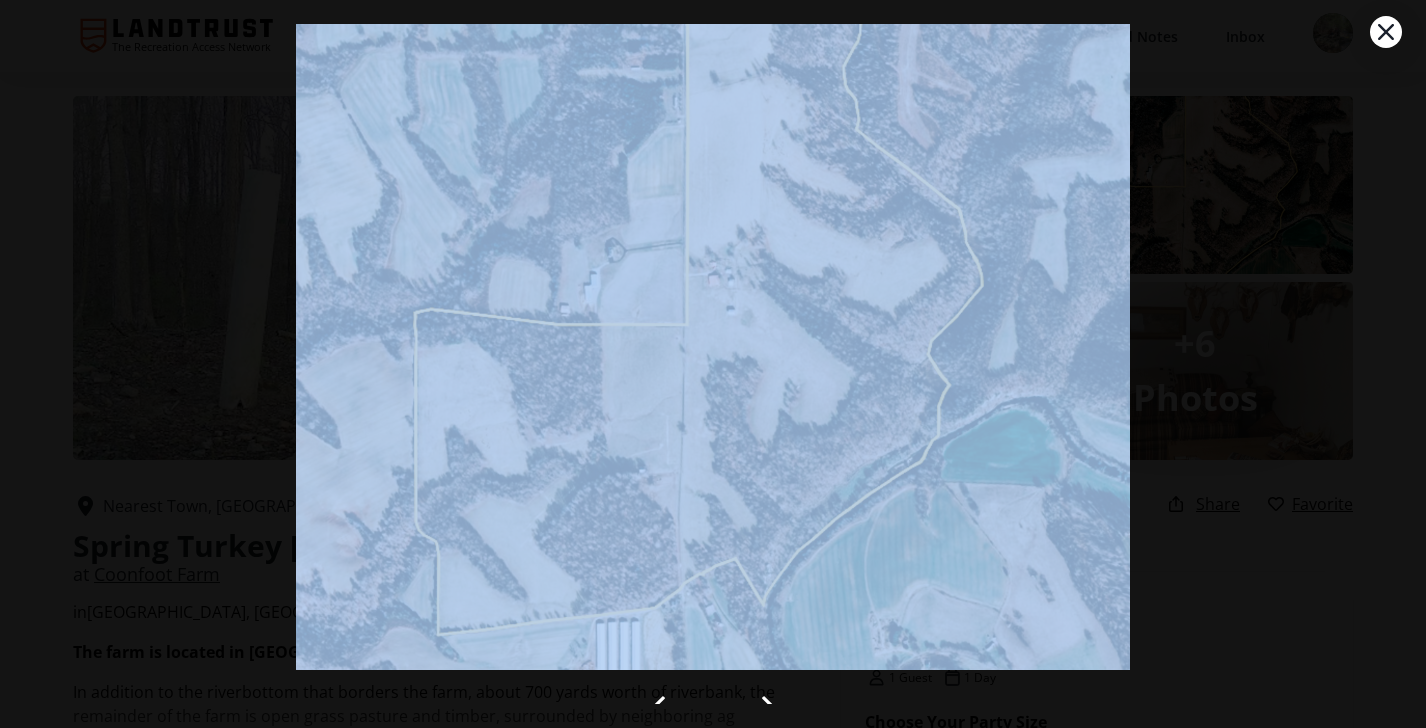 click on "4 / 11" at bounding box center (713, 364) 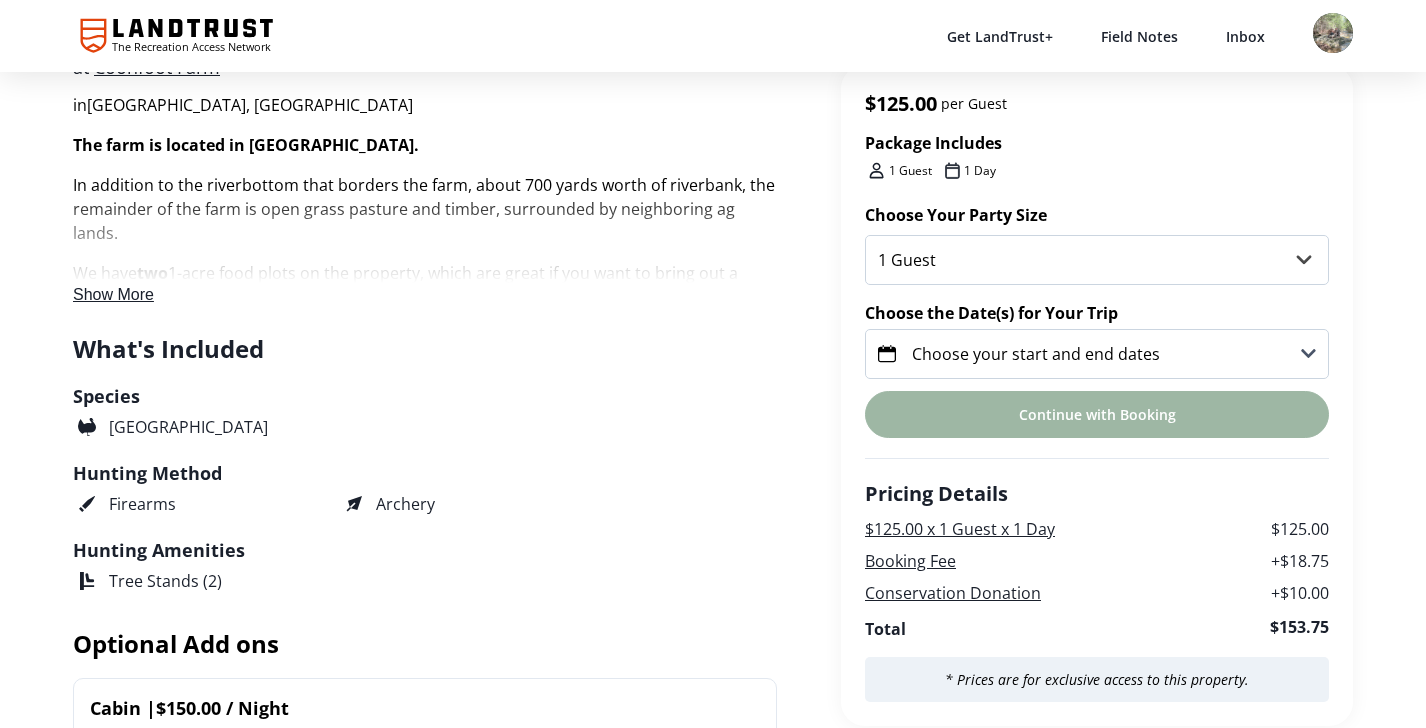 scroll, scrollTop: 508, scrollLeft: 0, axis: vertical 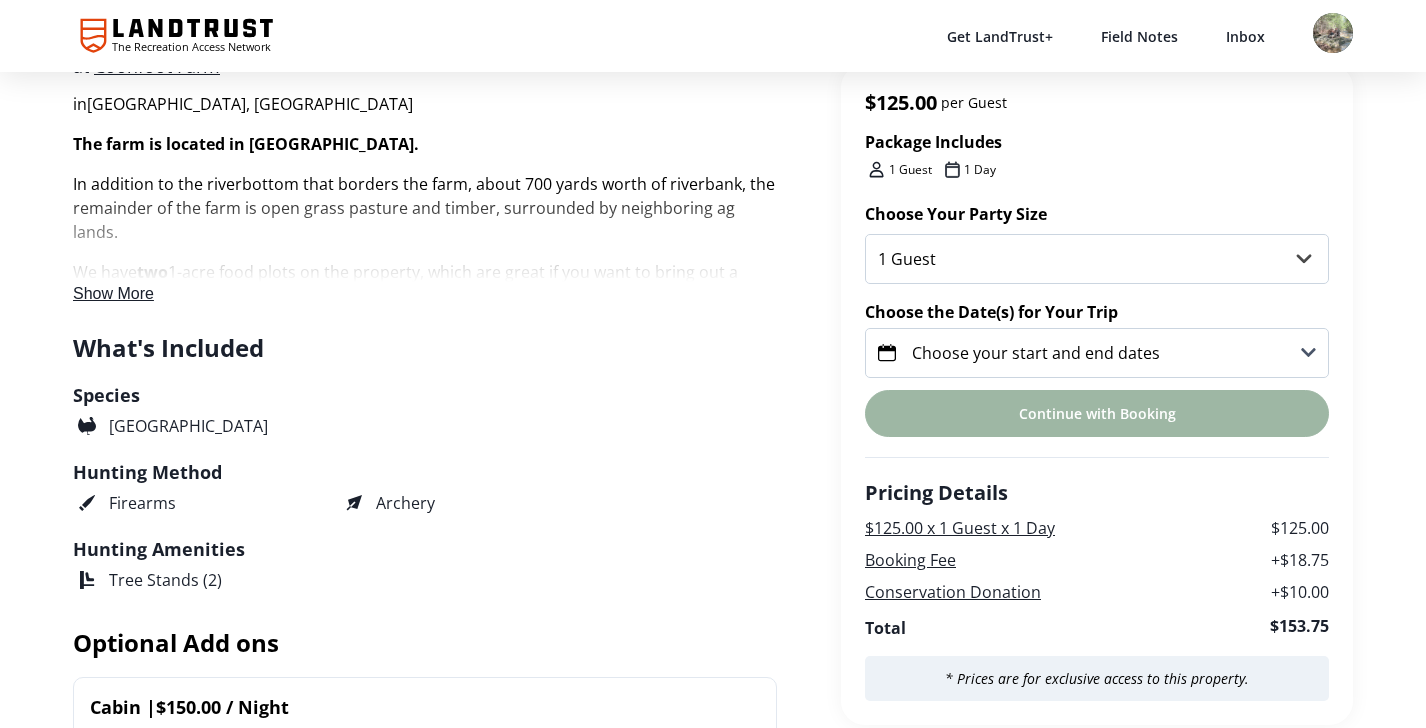 click on "Choose your start and end dates" at bounding box center [1097, 353] 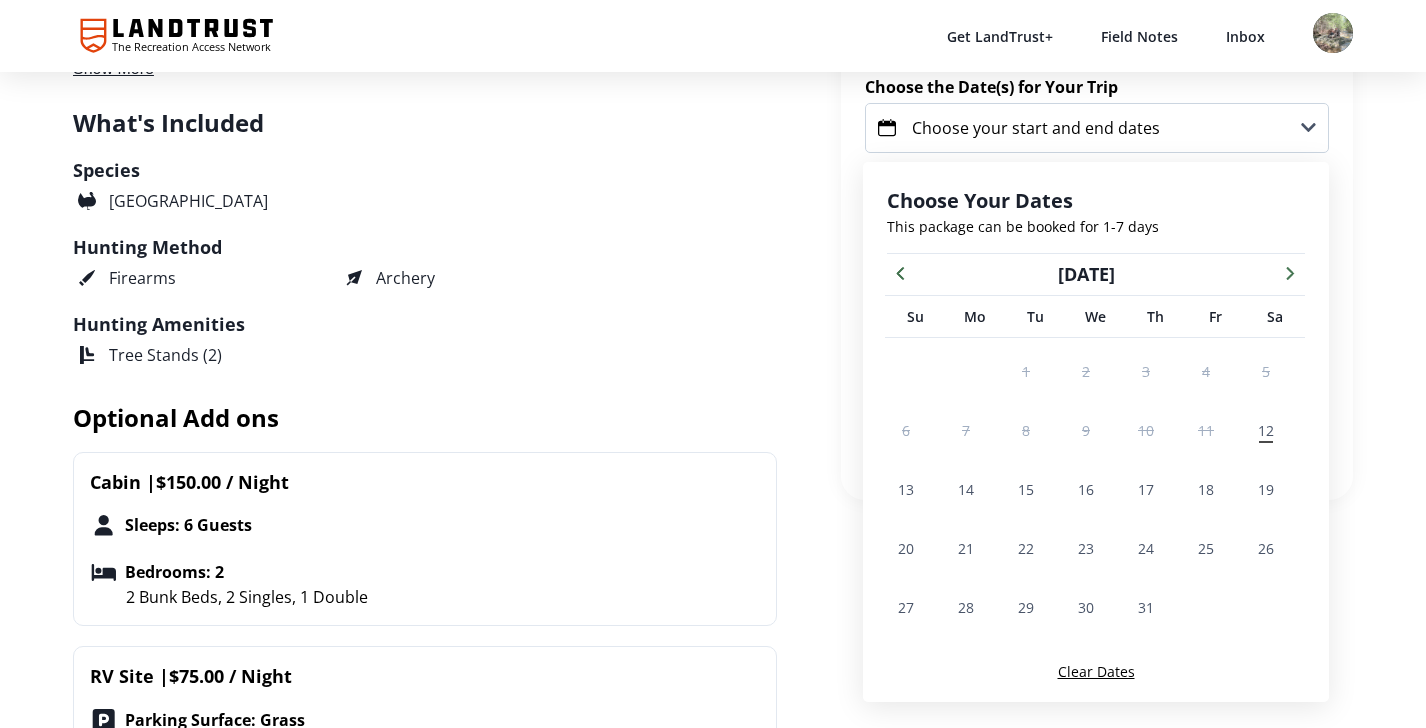 scroll, scrollTop: 757, scrollLeft: 0, axis: vertical 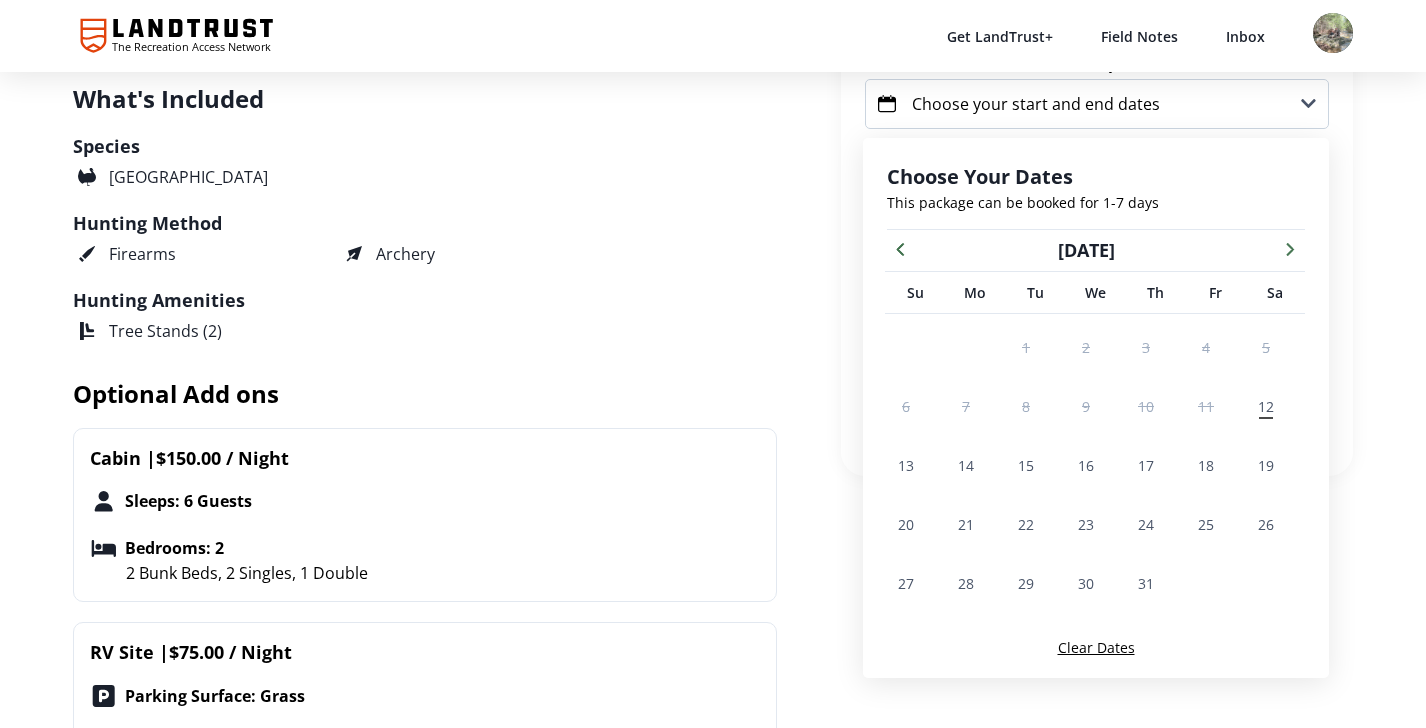 click on "July 2025" at bounding box center (1086, 250) 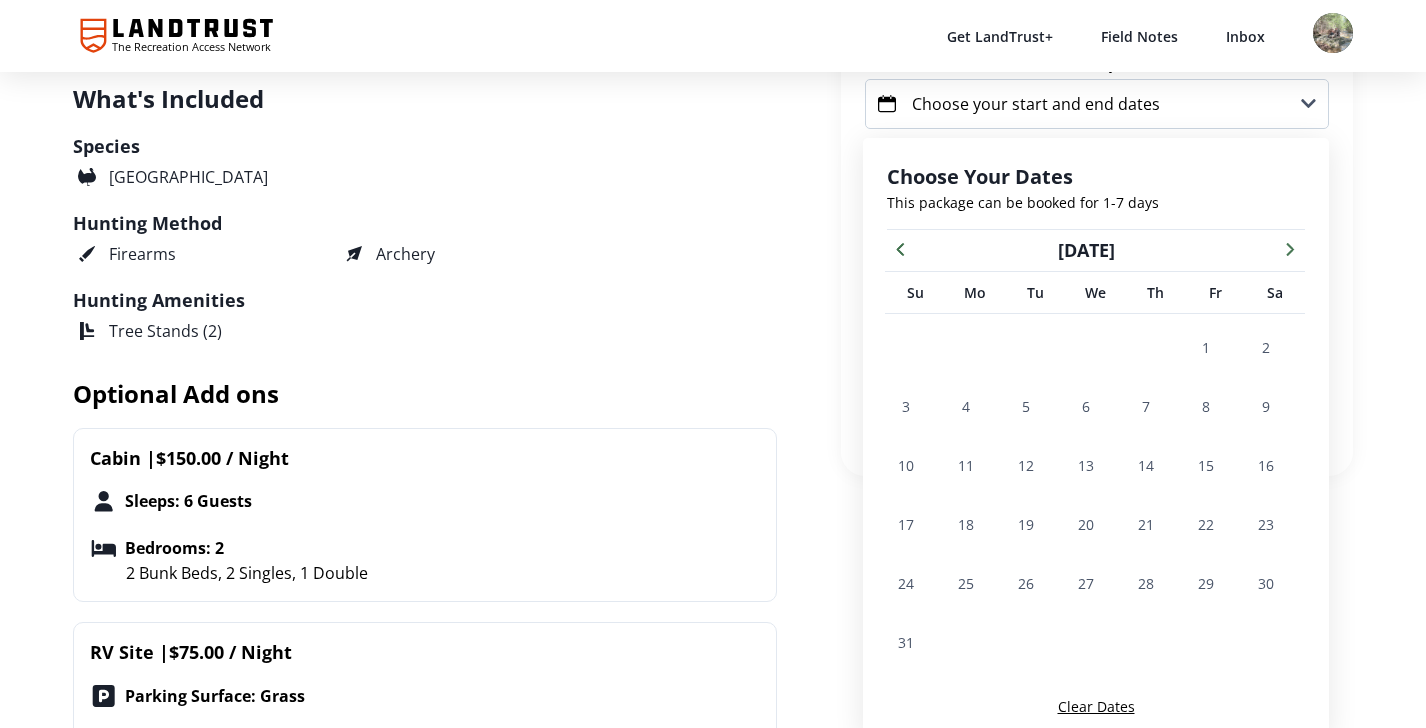 click 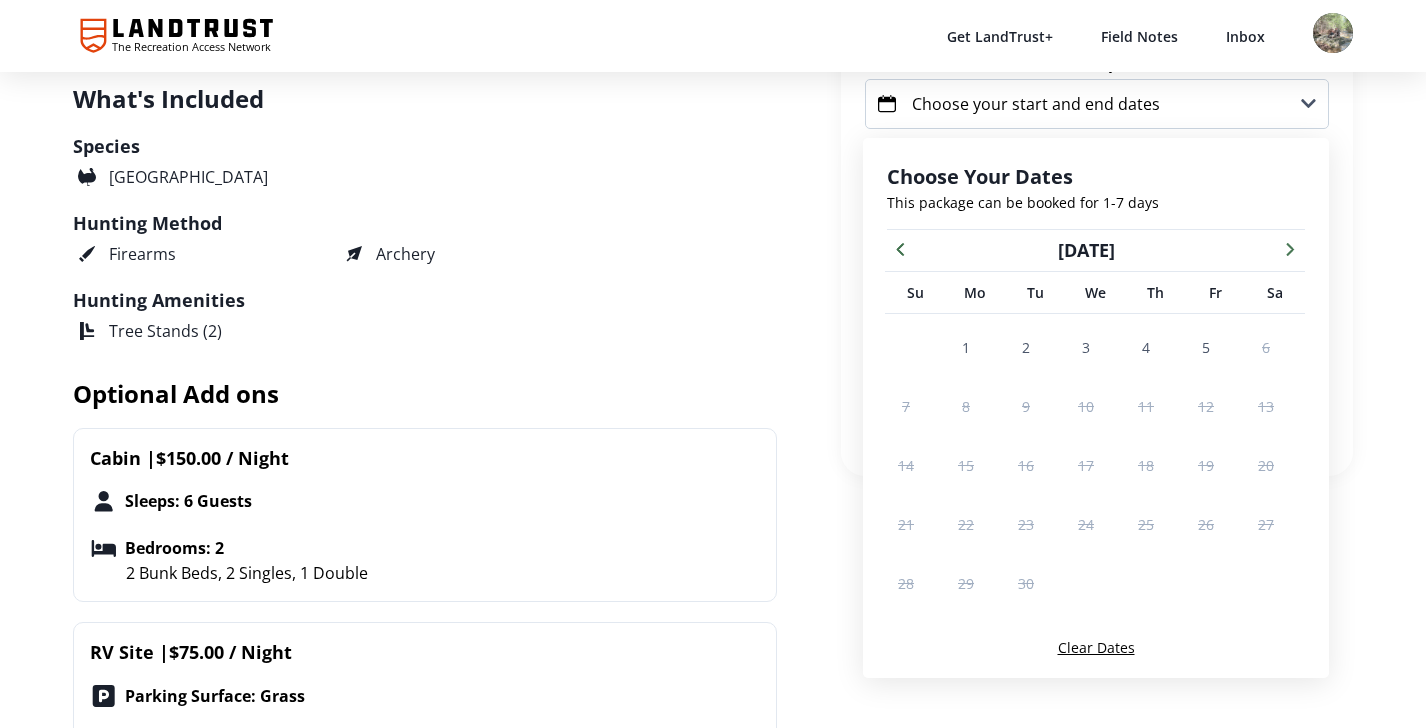 click 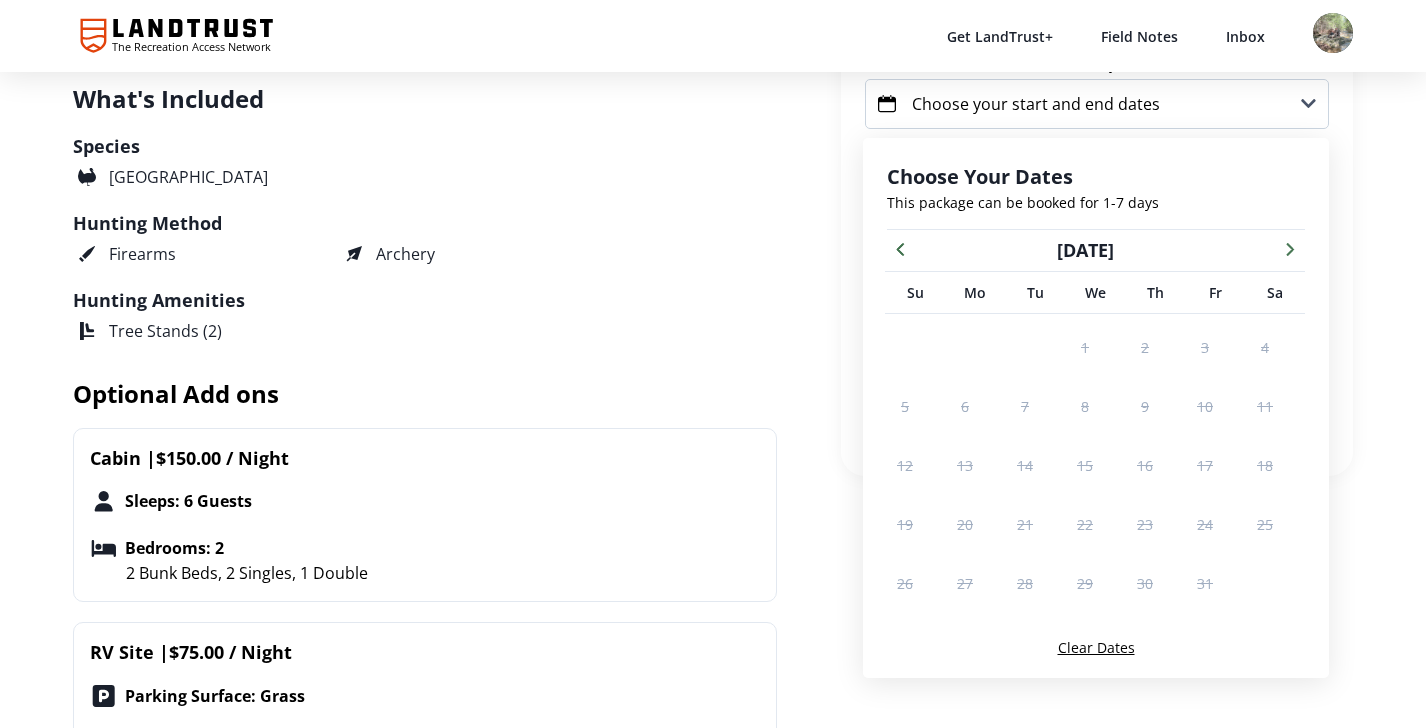 click 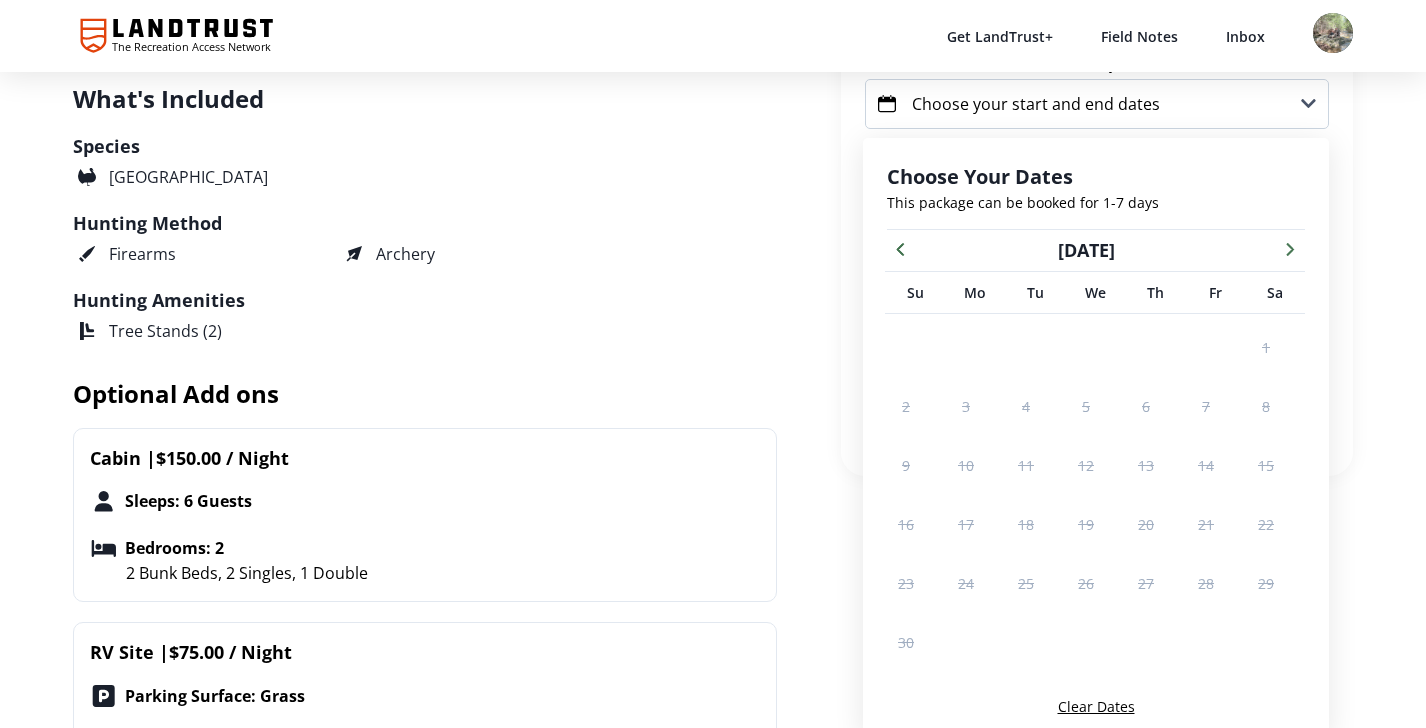 click 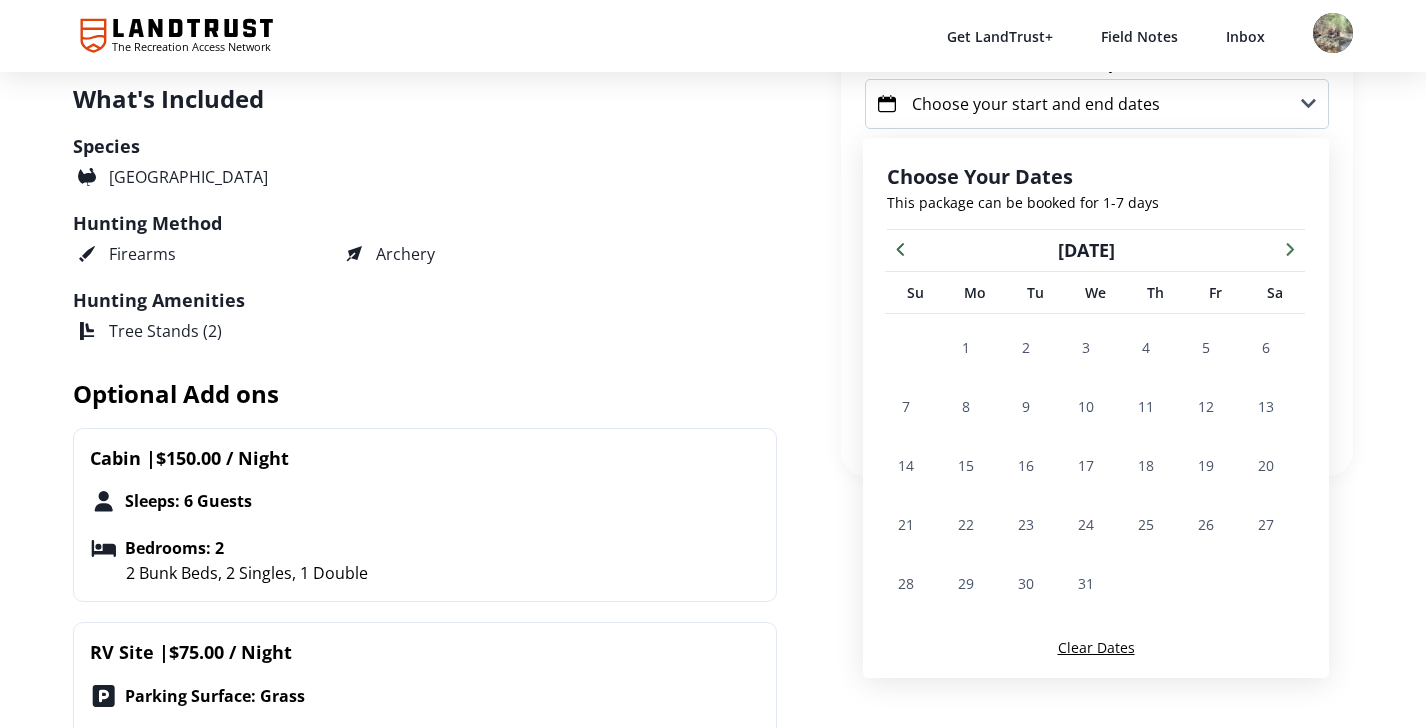 click 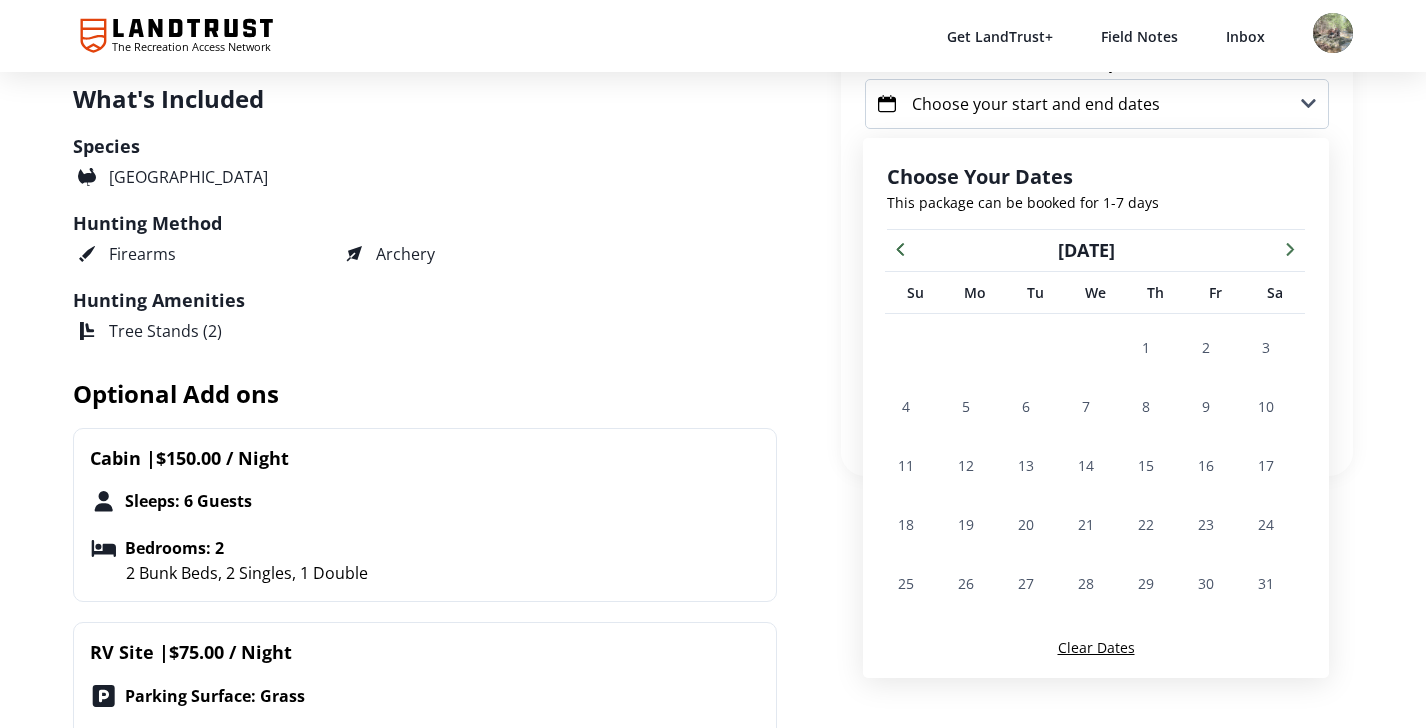 click 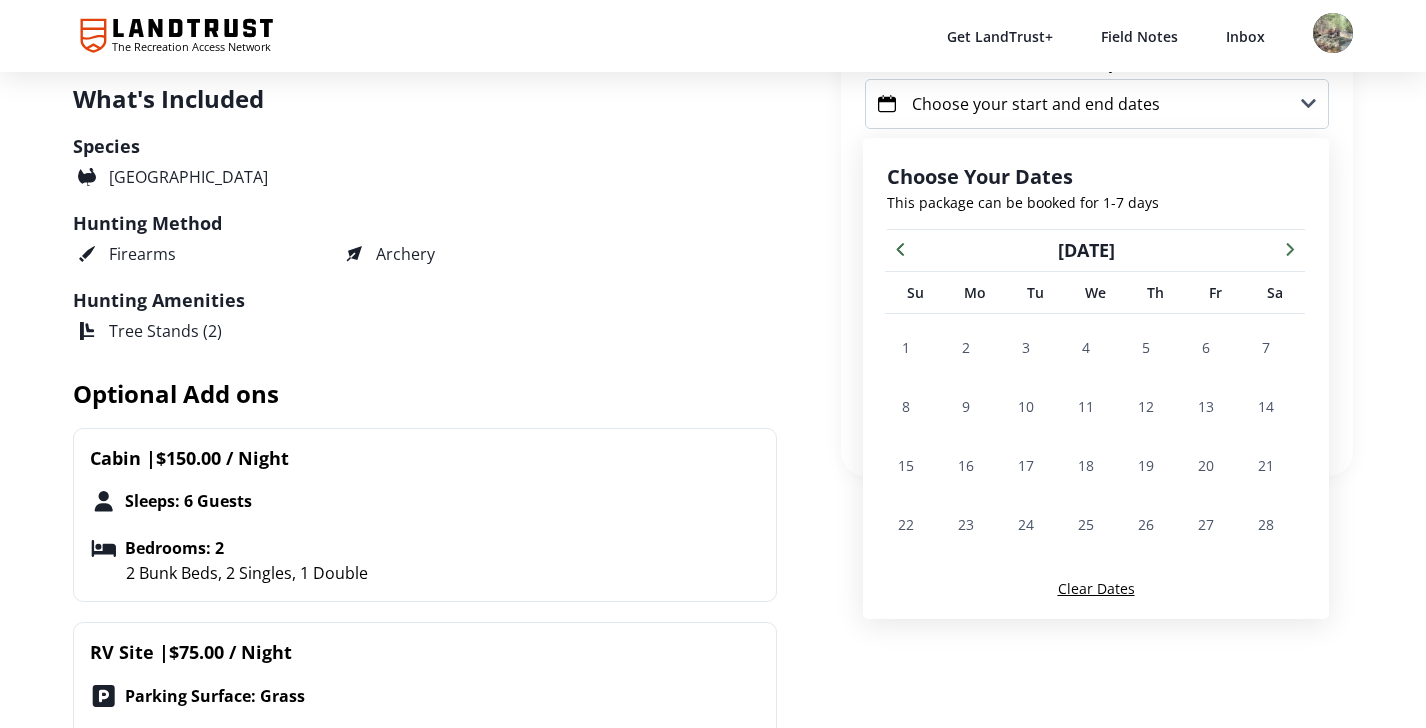 click 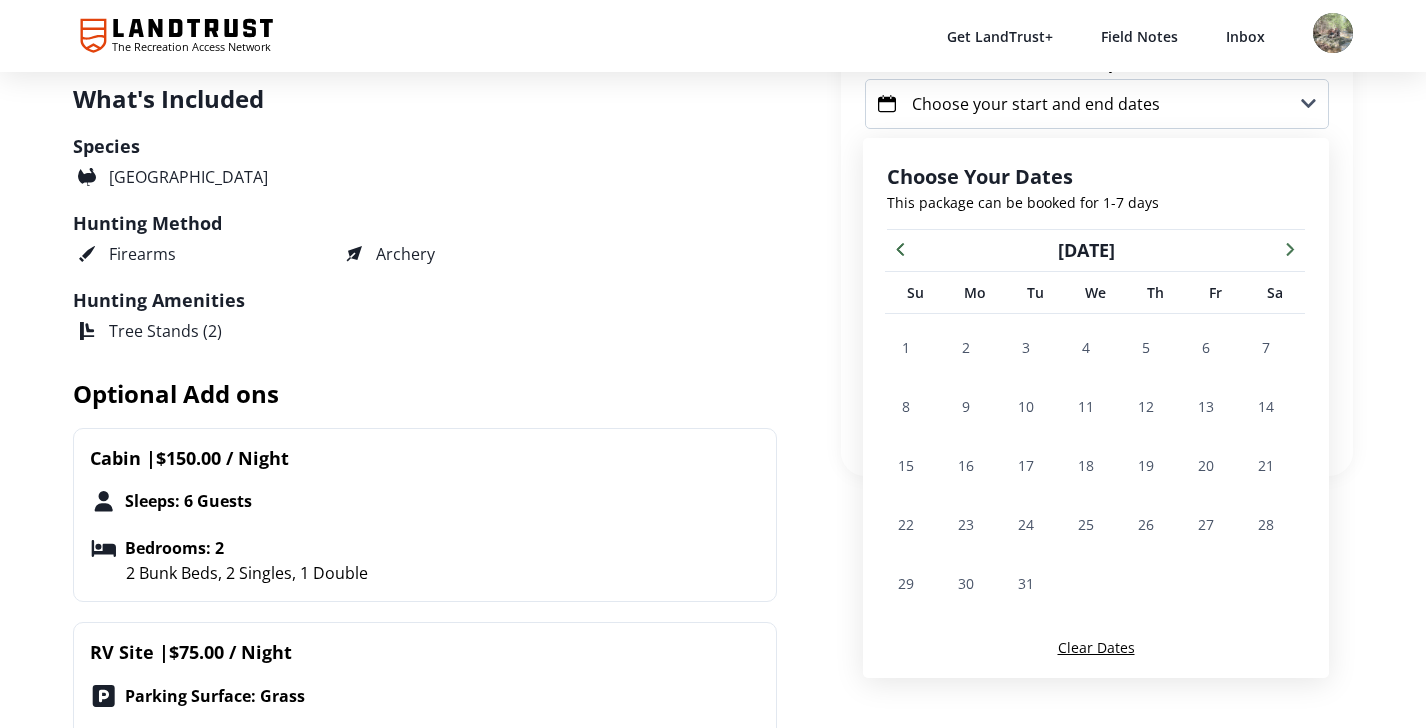 click 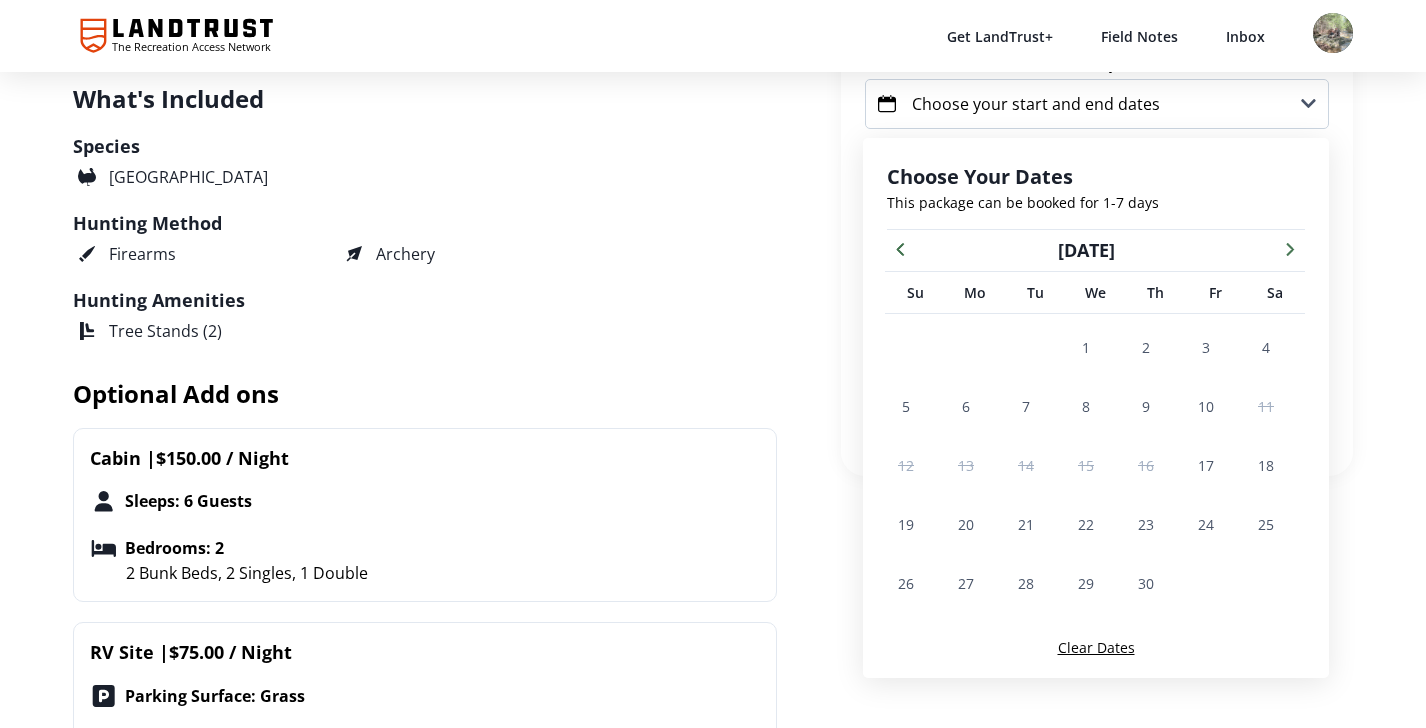 click 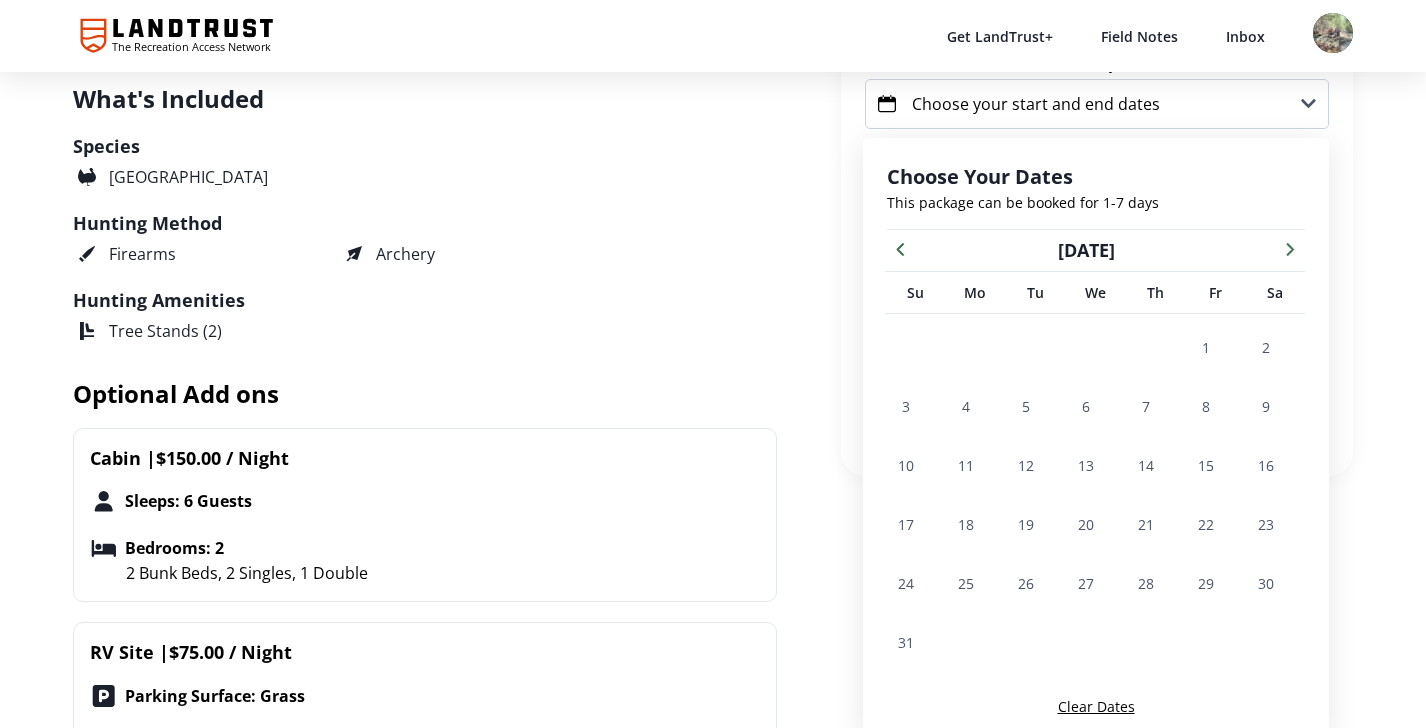 click at bounding box center (900, 248) 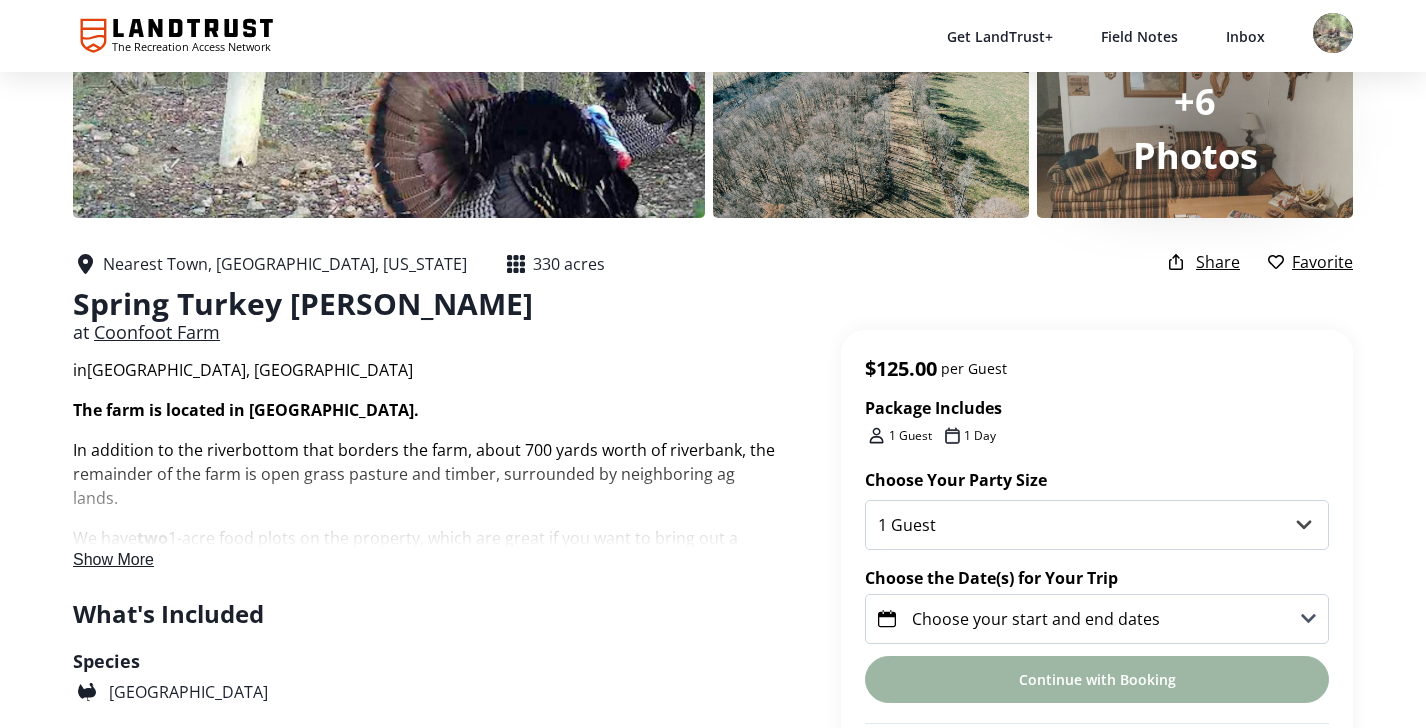 scroll, scrollTop: 0, scrollLeft: 0, axis: both 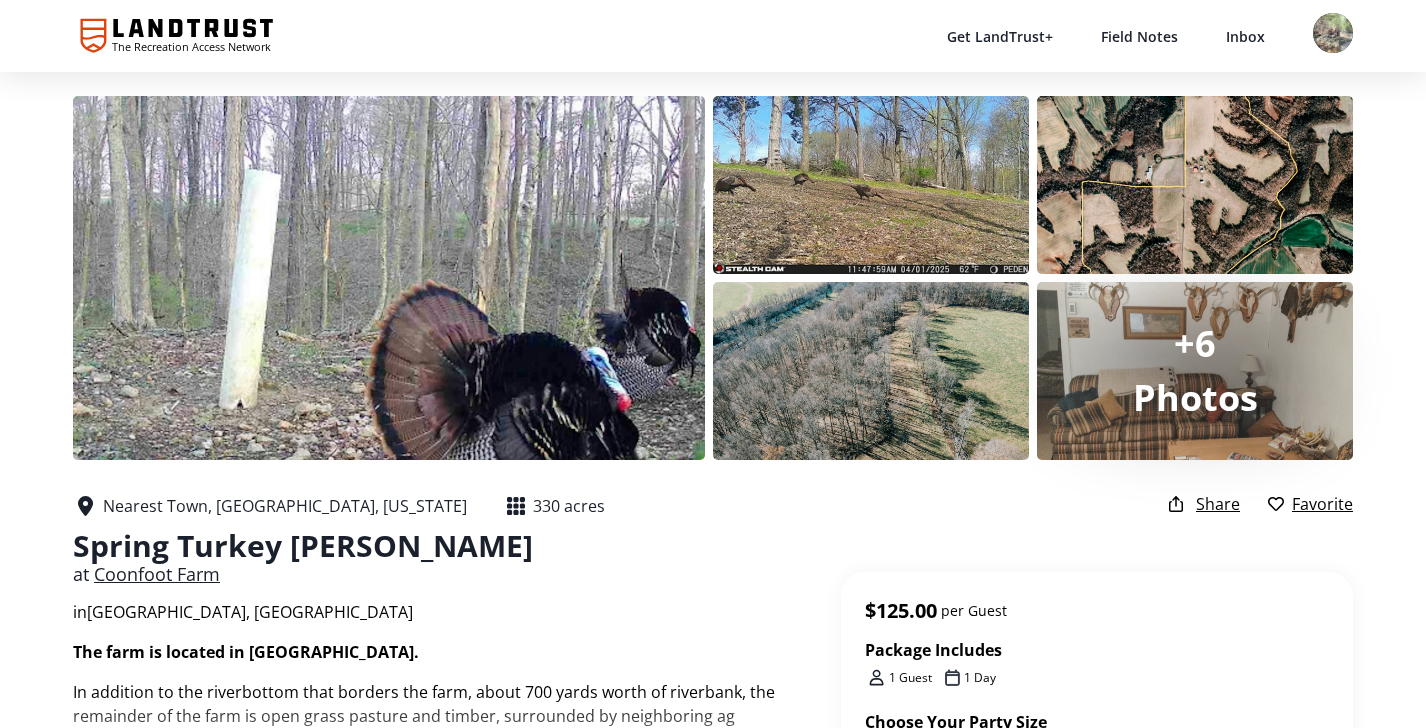 click on "The Recreation Access Network" 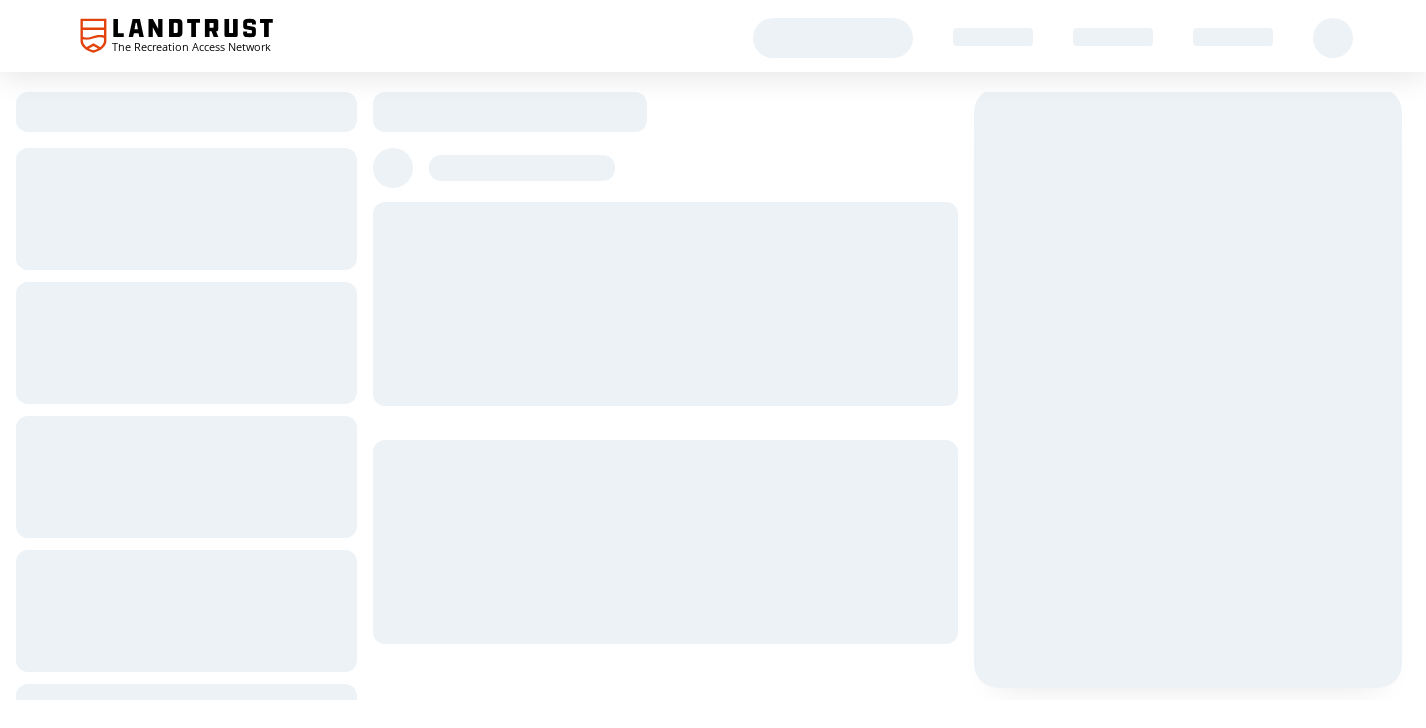 scroll, scrollTop: 0, scrollLeft: 0, axis: both 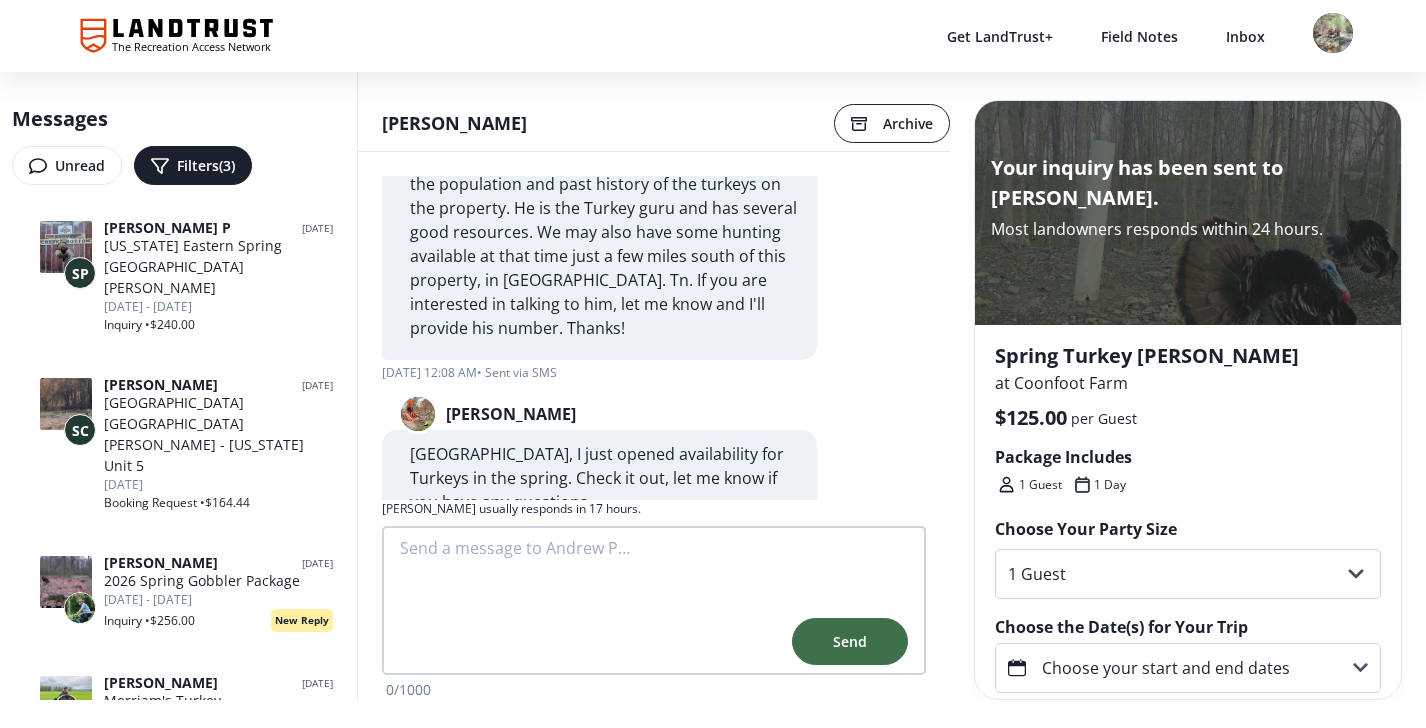 click at bounding box center (654, 574) 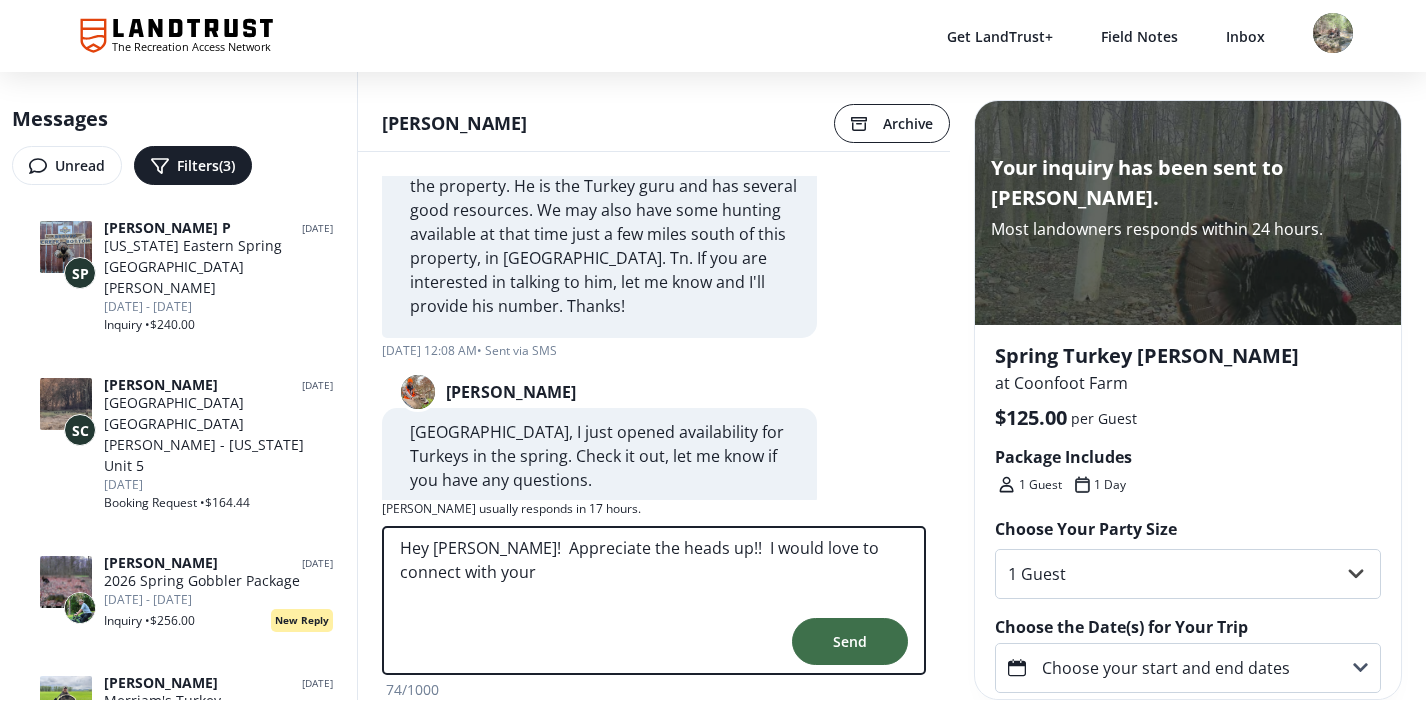 scroll, scrollTop: 882, scrollLeft: 0, axis: vertical 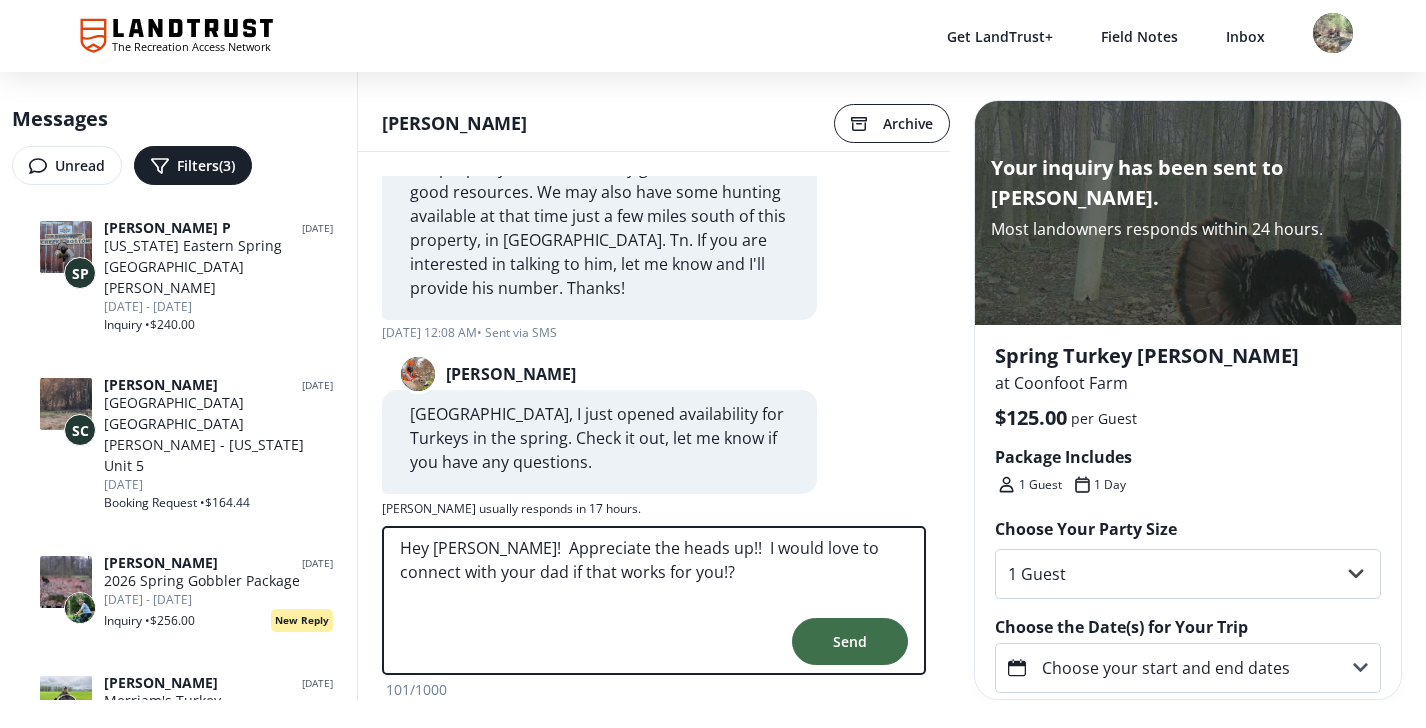 click on "Hey [PERSON_NAME]!  Appreciate the heads up!!  I would love to connect with your dad if that works for you!?" at bounding box center (654, 574) 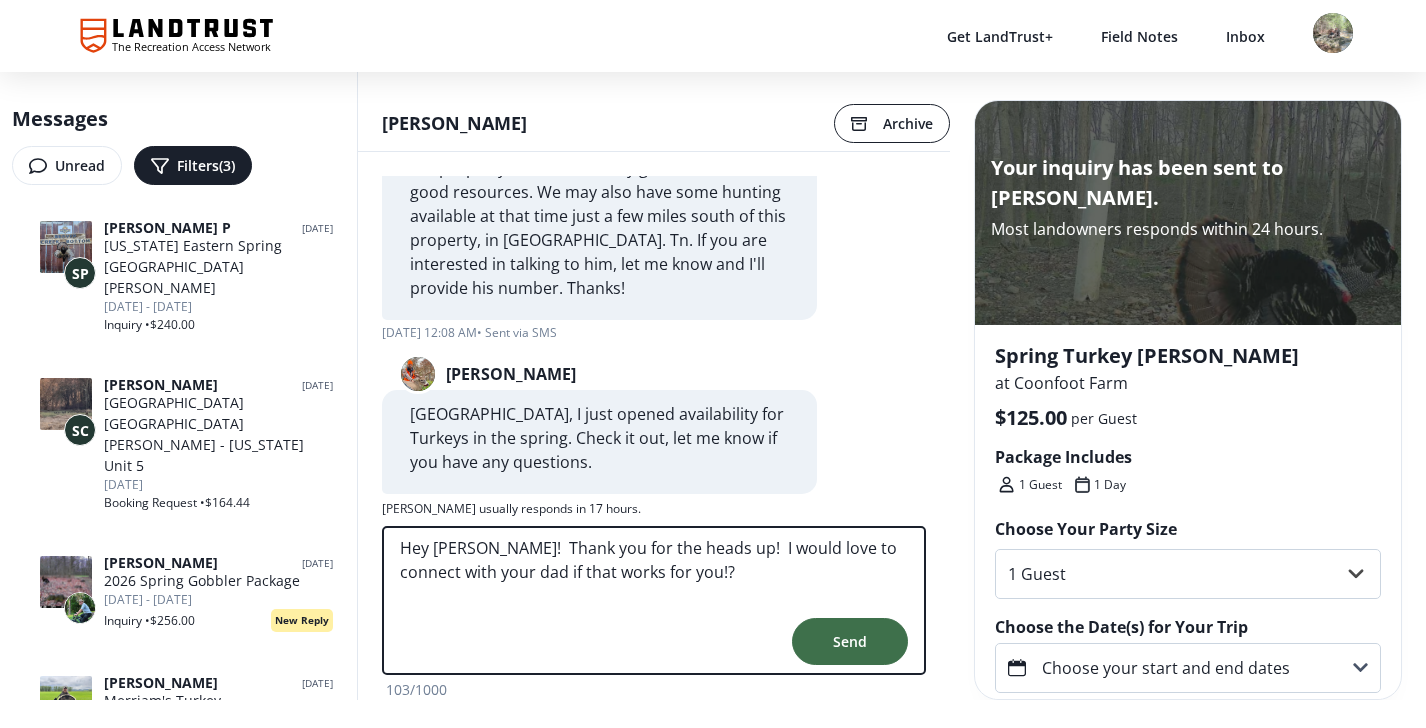click on "Hey [PERSON_NAME]!  Thank you for the heads up!  I would love to connect with your dad if that works for you!?" at bounding box center (654, 574) 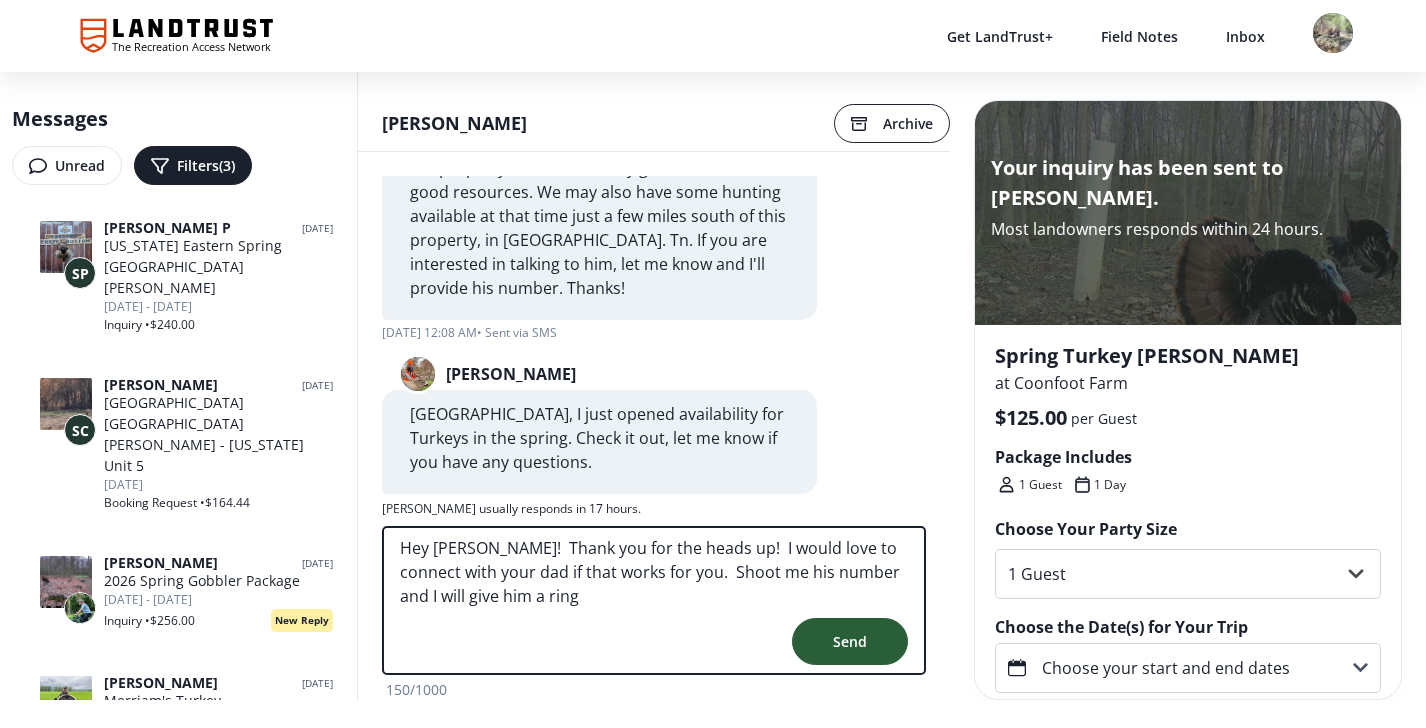 type on "Hey [PERSON_NAME]!  Thank you for the heads up!  I would love to connect with your dad if that works for you.  Shoot me his number and I will give him a ring" 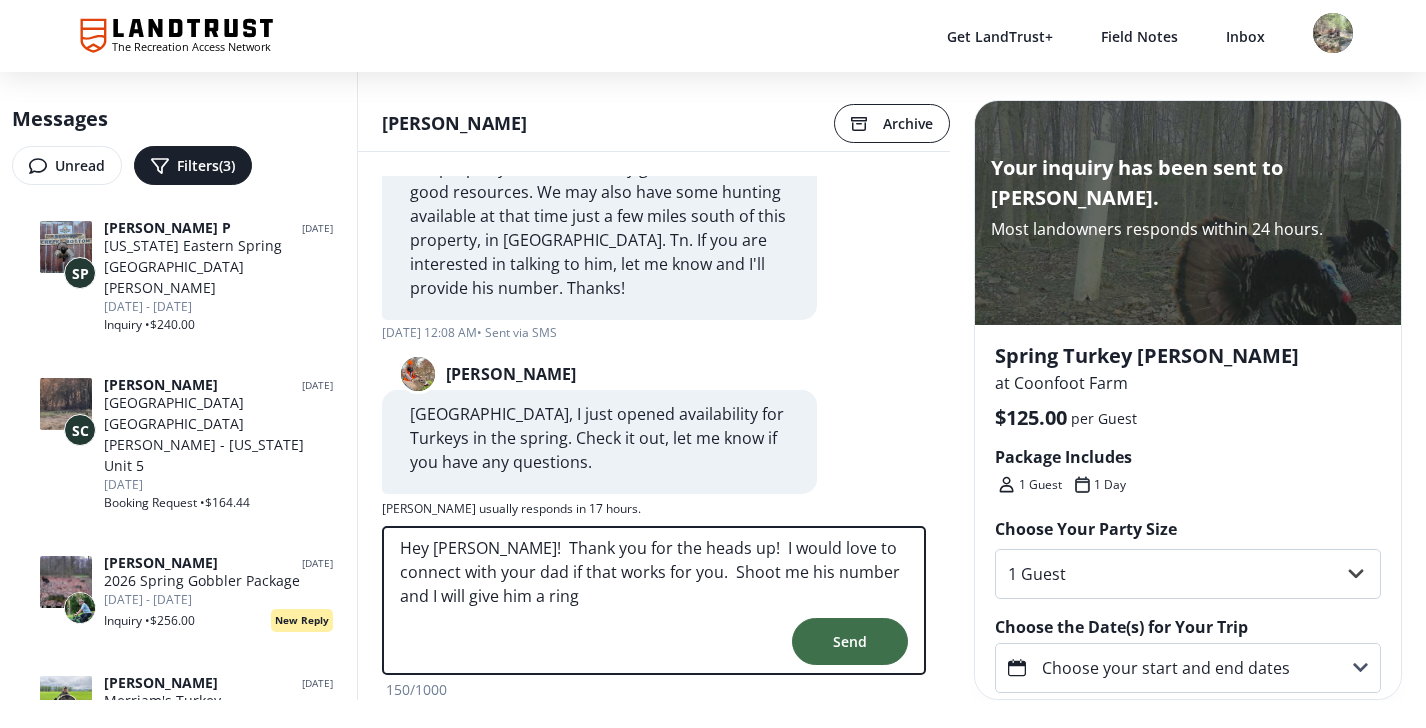 type 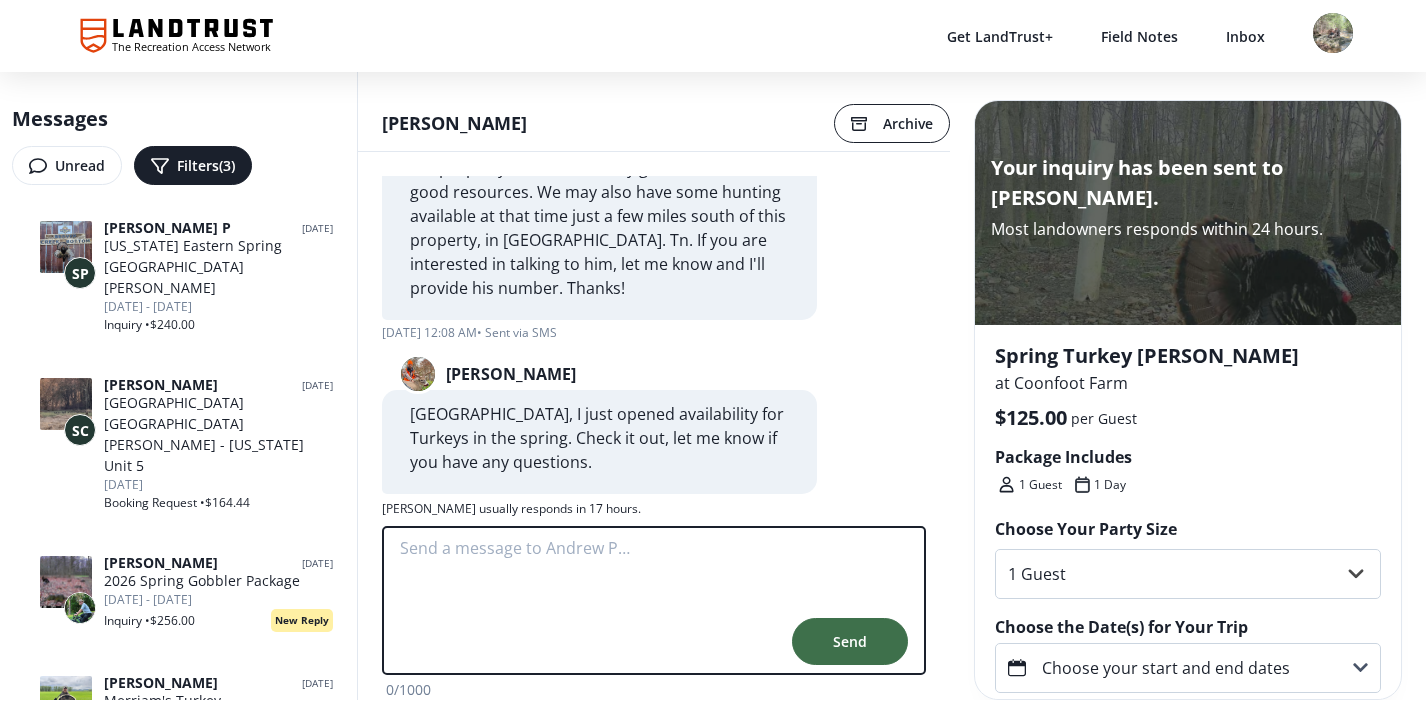 scroll, scrollTop: 1016, scrollLeft: 0, axis: vertical 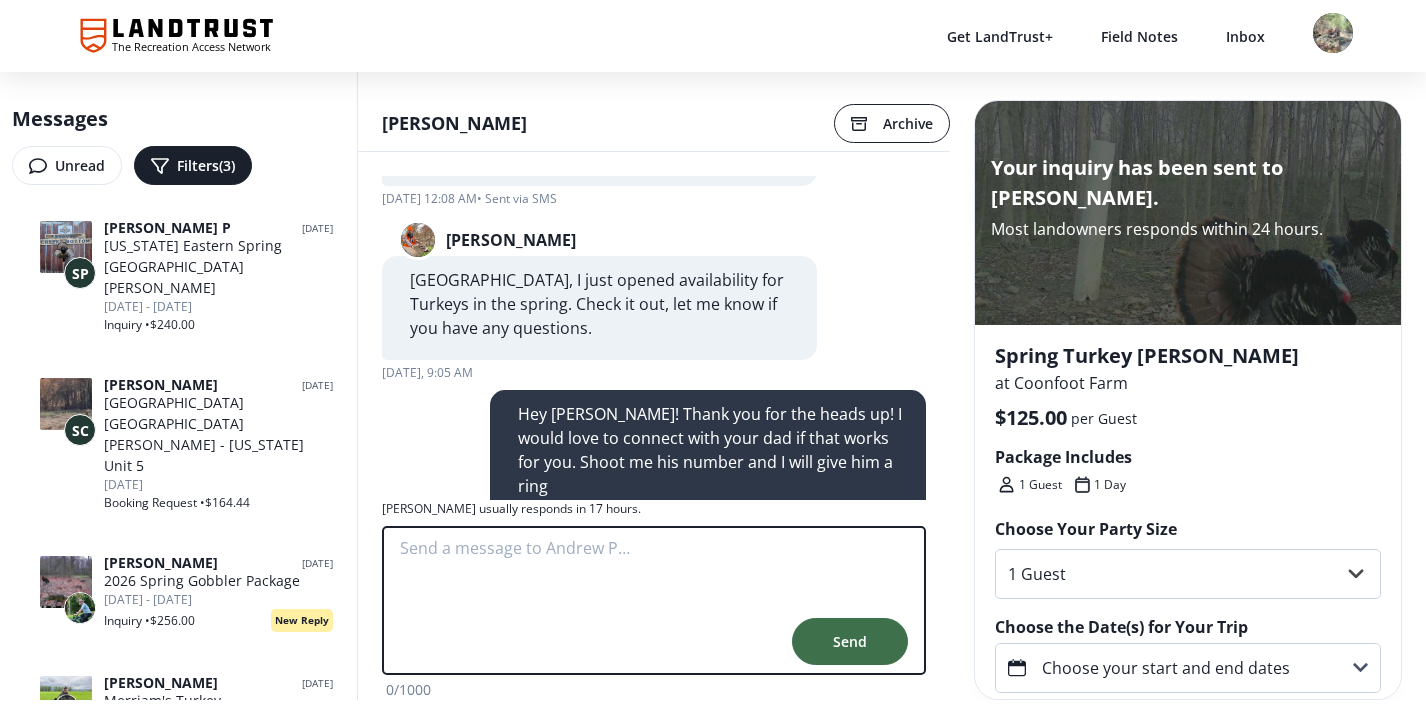 click on "The Recreation Access Network" 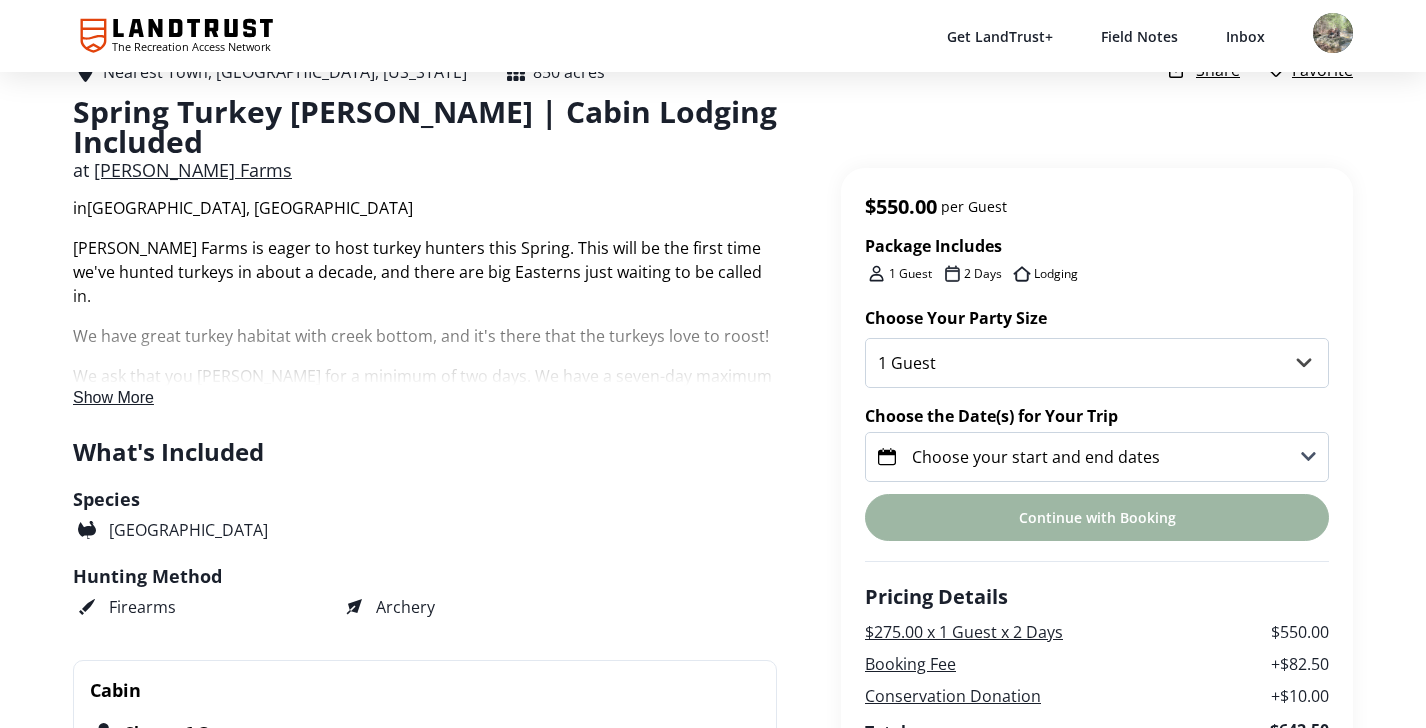 scroll, scrollTop: 447, scrollLeft: 0, axis: vertical 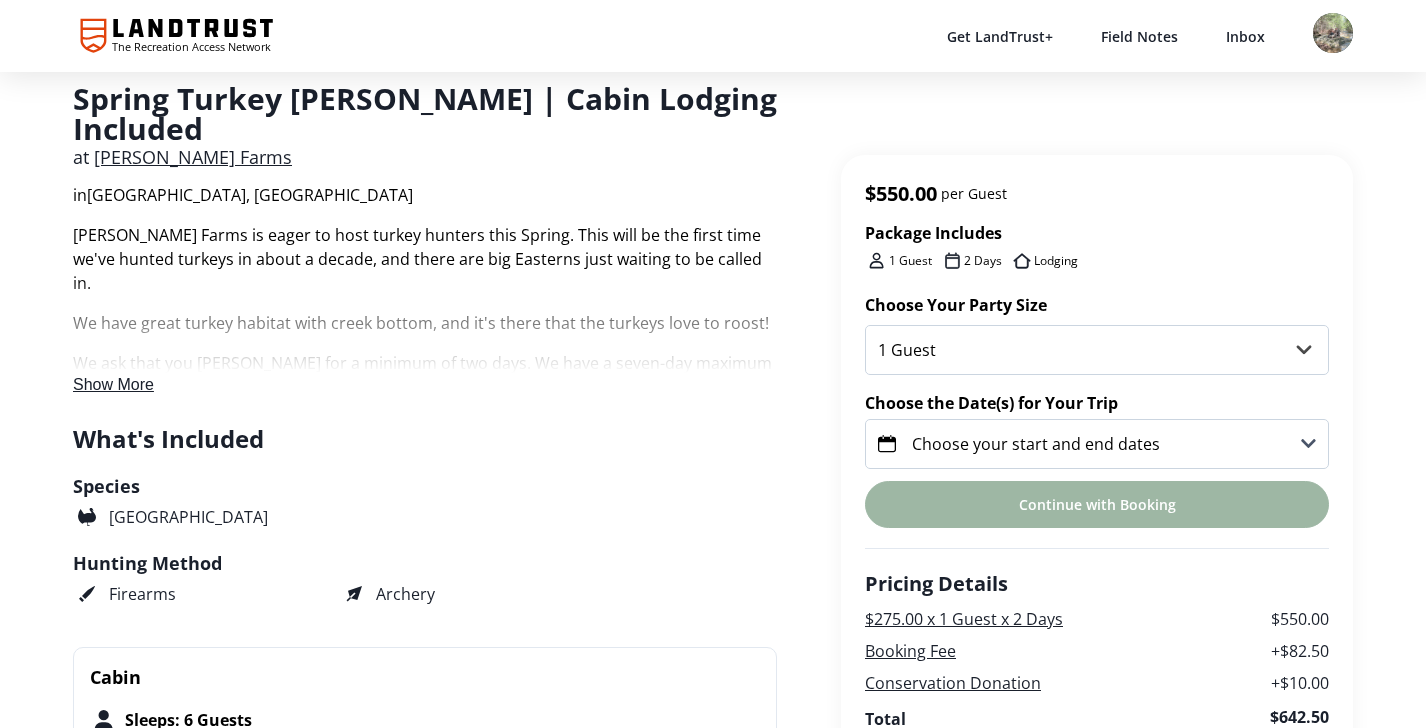 click on "Show More" at bounding box center (113, 384) 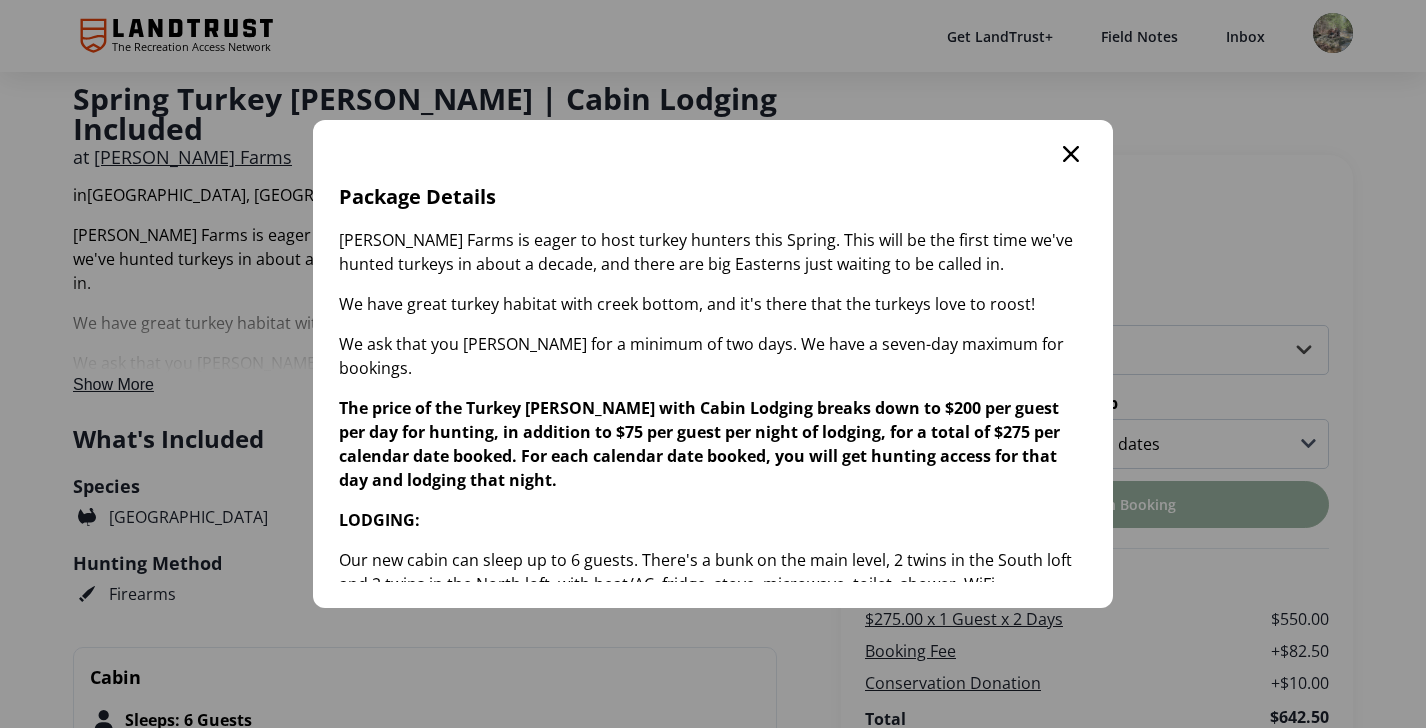 scroll, scrollTop: 0, scrollLeft: 0, axis: both 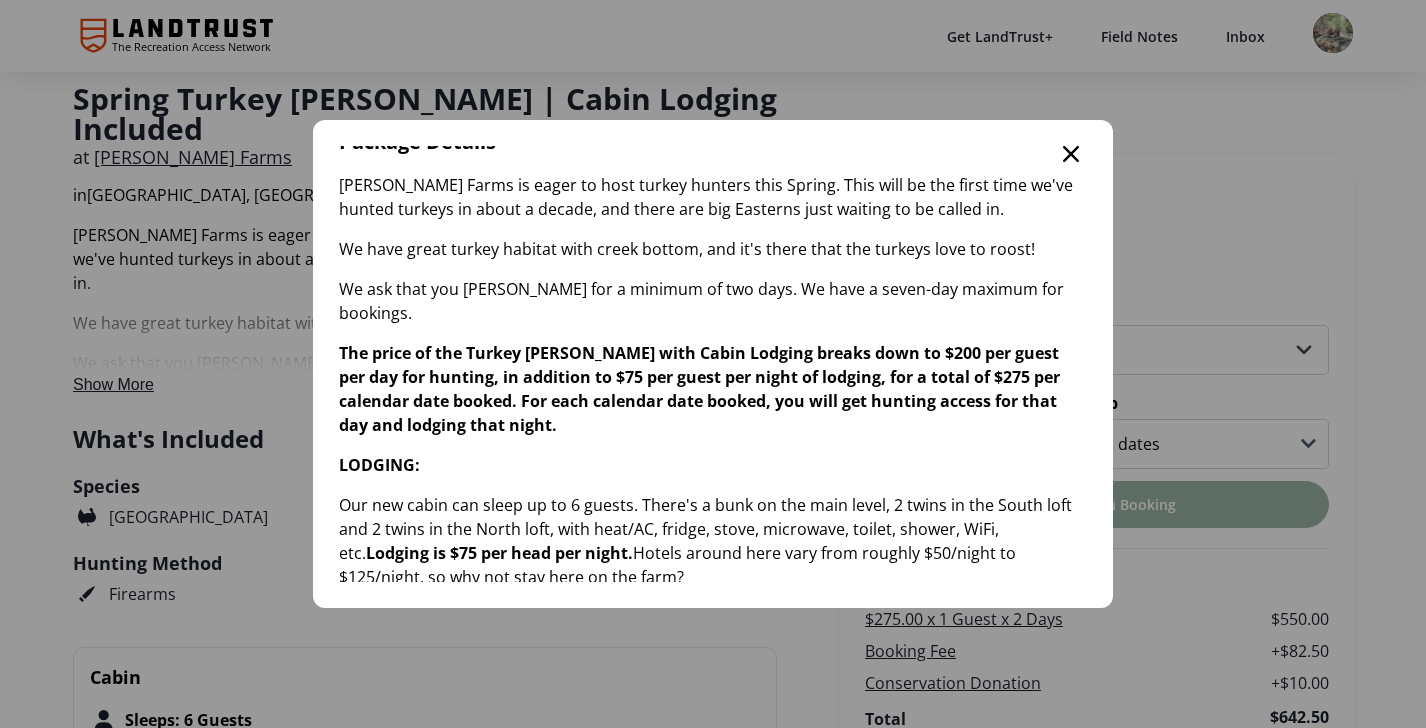 click 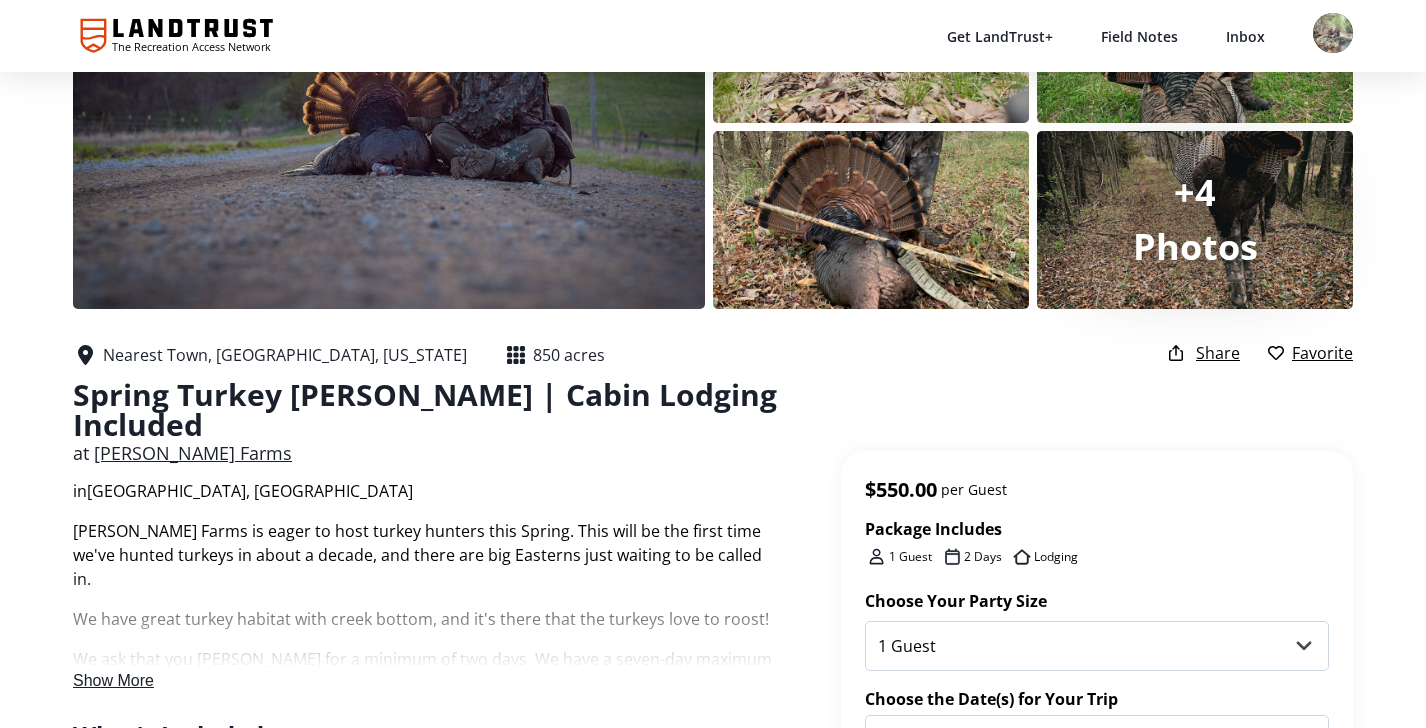 scroll, scrollTop: 0, scrollLeft: 0, axis: both 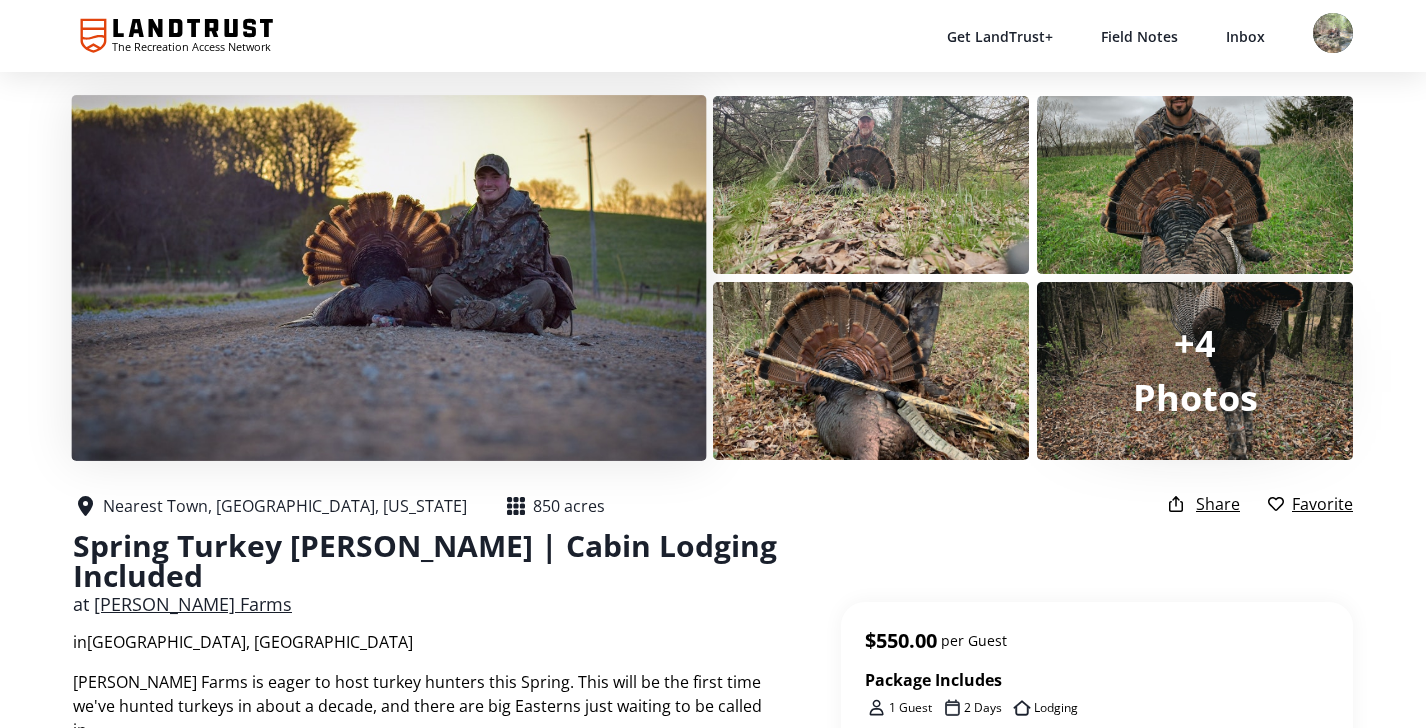 click at bounding box center [388, 278] 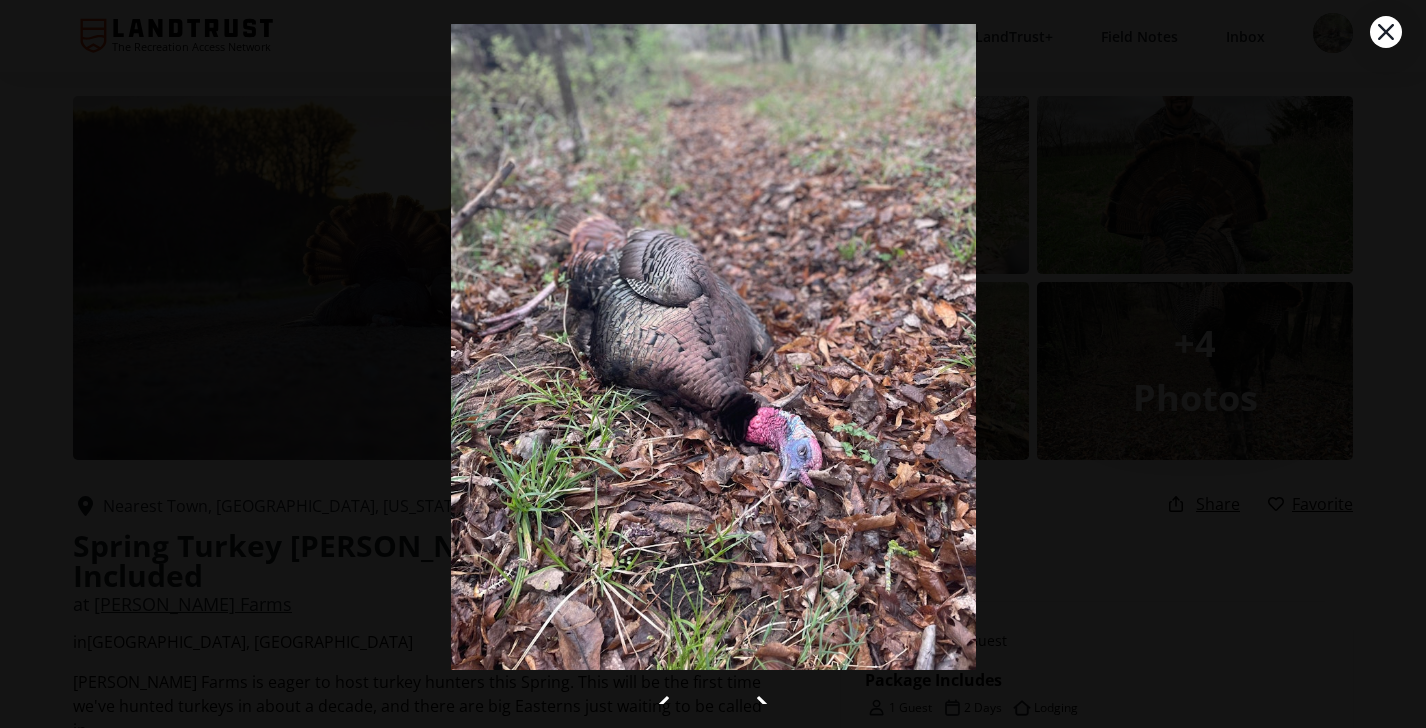 click on "6 / 9" at bounding box center [713, 364] 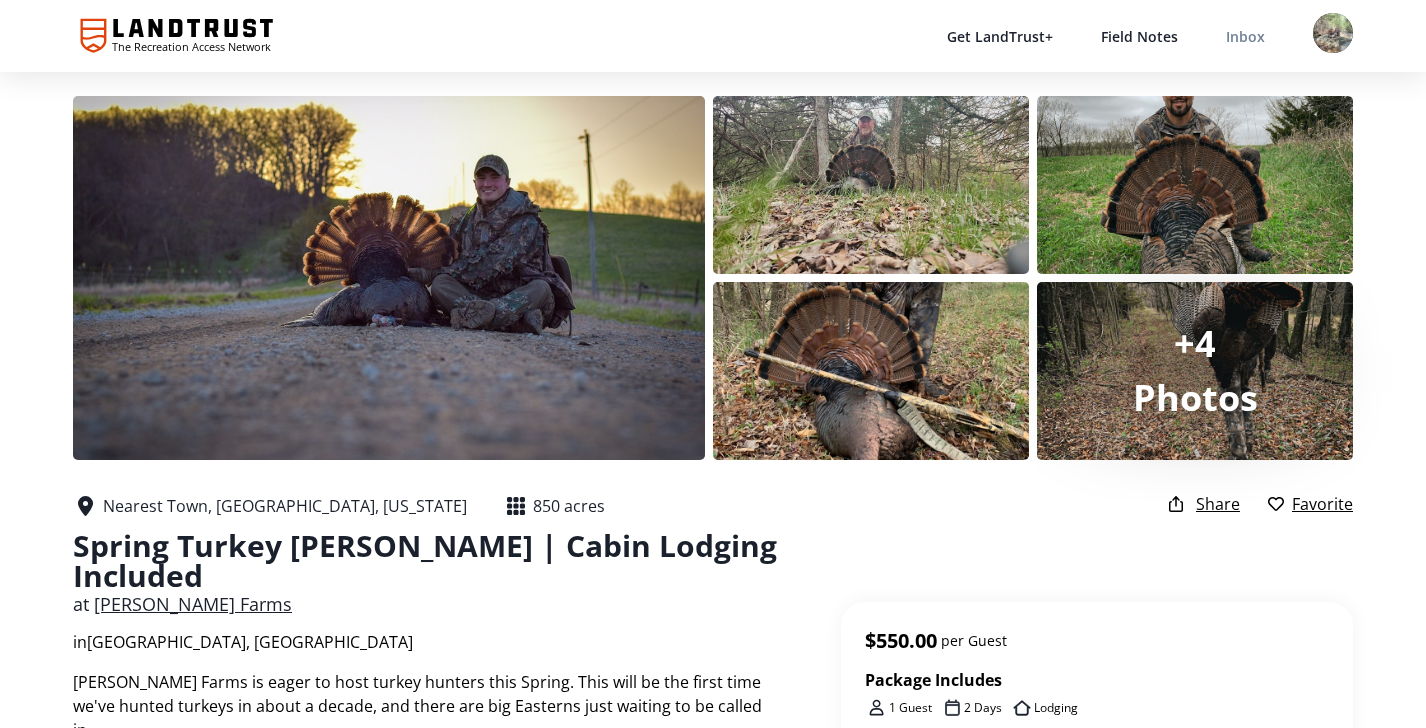 click on "Inbox" at bounding box center [1245, 36] 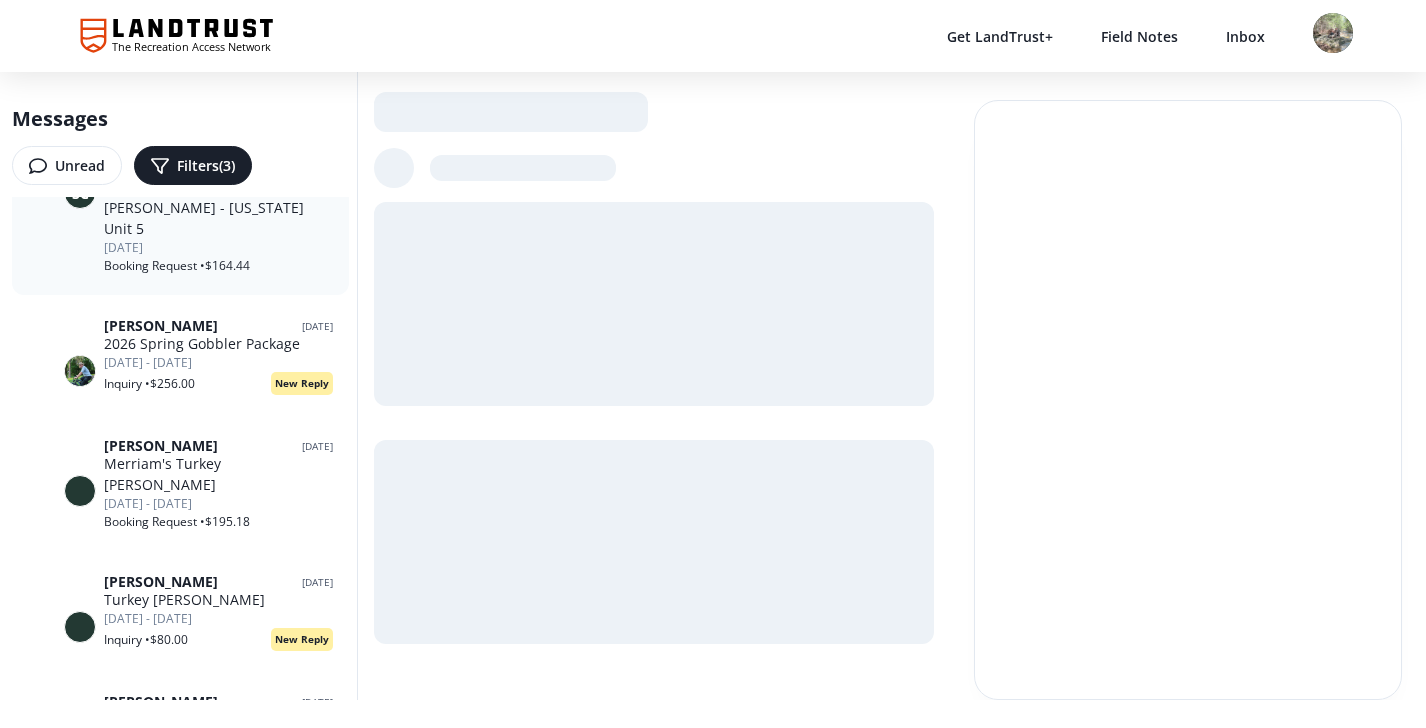 scroll, scrollTop: 724, scrollLeft: 0, axis: vertical 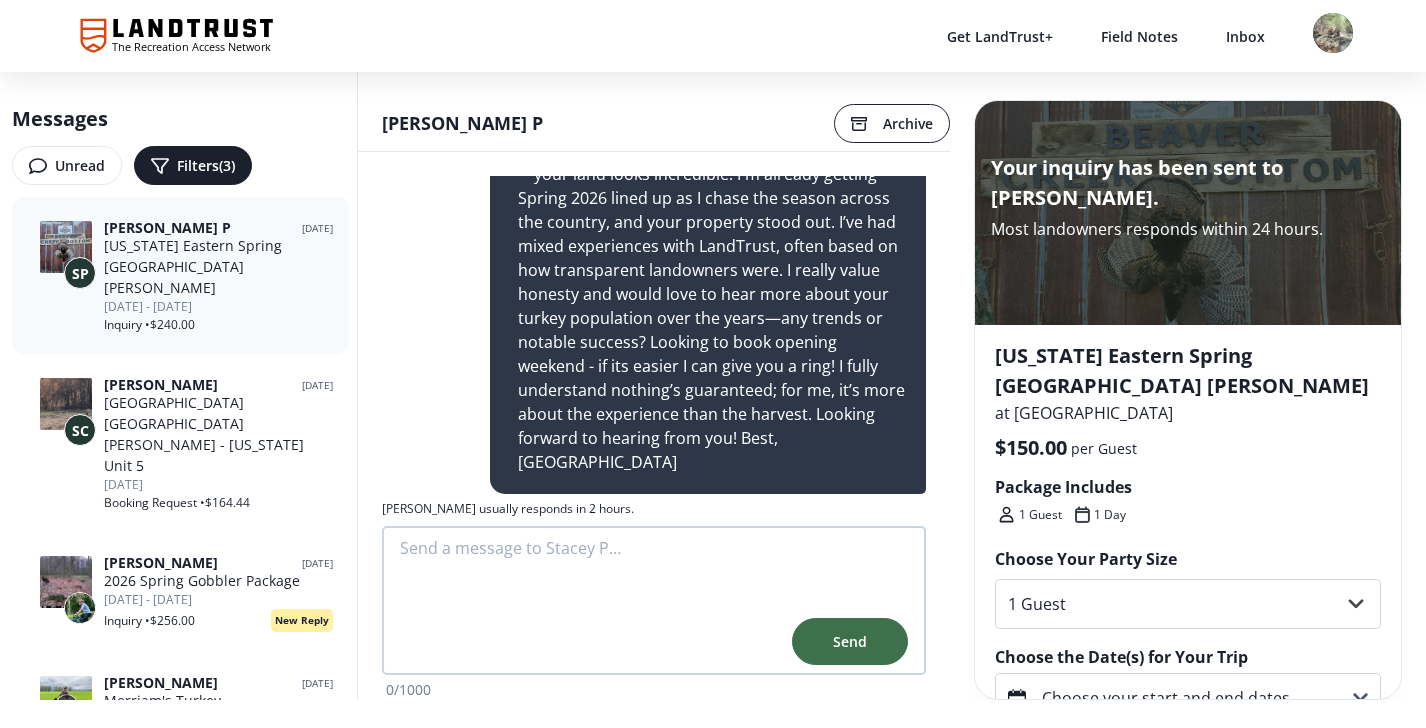 click on "Filters  (3)" at bounding box center (206, 165) 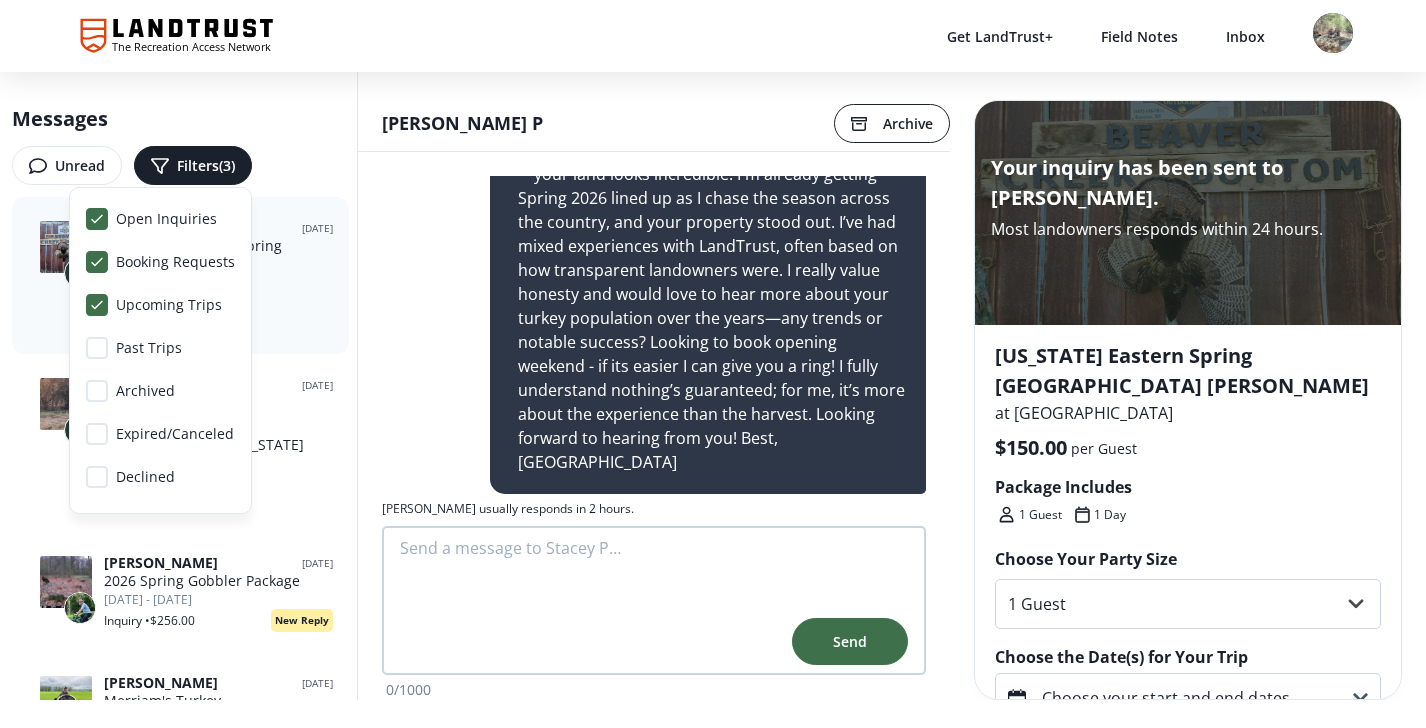 click 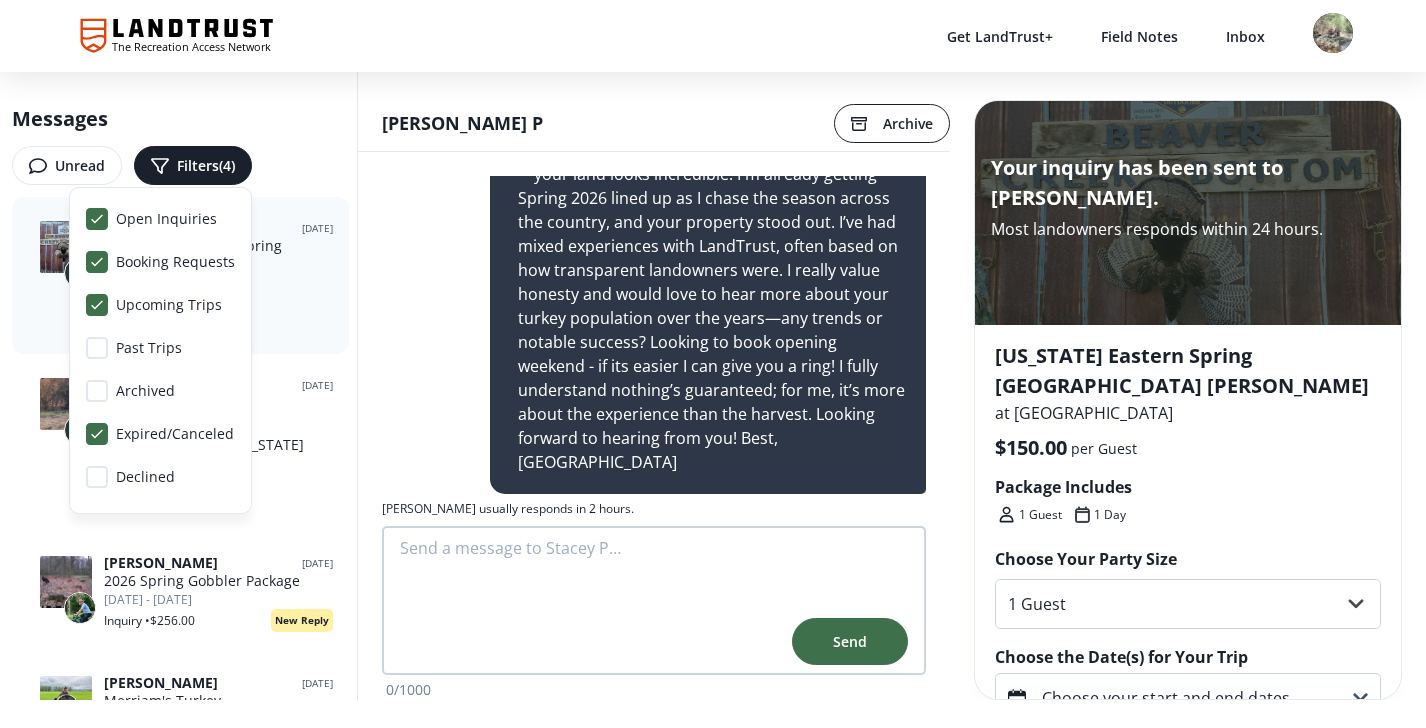 click on "Unread Filters  (4) Open Inquiries Booking Requests Upcoming Trips Past Trips Archived Expired/Canceled Declined" at bounding box center [180, 165] 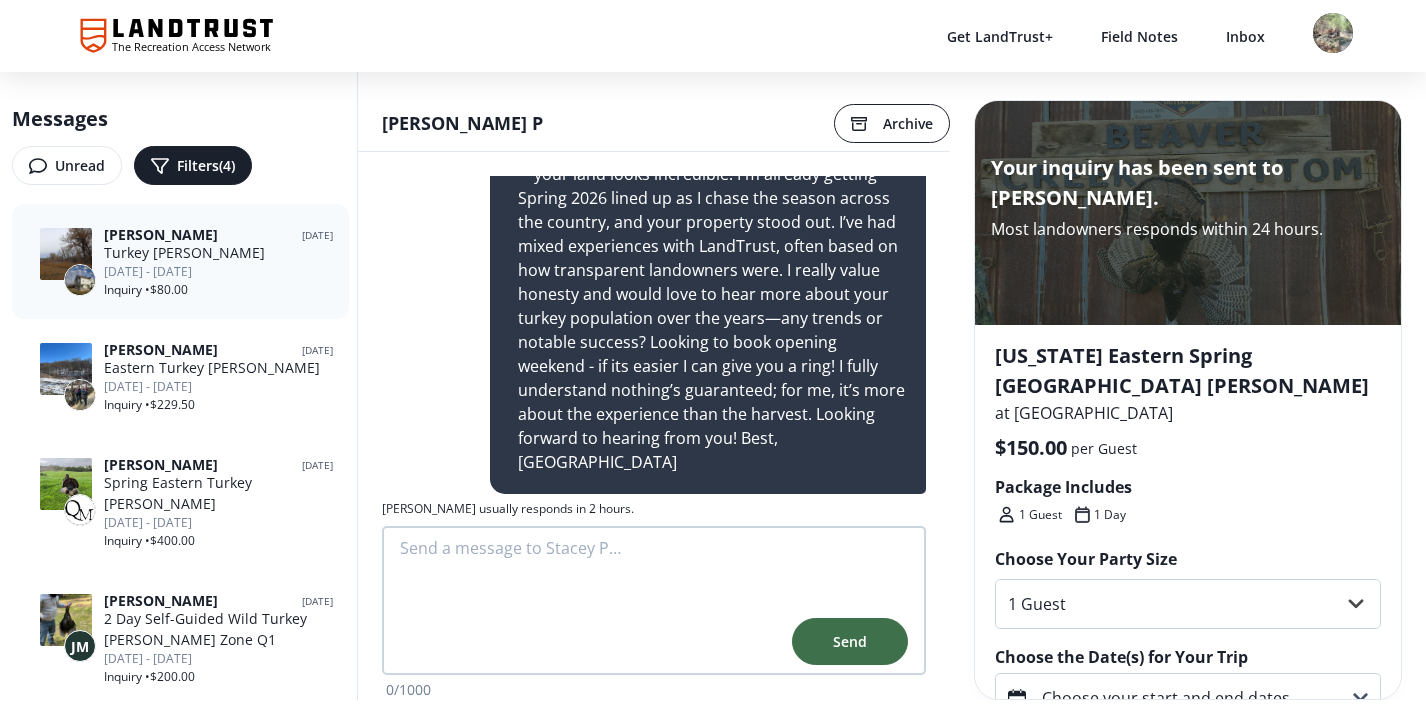 scroll, scrollTop: 2590, scrollLeft: 0, axis: vertical 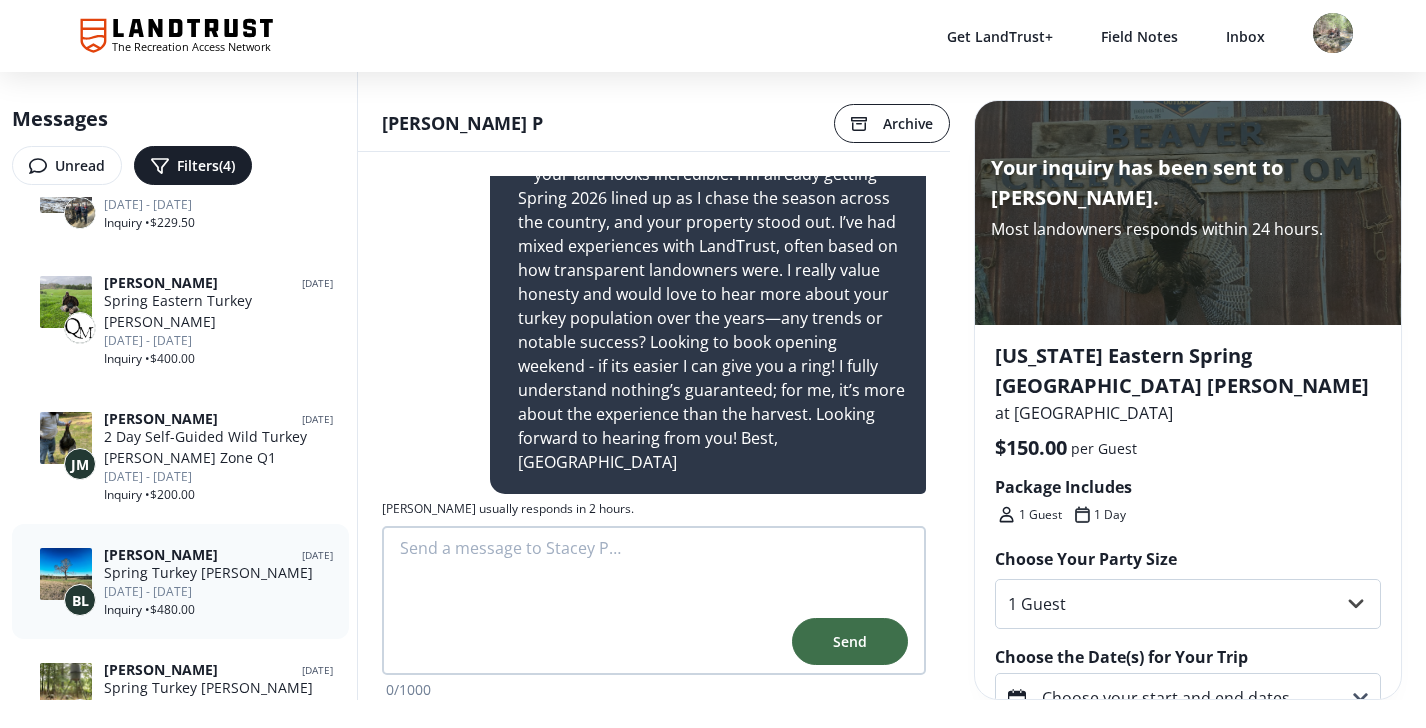 click on "Fri Apr 04 - Sat Apr 05" at bounding box center [218, 592] 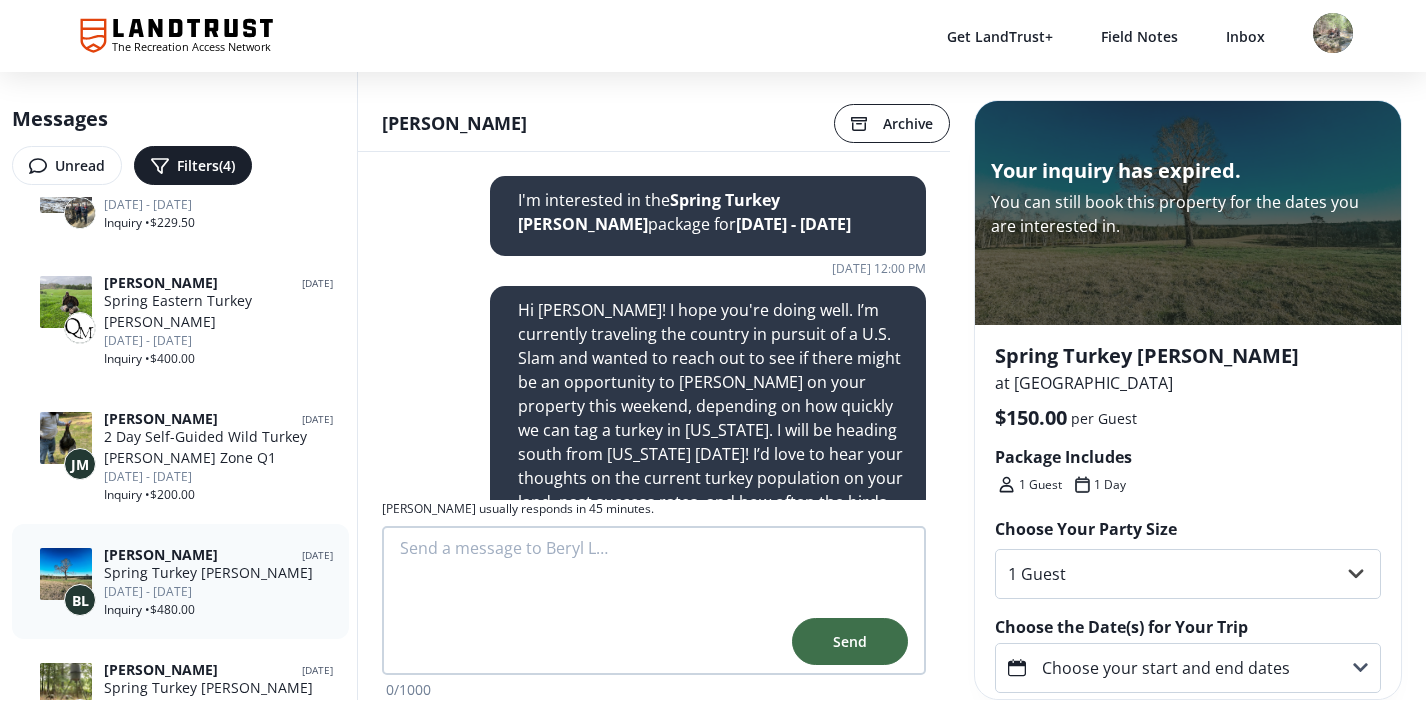 scroll, scrollTop: 382, scrollLeft: 0, axis: vertical 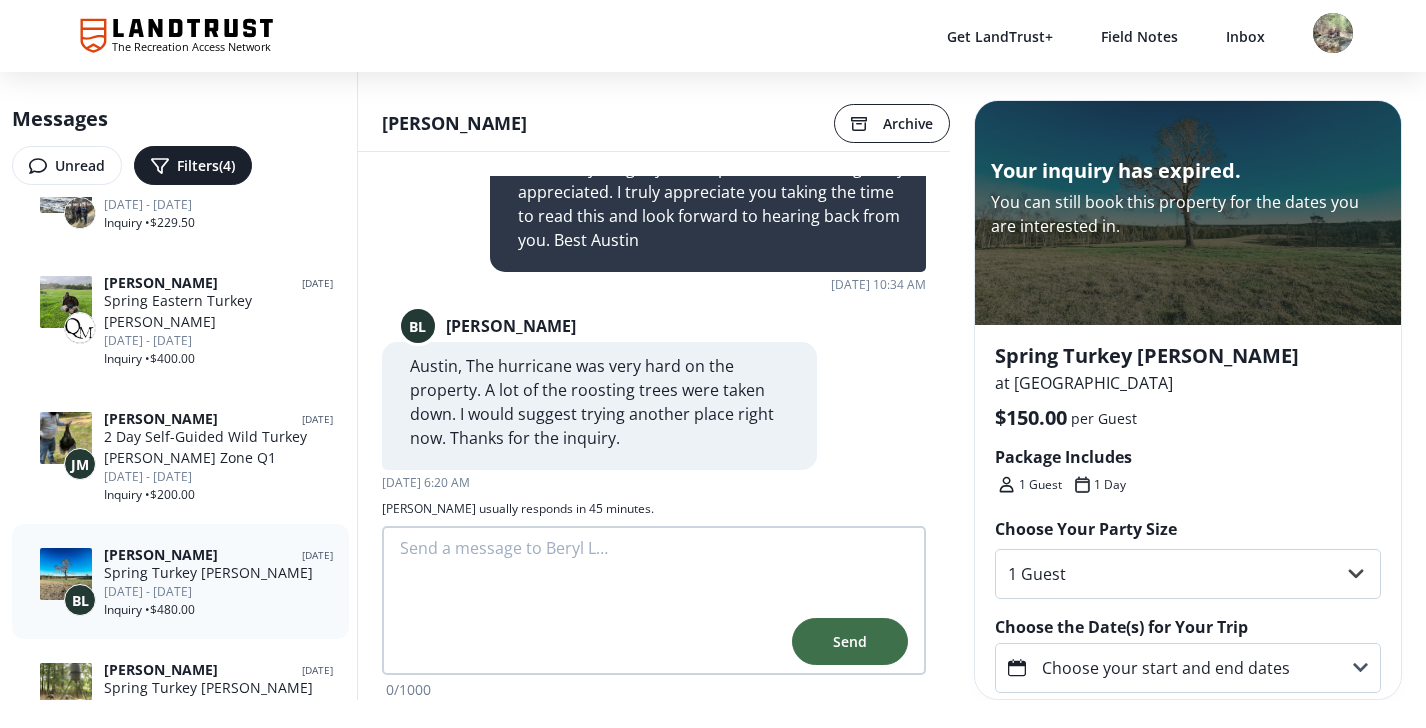click at bounding box center (654, 574) 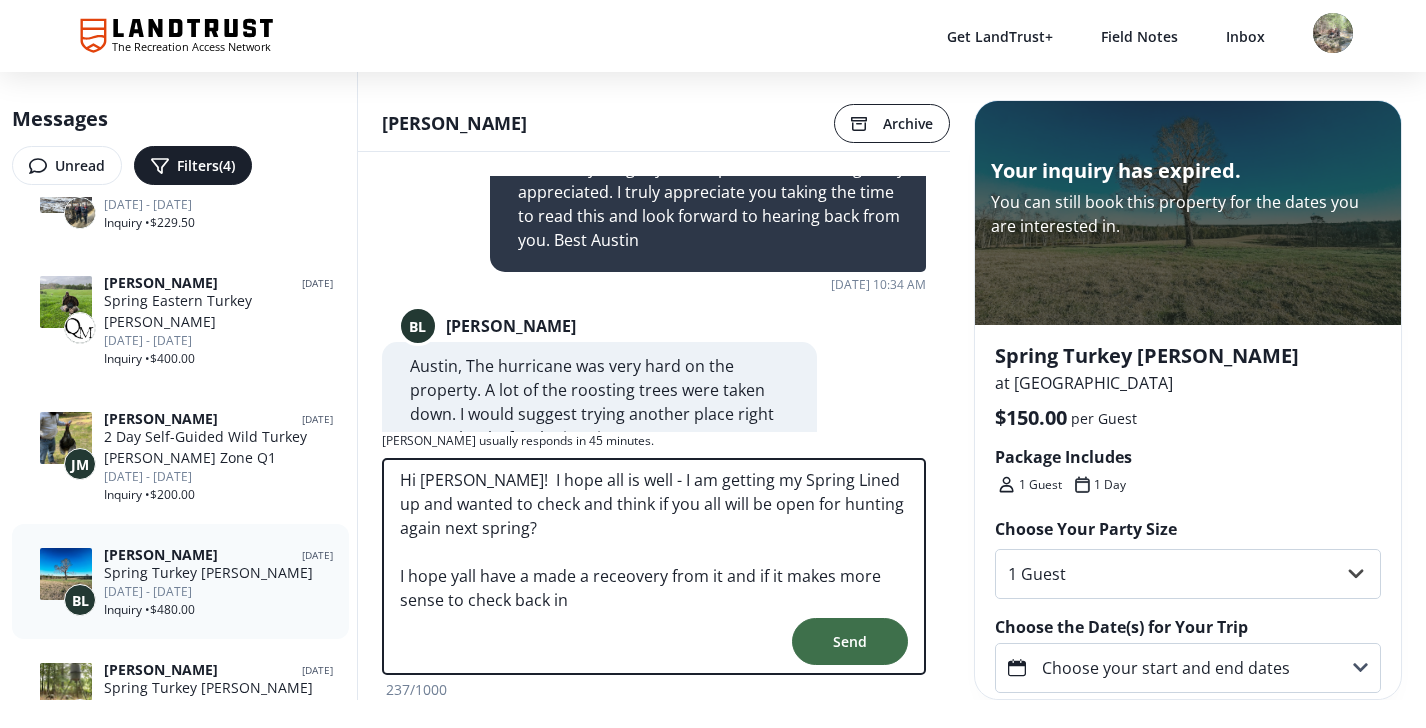 click on "Replace with" at bounding box center [0, 0] 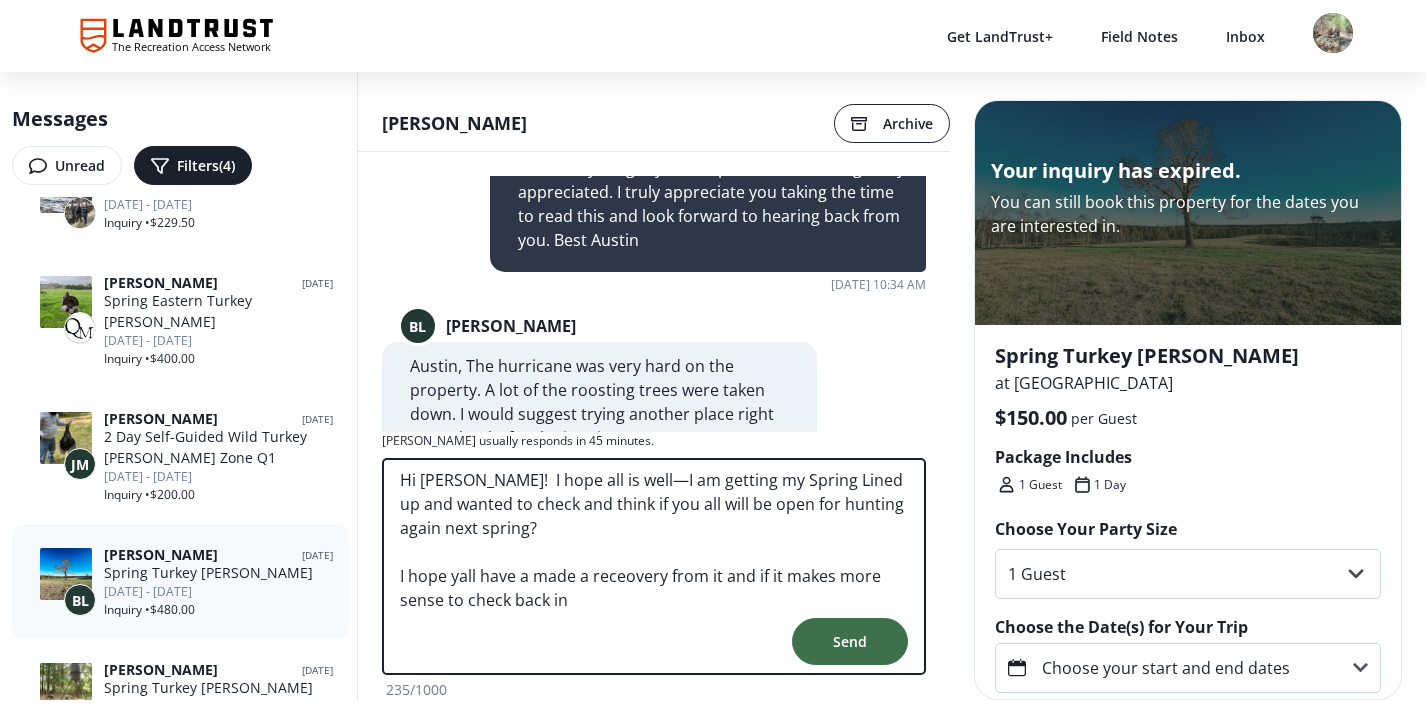 click on "Hi Beryl!  I hope all is well—I am getting my Spring Lined up and wanted to check and think if you all will be open for hunting again next spring?
I hope yall have a made a receovery from it and if it makes more sense to check back in" at bounding box center (654, 540) 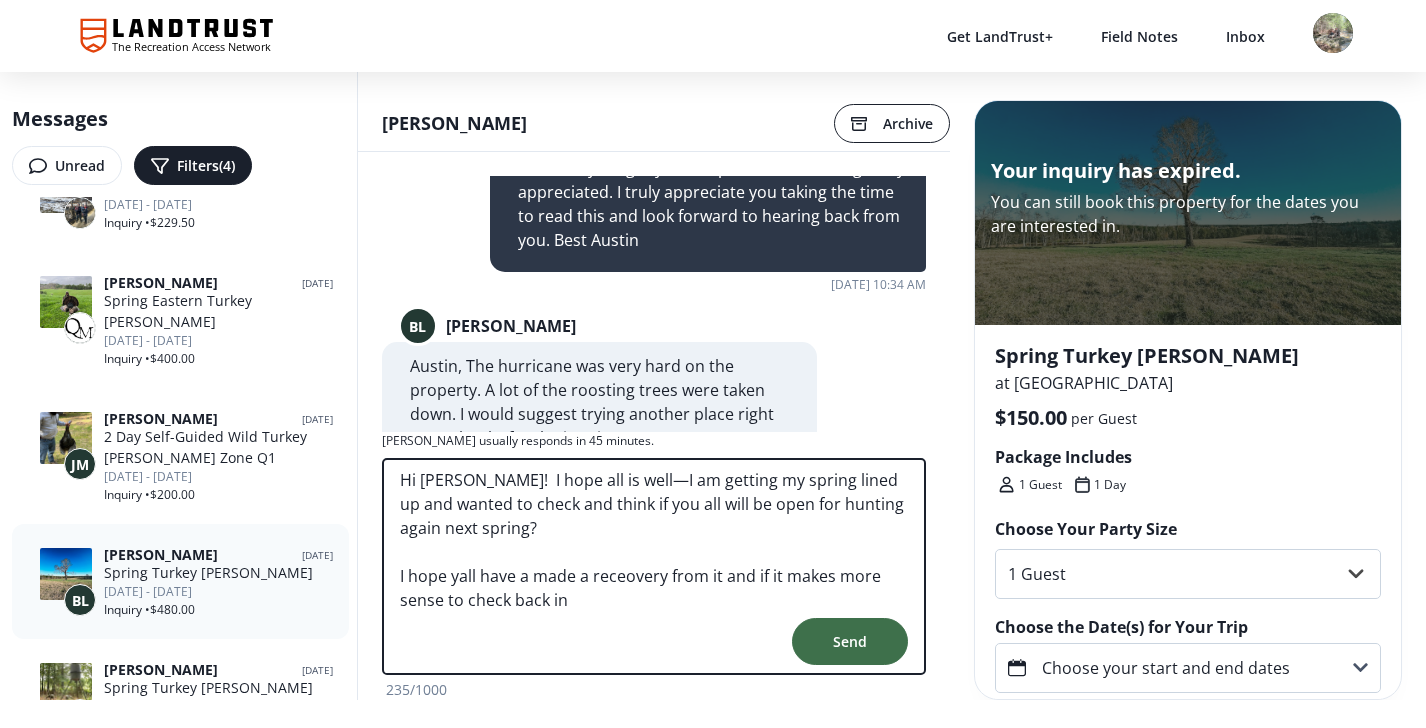 click on "Hi Beryl!  I hope all is well—I am getting my spring lined up and wanted to check and think if you all will be open for hunting again next spring?
I hope yall have a made a receovery from it and if it makes more sense to check back in" at bounding box center (654, 540) 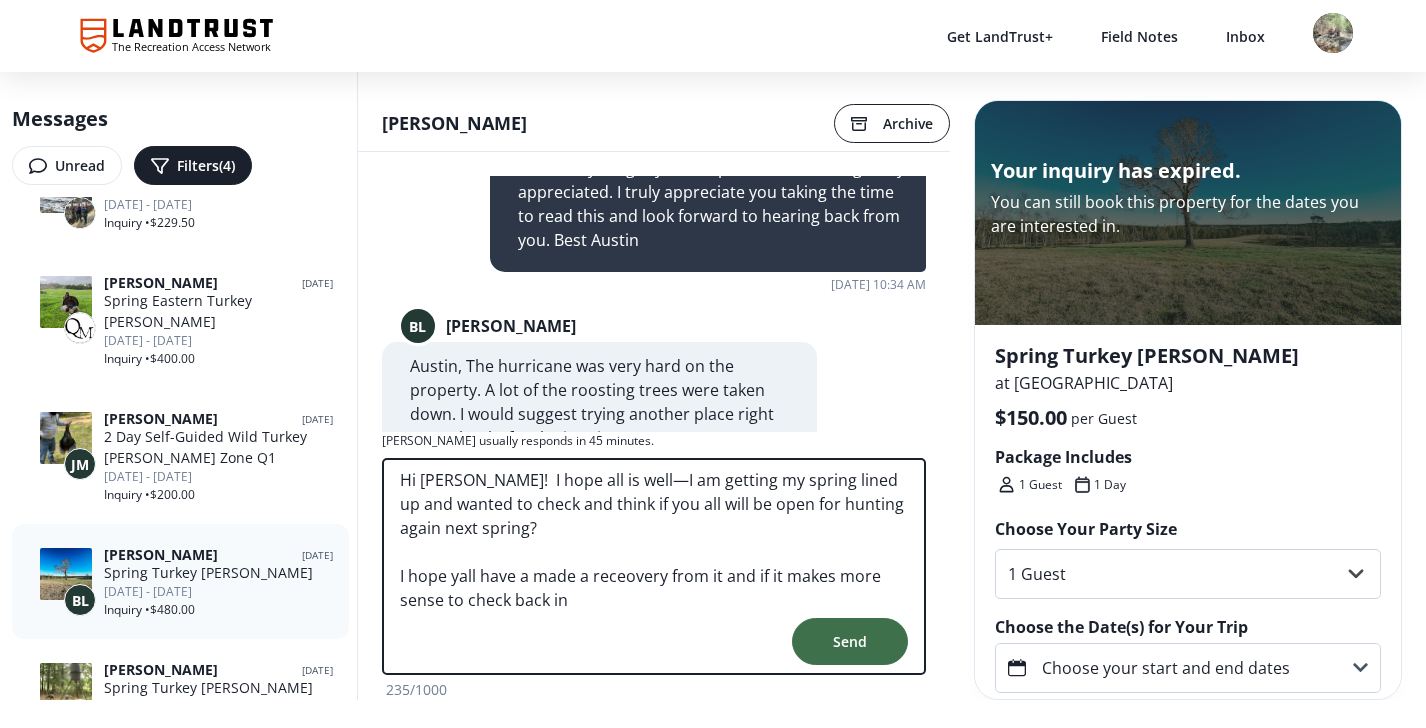 click on "Correct the spelling error" at bounding box center (0, 0) 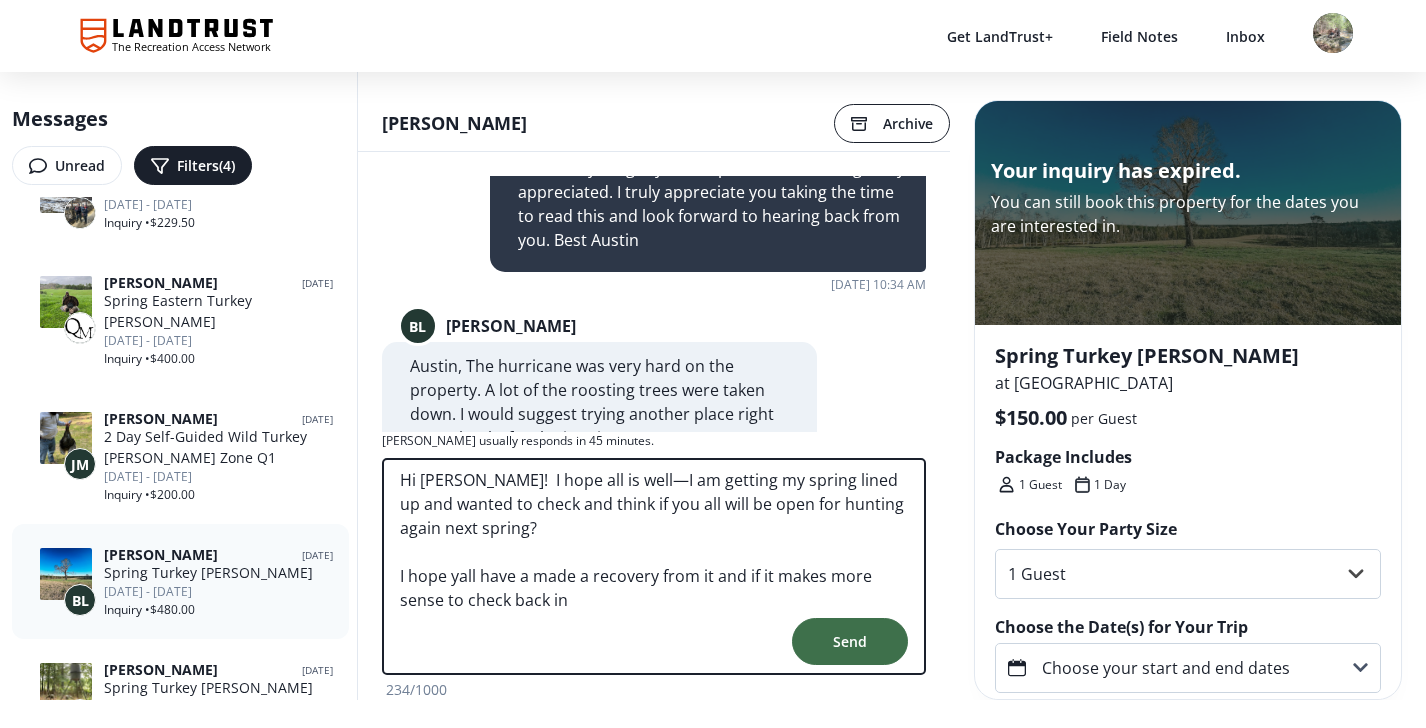 click on "Hi Beryl!  I hope all is well—I am getting my spring lined up and wanted to check and think if you all will be open for hunting again next spring?
I hope yall have a made a recovery from it and if it makes more sense to check back in" at bounding box center [654, 540] 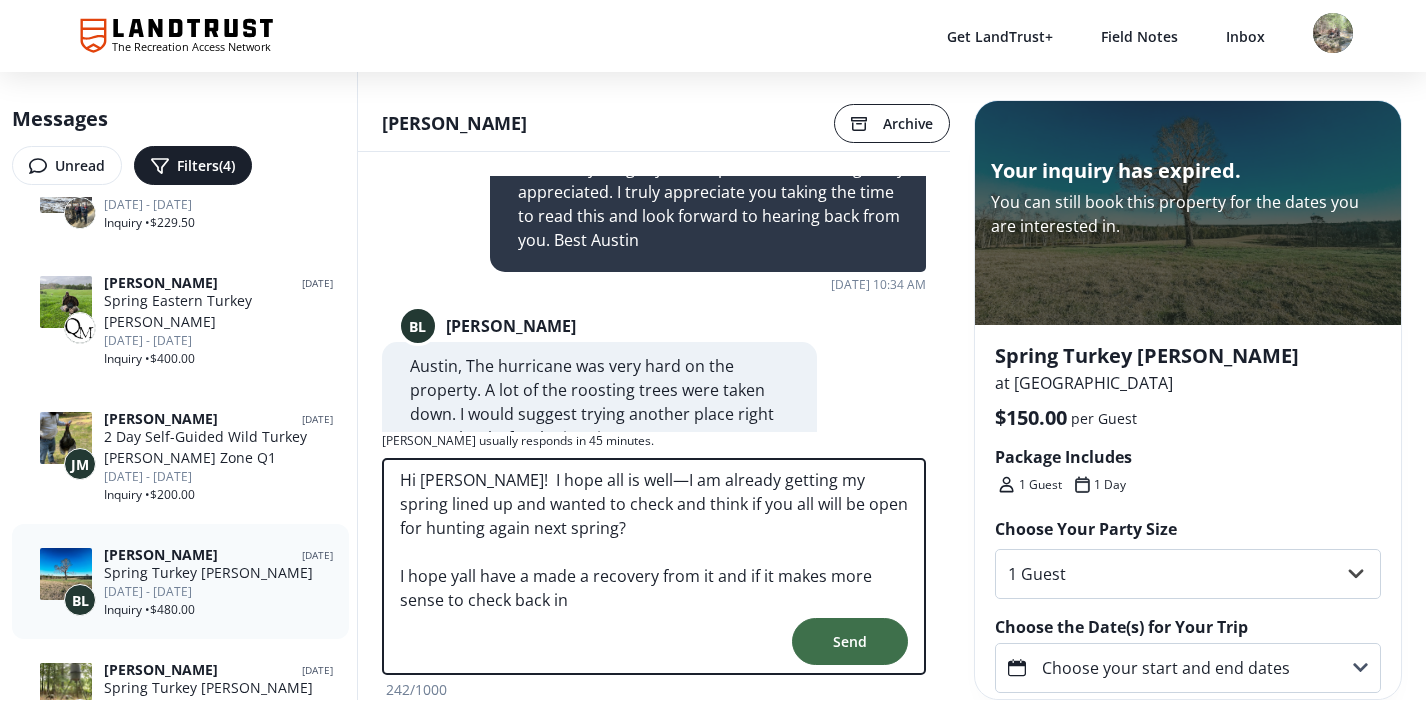 click on "Hi Beryl!  I hope all is well—I am already getting my spring lined up and wanted to check and think if you all will be open for hunting again next spring?
I hope yall have a made a recovery from it and if it makes more sense to check back in" at bounding box center (654, 540) 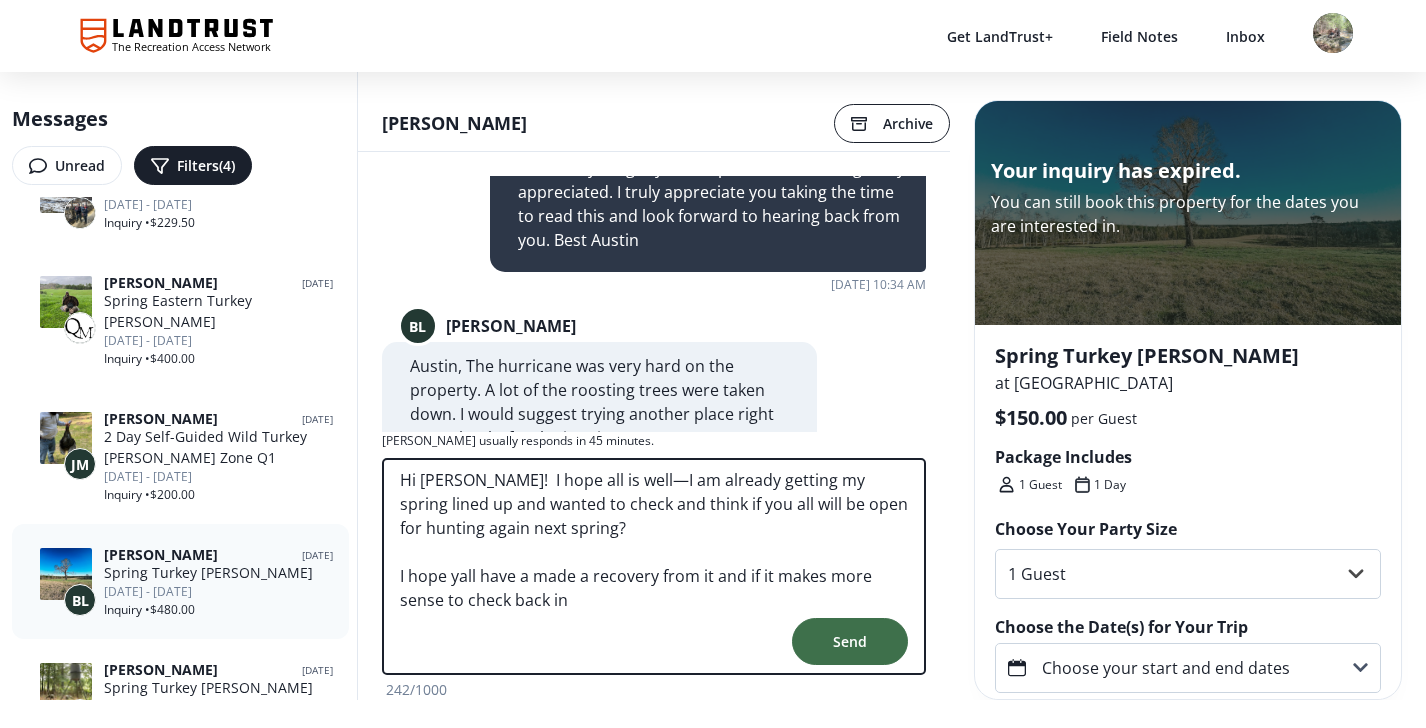 click on "in ," at bounding box center (0, 0) 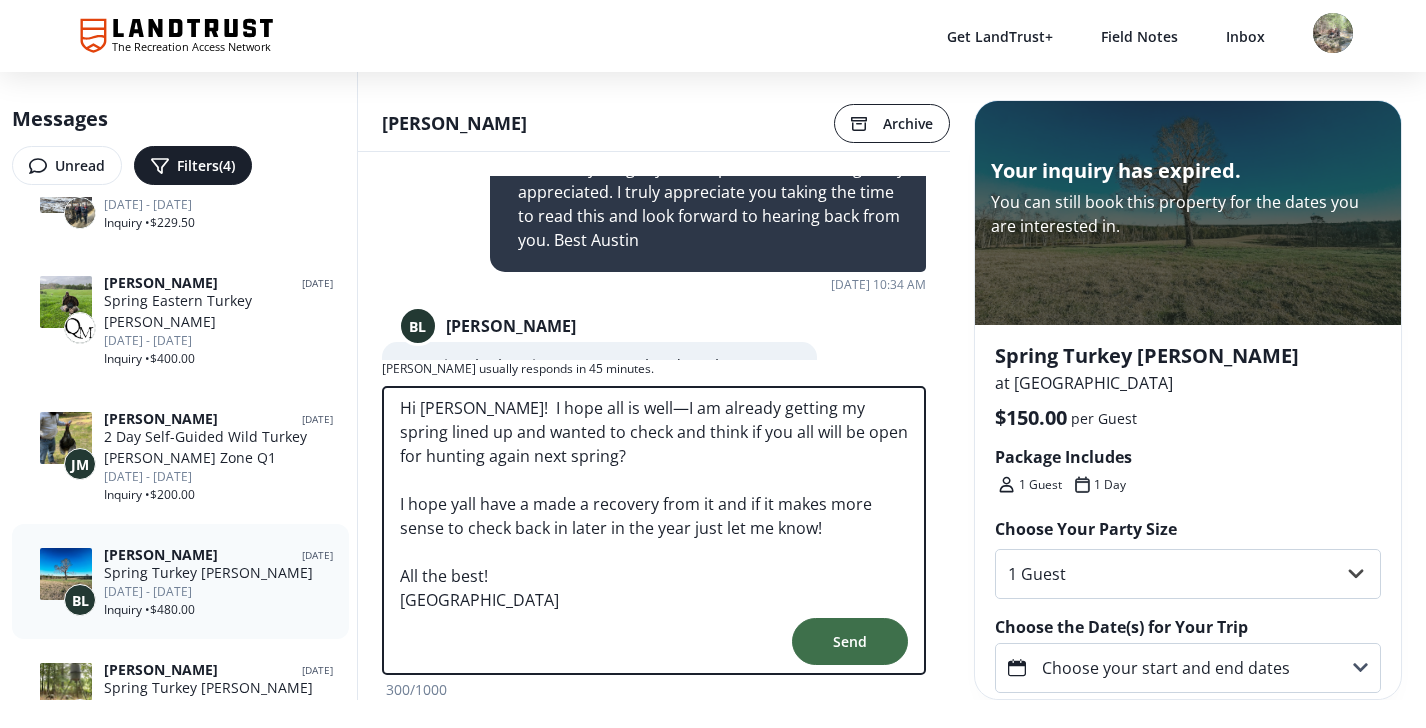 click on "Hi Beryl!  I hope all is well—I am already getting my spring lined up and wanted to check and think if you all will be open for hunting again next spring?
I hope yall have a made a recovery from it and if it makes more sense to check back in later in the year just let me know!
All the best!
Austin" at bounding box center (654, 504) 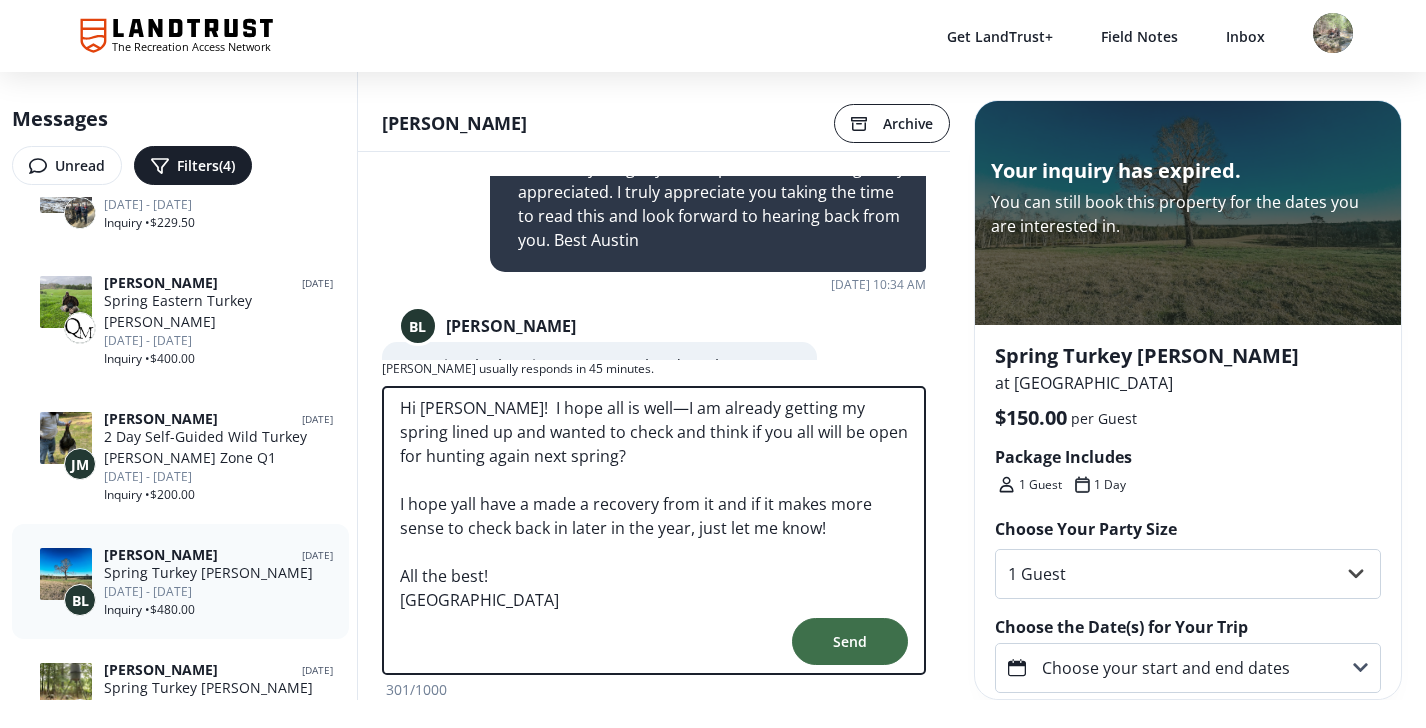 click on "Hi Beryl!  I hope all is well—I am already getting my spring lined up and wanted to check and think if you all will be open for hunting again next spring?
I hope yall have a made a recovery from it and if it makes more sense to check back in later in the year, just let me know!
All the best!
Austin" at bounding box center (654, 504) 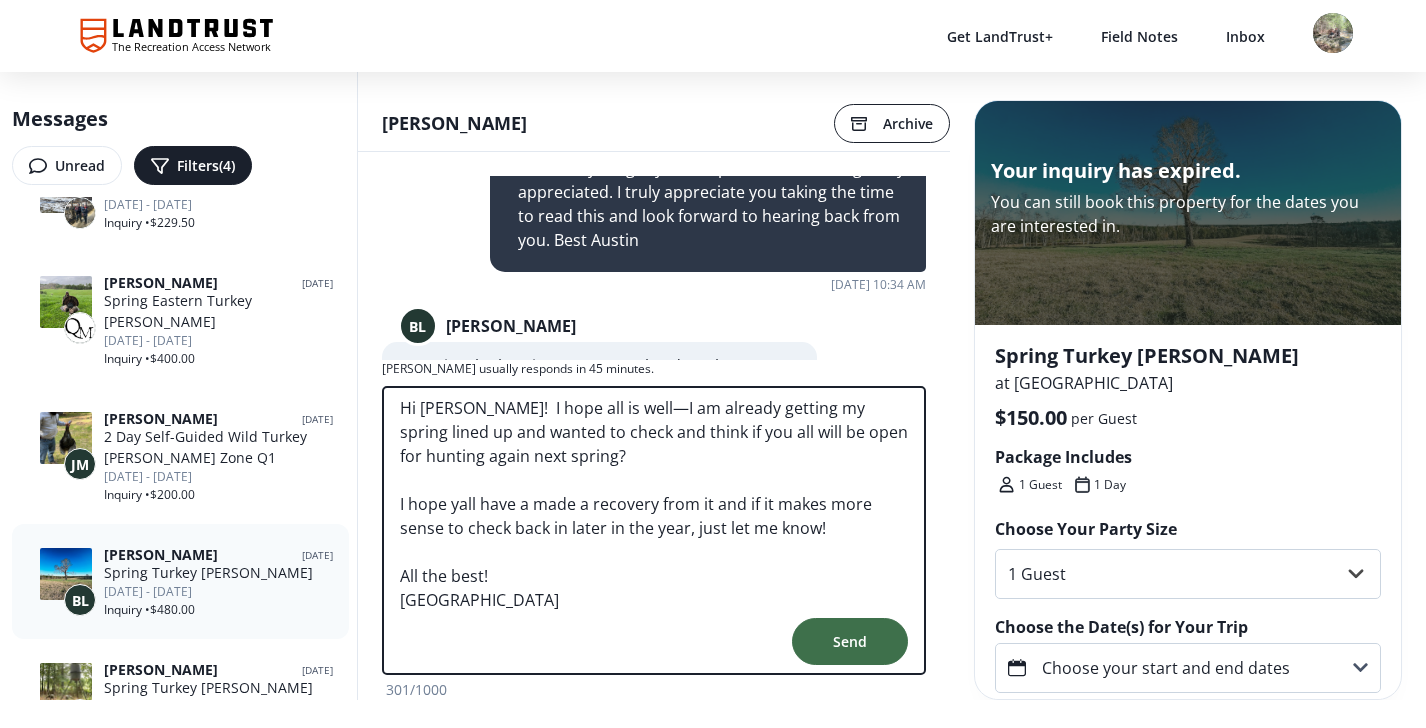 click on "Correct the article a  made" at bounding box center (0, 0) 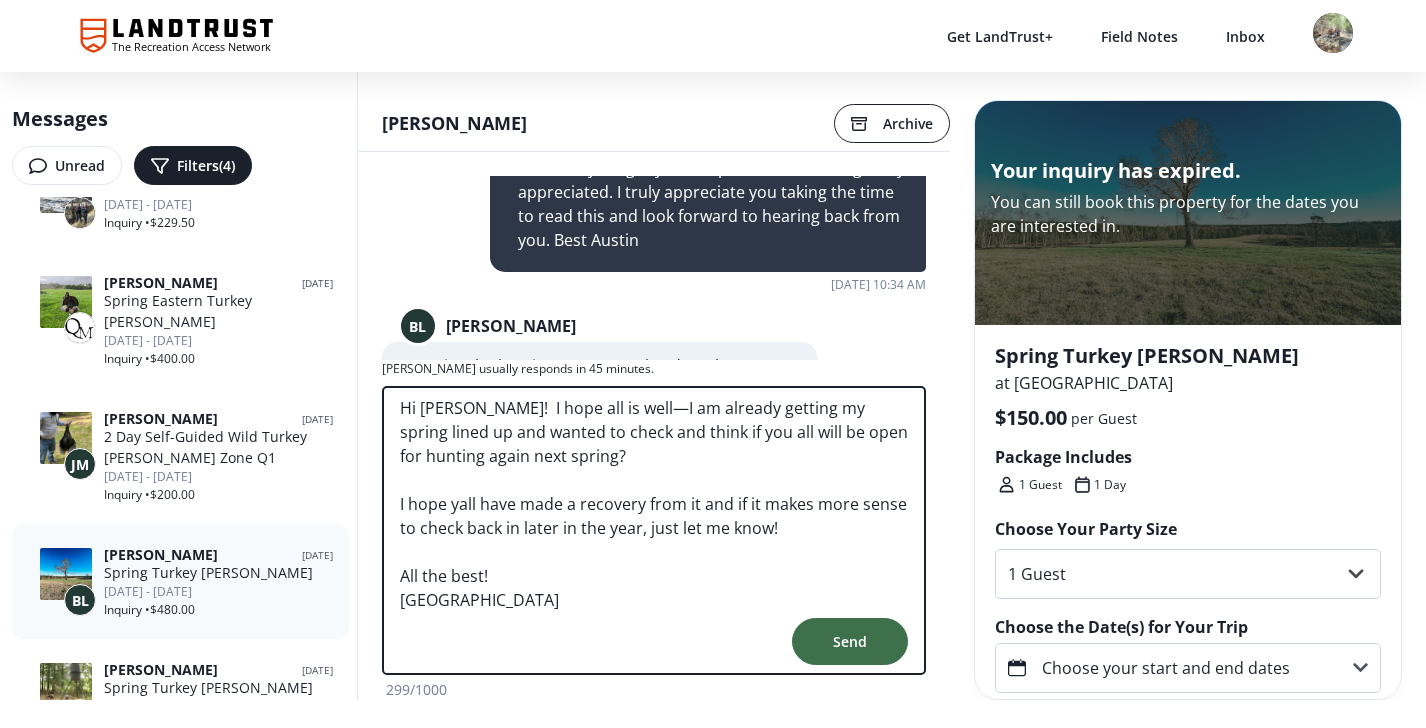 click on "Hi Beryl!  I hope all is well—I am already getting my spring lined up and wanted to check and think if you all will be open for hunting again next spring?
I hope yall have made a recovery from it and if it makes more sense to check back in later in the year, just let me know!
All the best!
Austin" at bounding box center [654, 504] 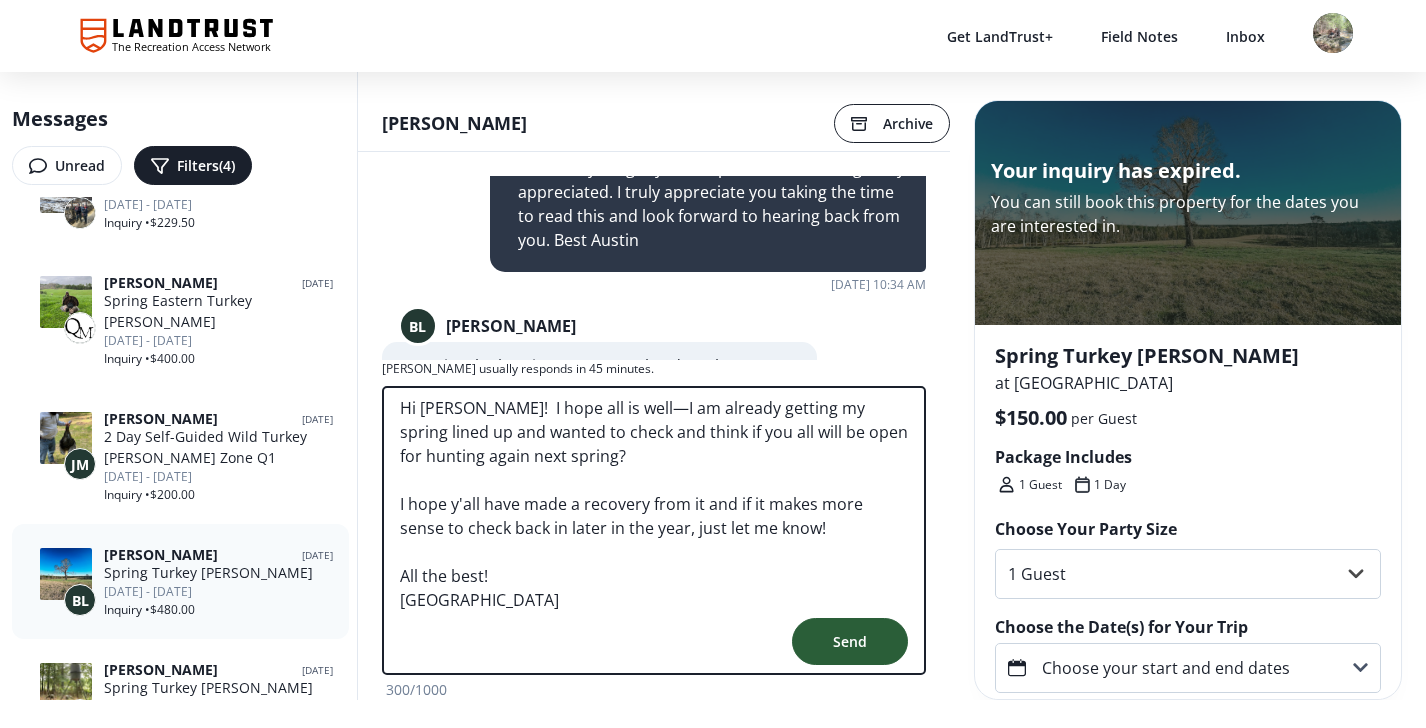 type on "Hi Beryl!  I hope all is well—I am already getting my spring lined up and wanted to check and think if you all will be open for hunting again next spring?
I hope y'all have made a recovery from it and if it makes more sense to check back in later in the year, just let me know!
All the best!
Austin" 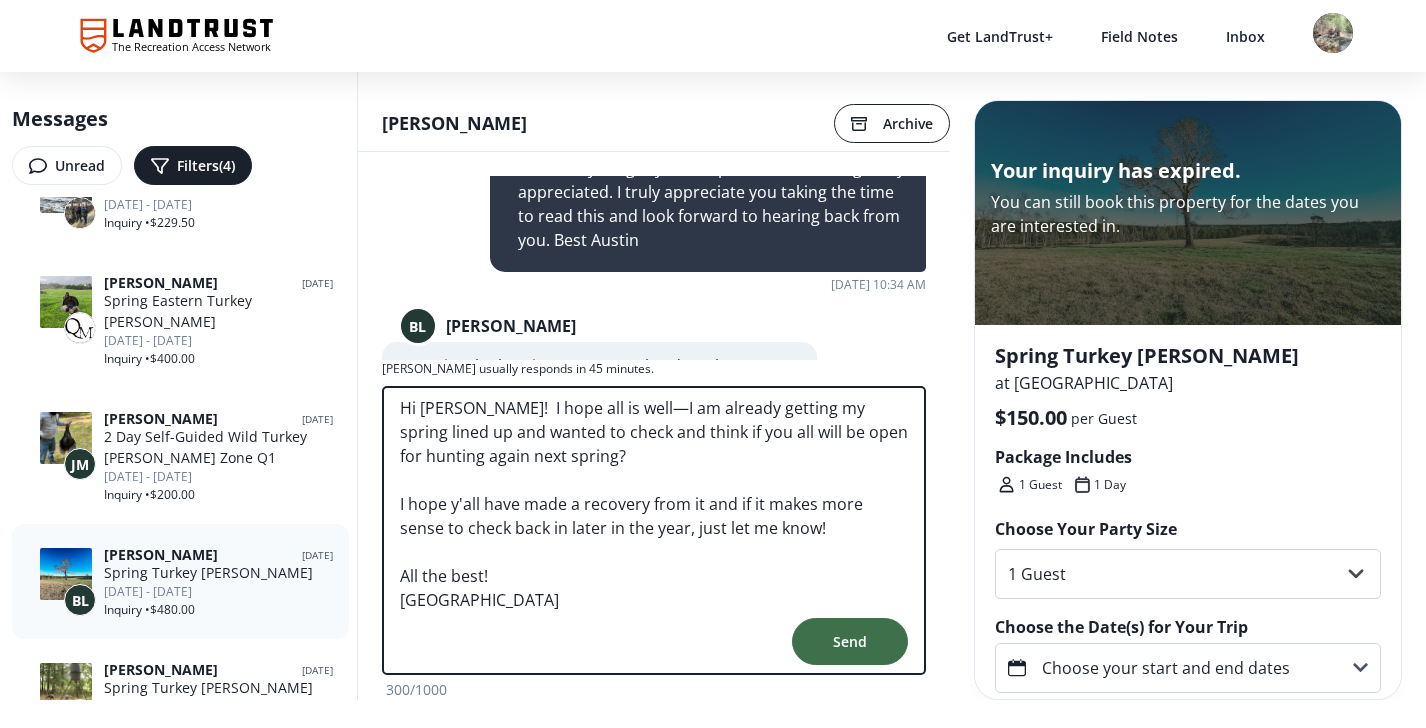 type 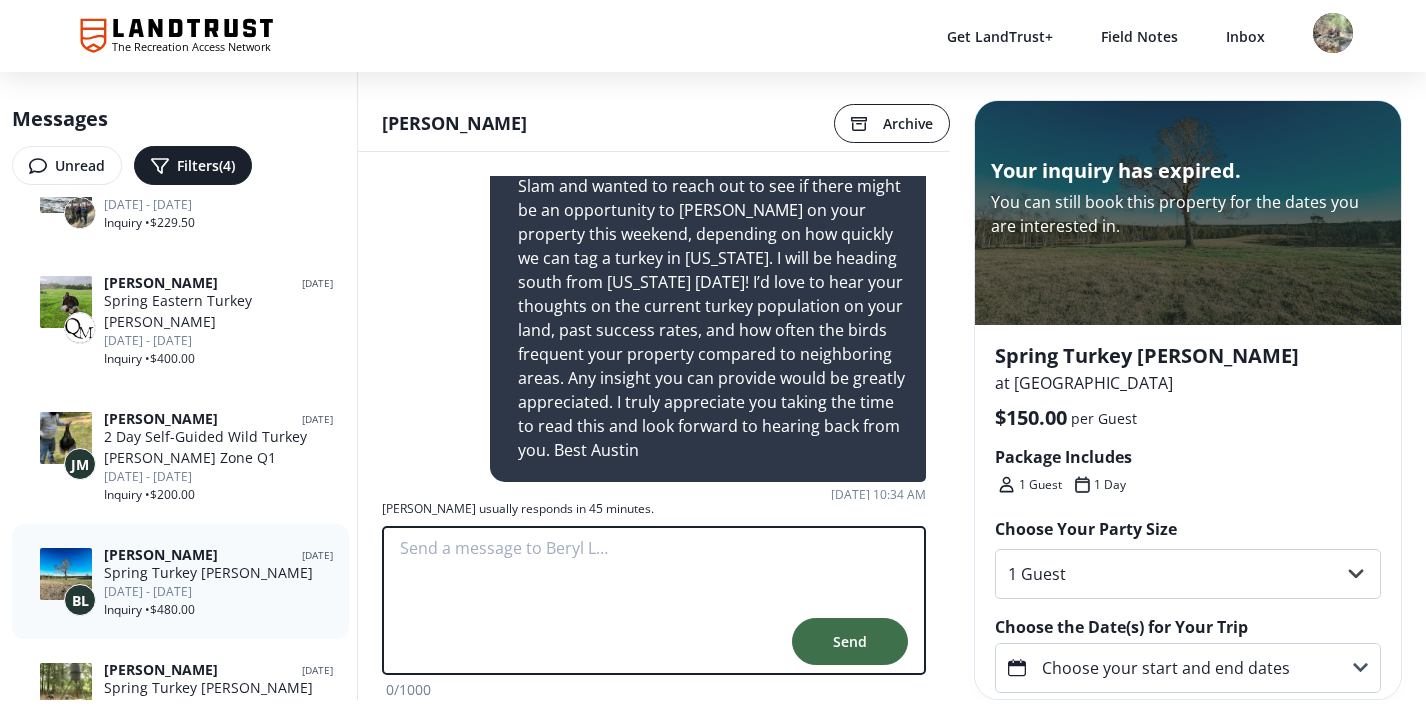 scroll, scrollTop: 0, scrollLeft: 0, axis: both 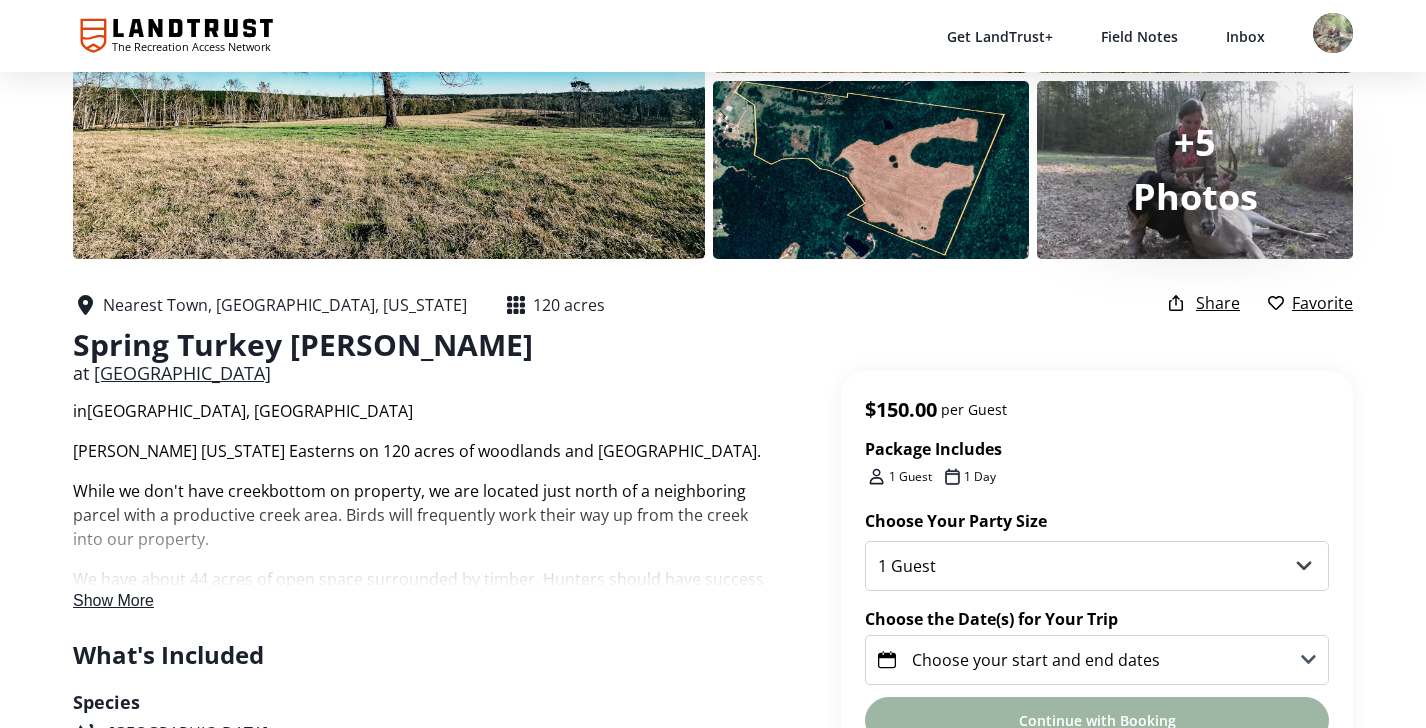 click on "Show More" at bounding box center [113, 600] 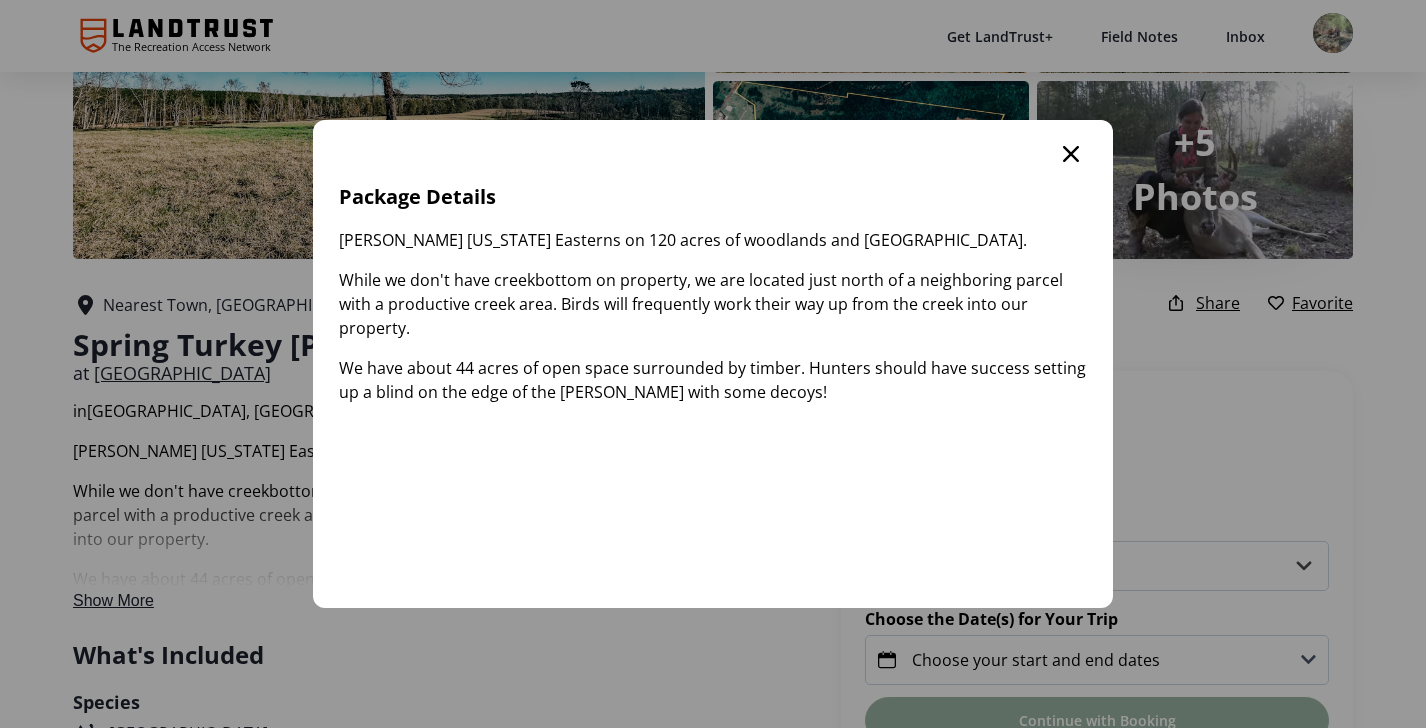 click 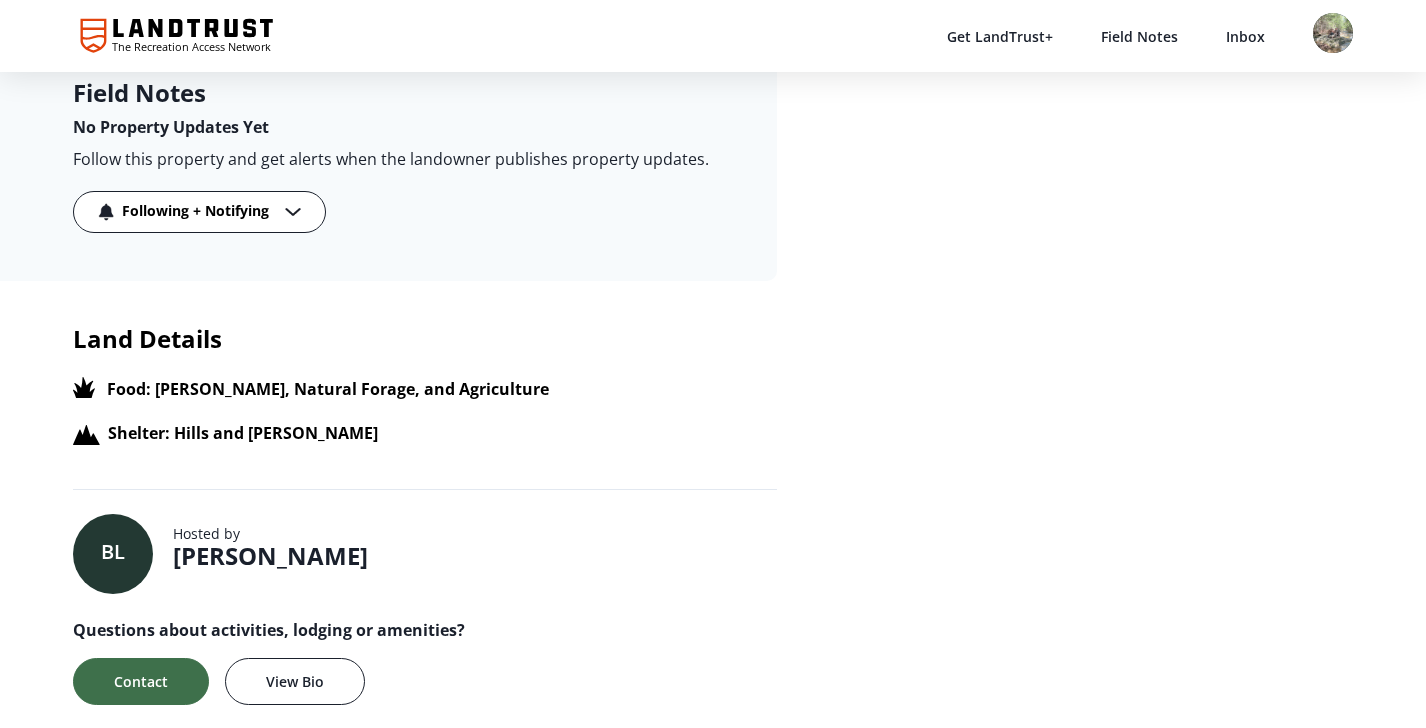scroll, scrollTop: 1733, scrollLeft: 0, axis: vertical 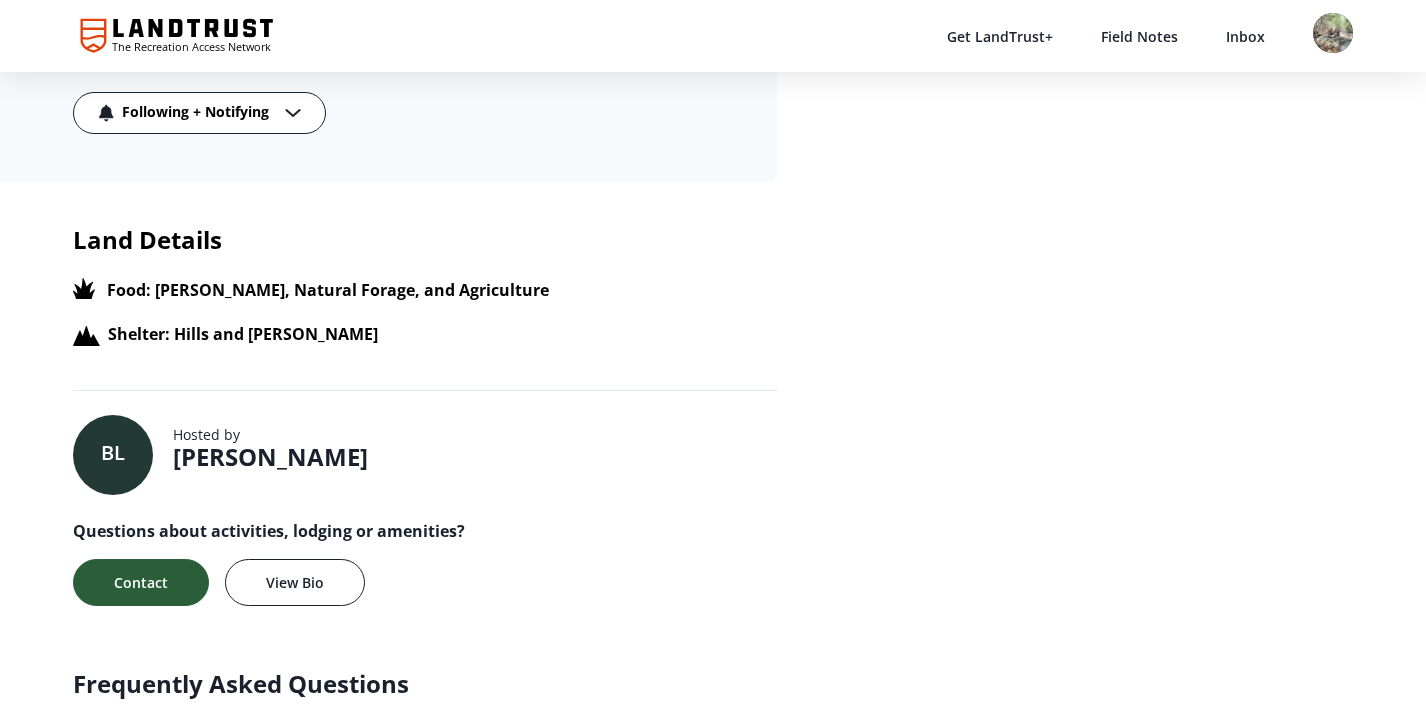 click on "Contact" at bounding box center (141, 582) 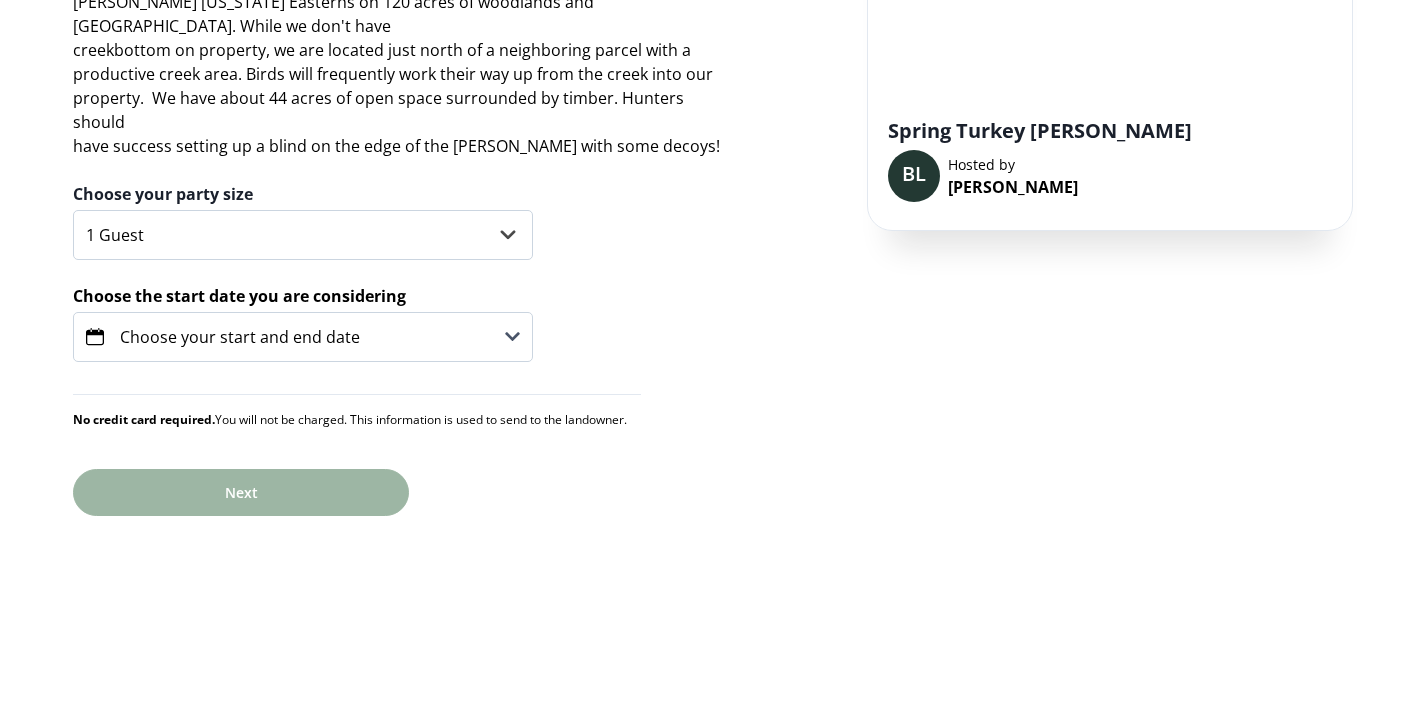scroll, scrollTop: 0, scrollLeft: 0, axis: both 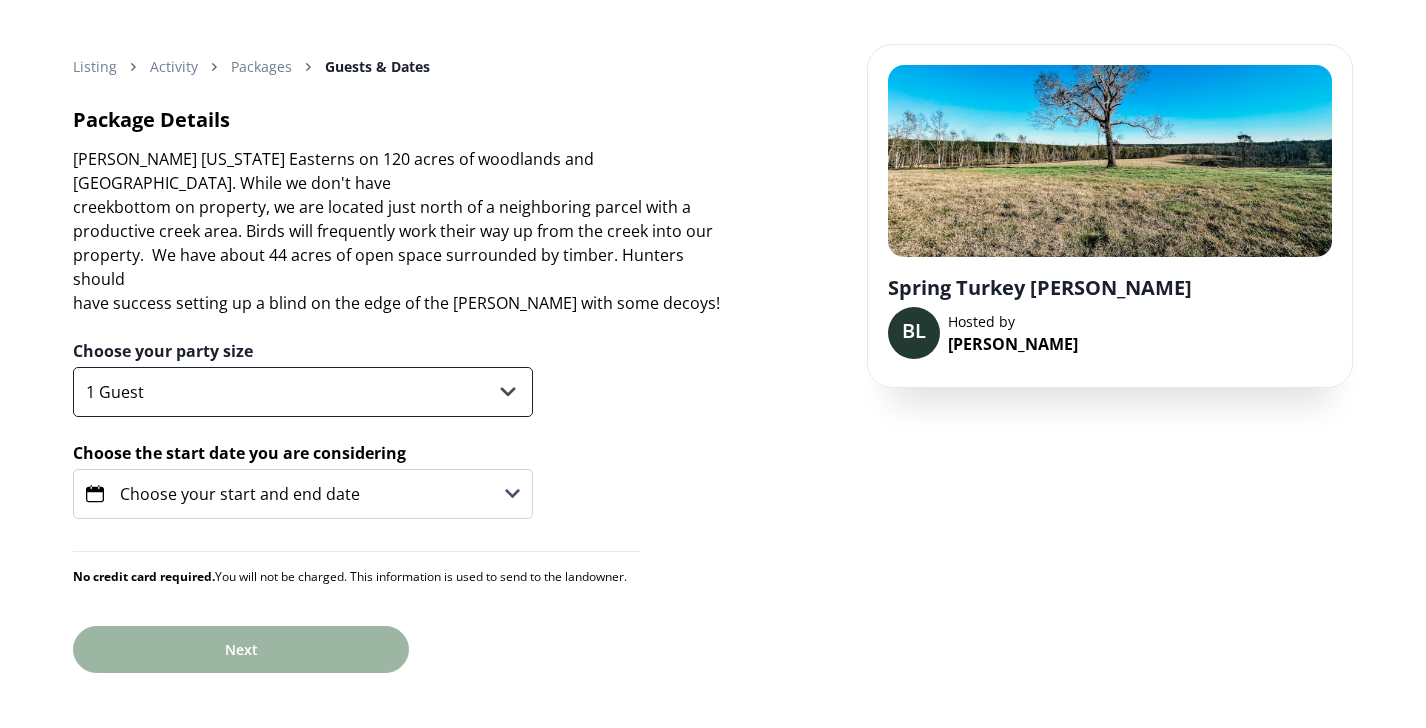 click on "1  Guest 2  Guests 3  Guests 4  Guests" at bounding box center [303, 392] 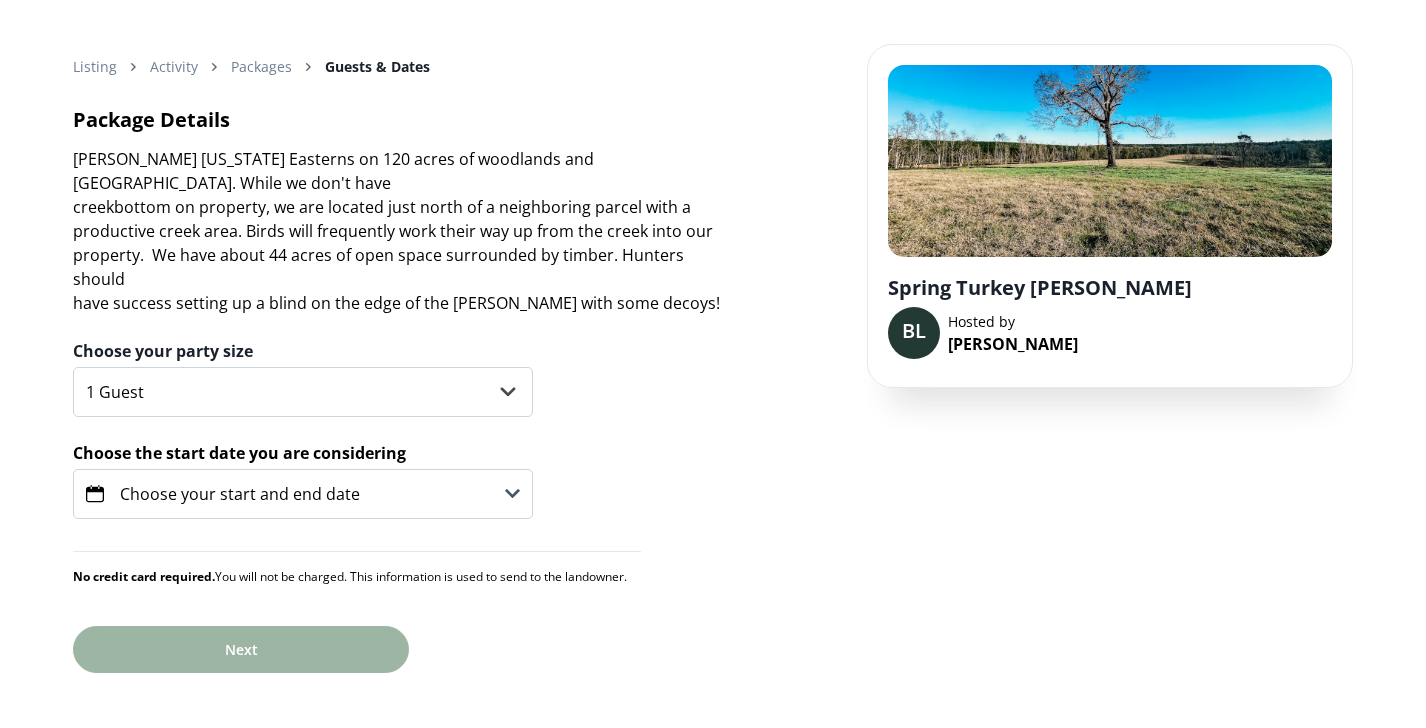 click on "Choose the start date you are considering" at bounding box center (303, 453) 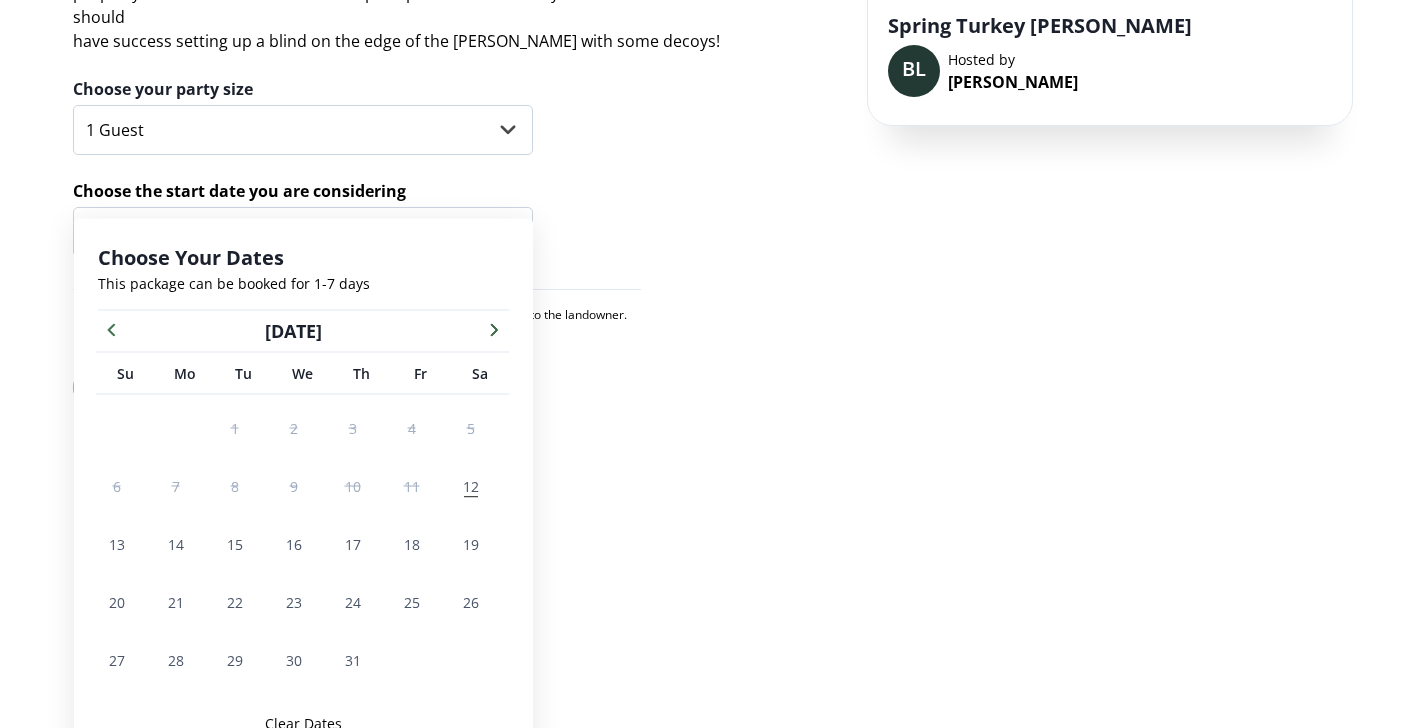 scroll, scrollTop: 287, scrollLeft: 0, axis: vertical 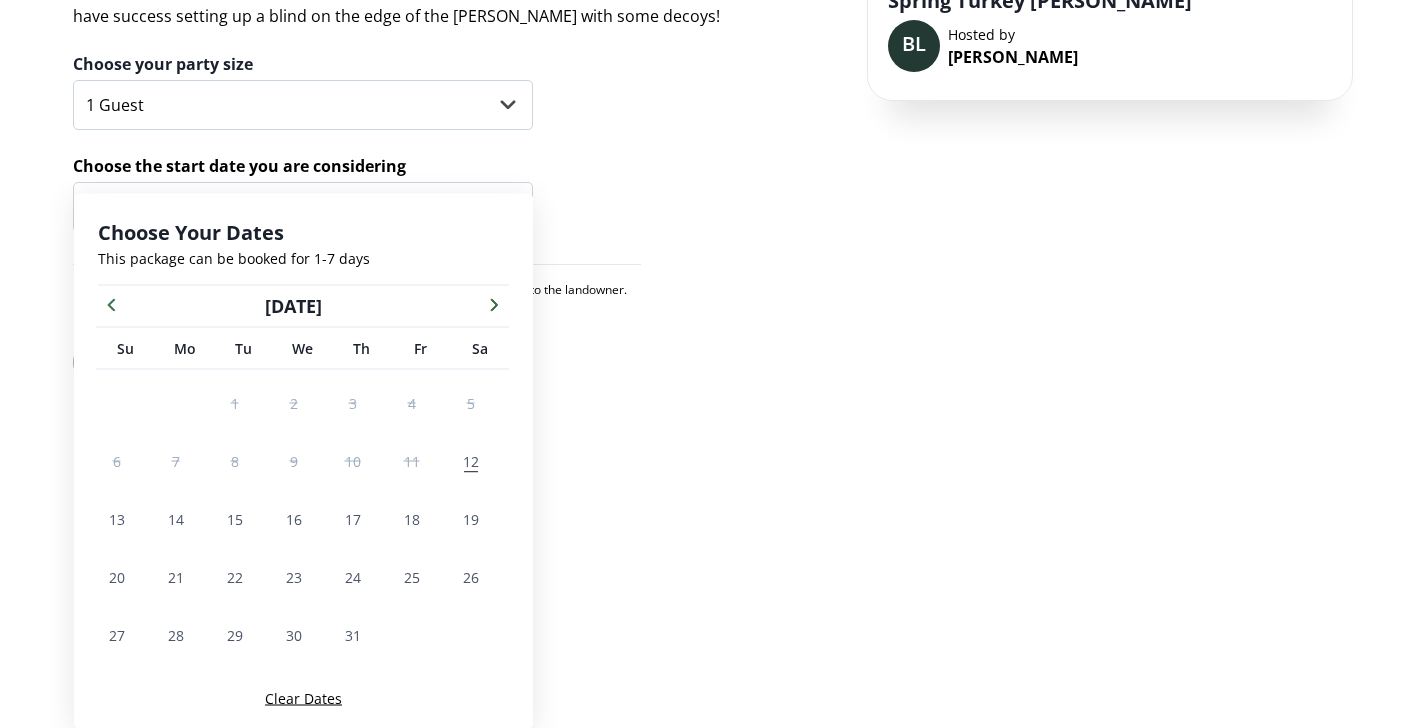 click at bounding box center [494, 304] 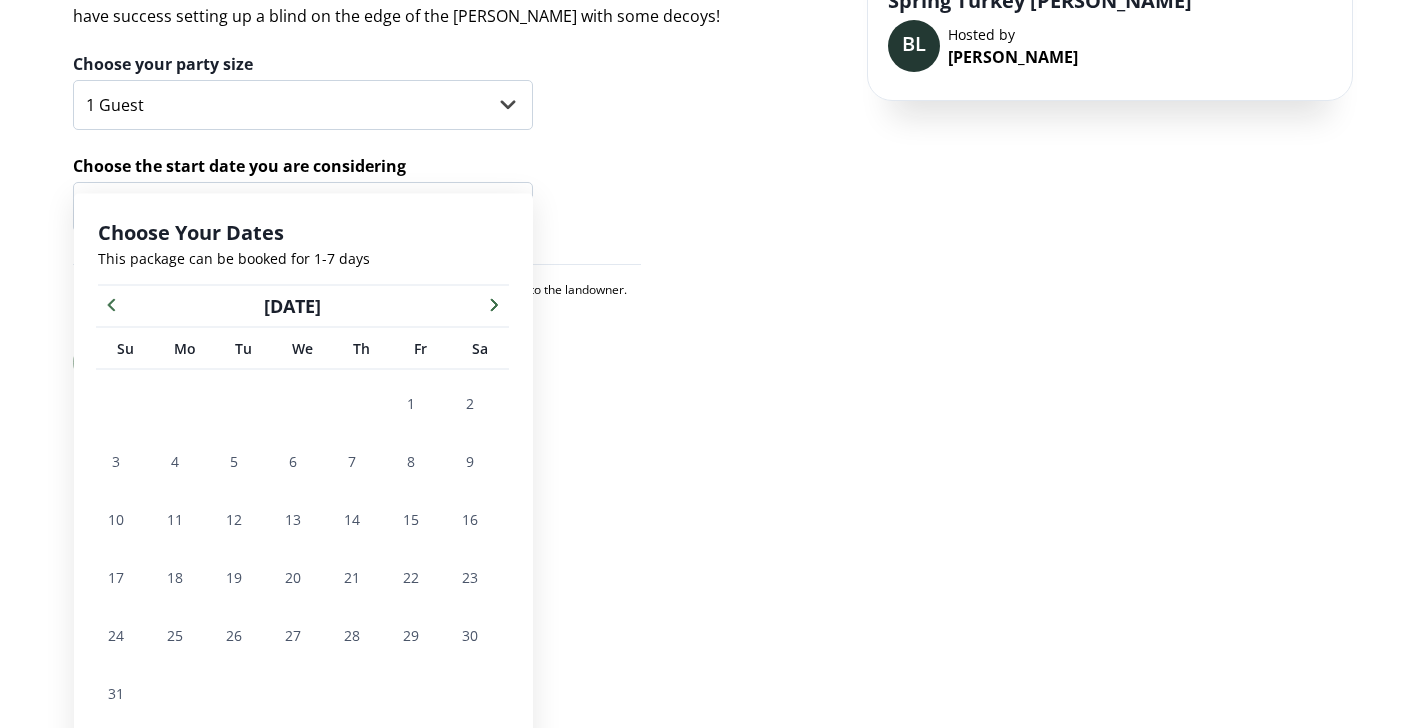 click at bounding box center [494, 304] 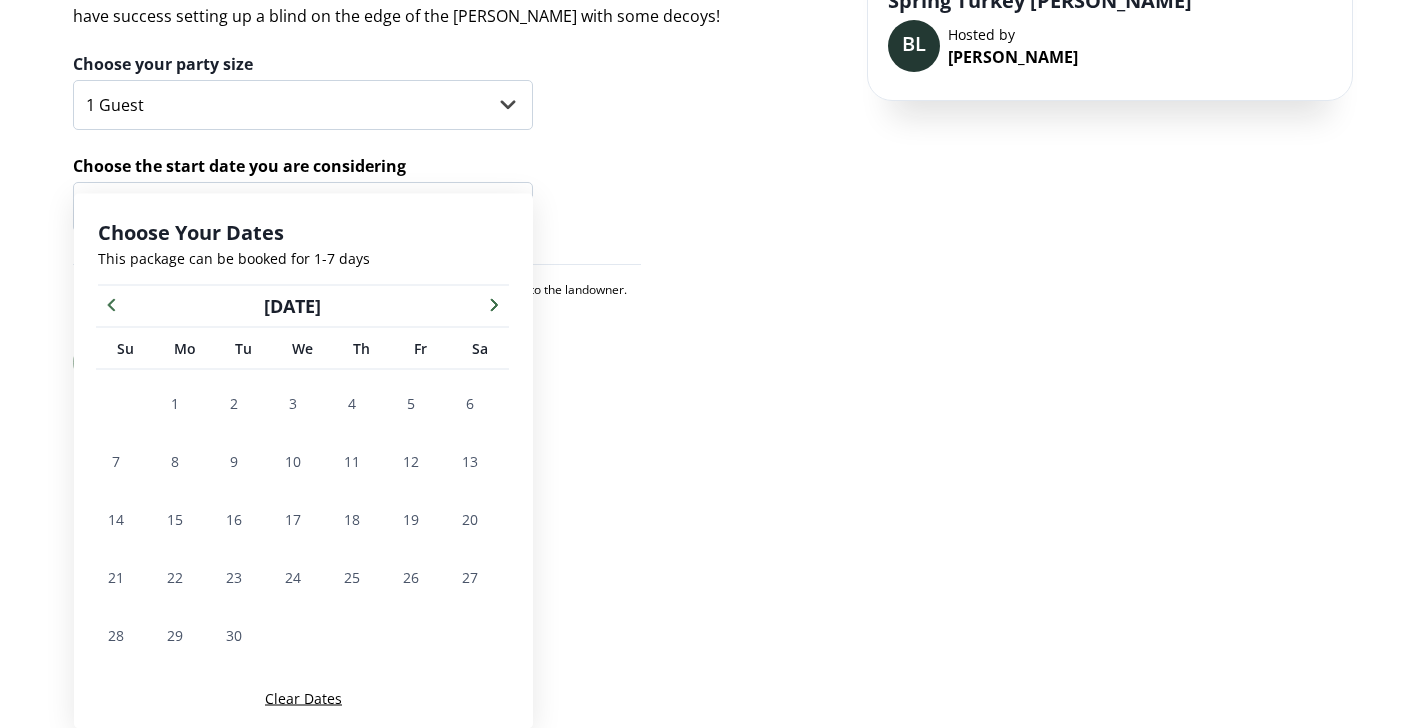 click at bounding box center [494, 304] 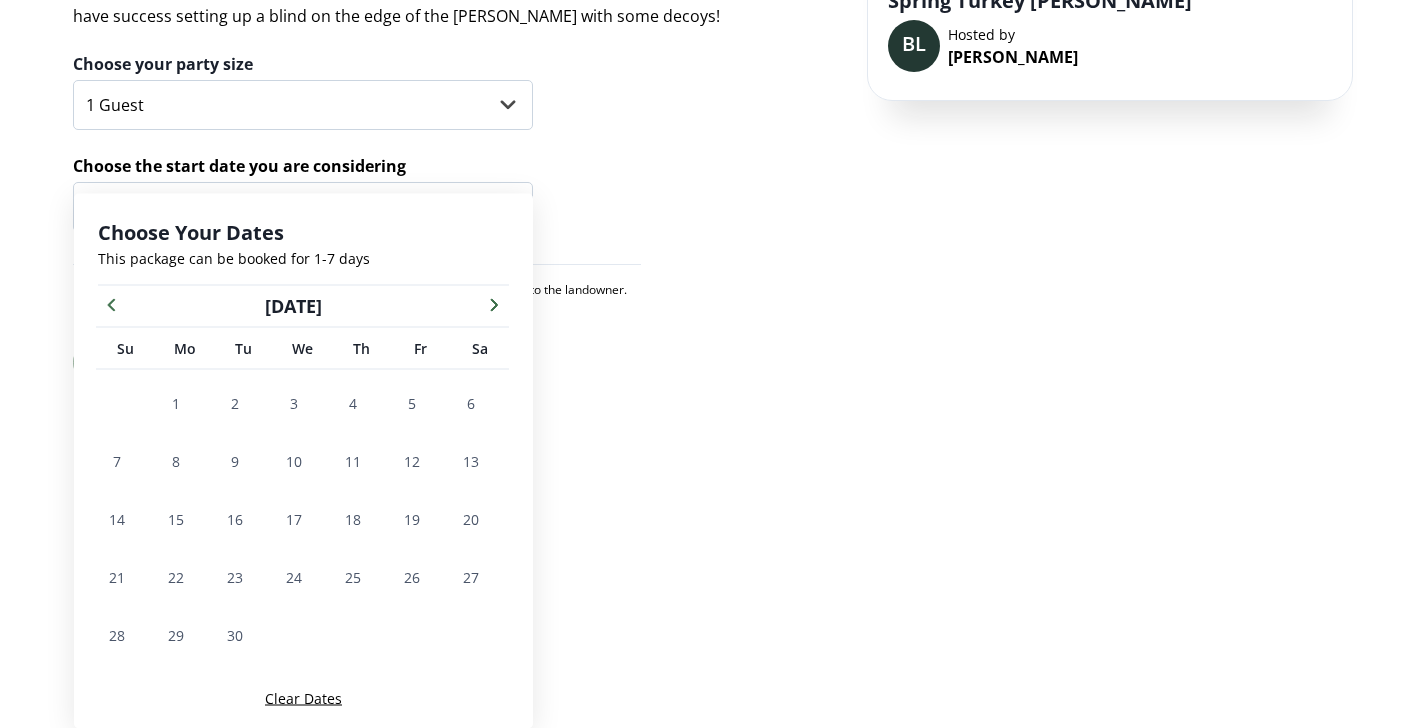 click at bounding box center (494, 304) 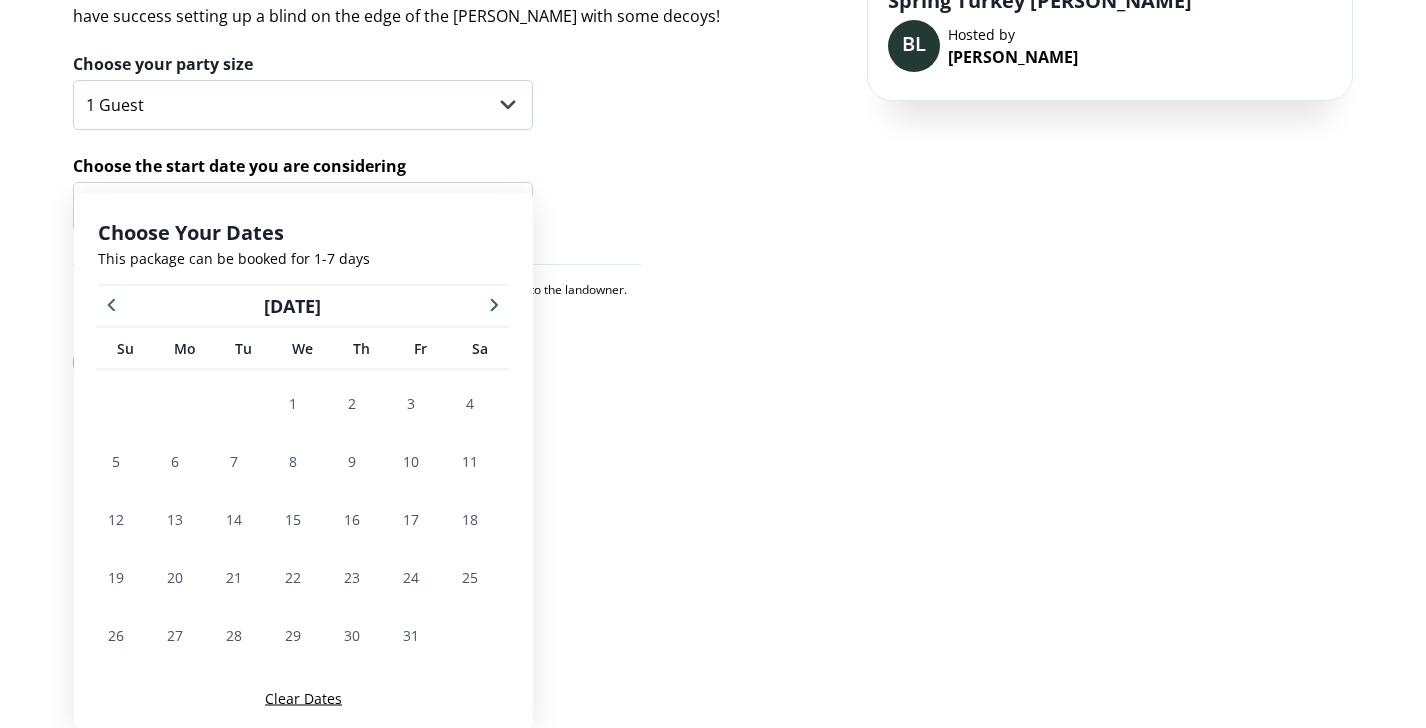 click at bounding box center [494, 304] 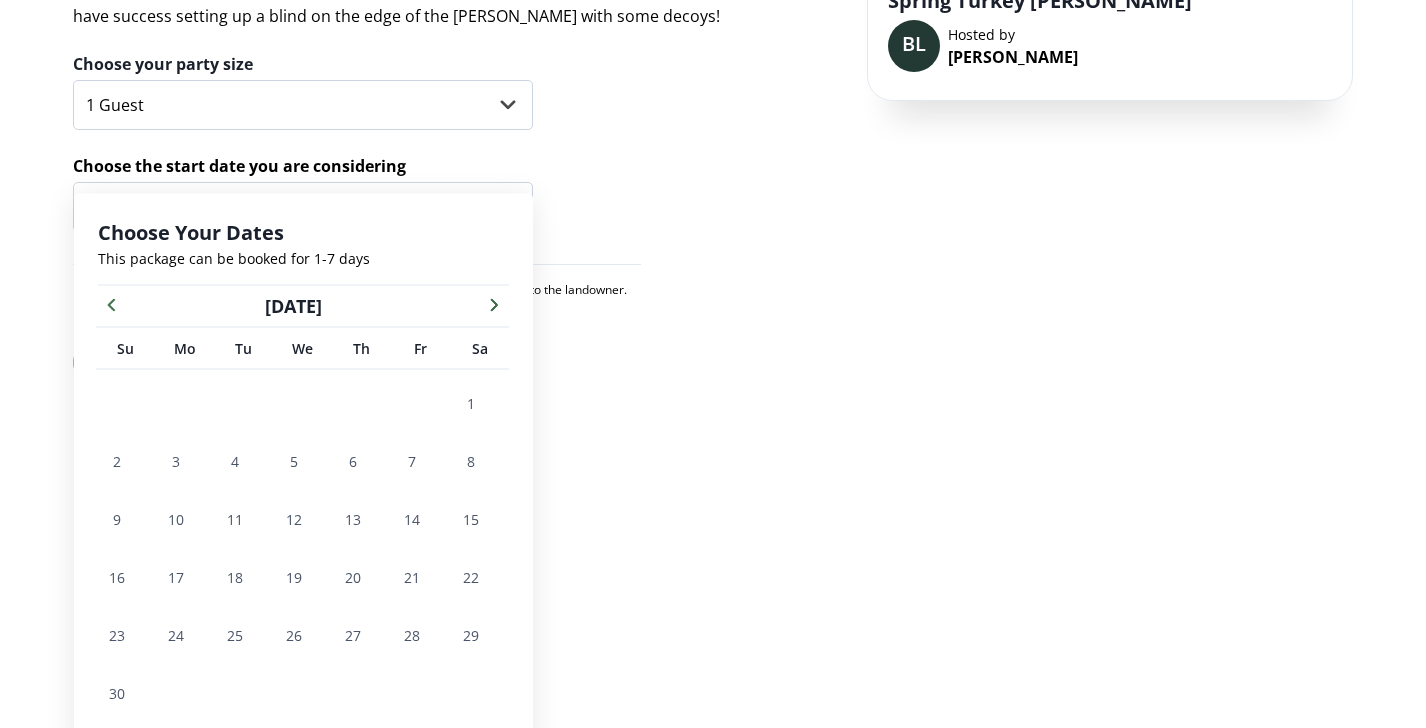 click at bounding box center [494, 304] 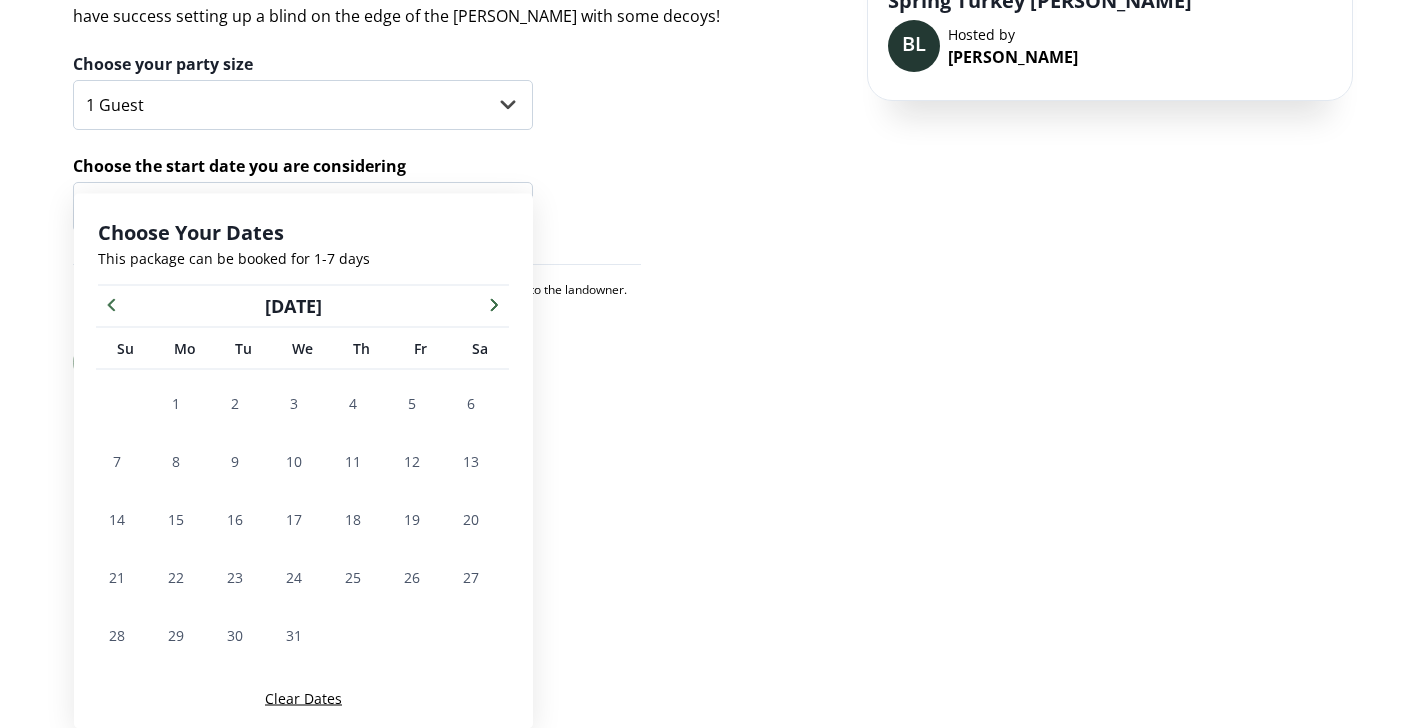 click at bounding box center (494, 304) 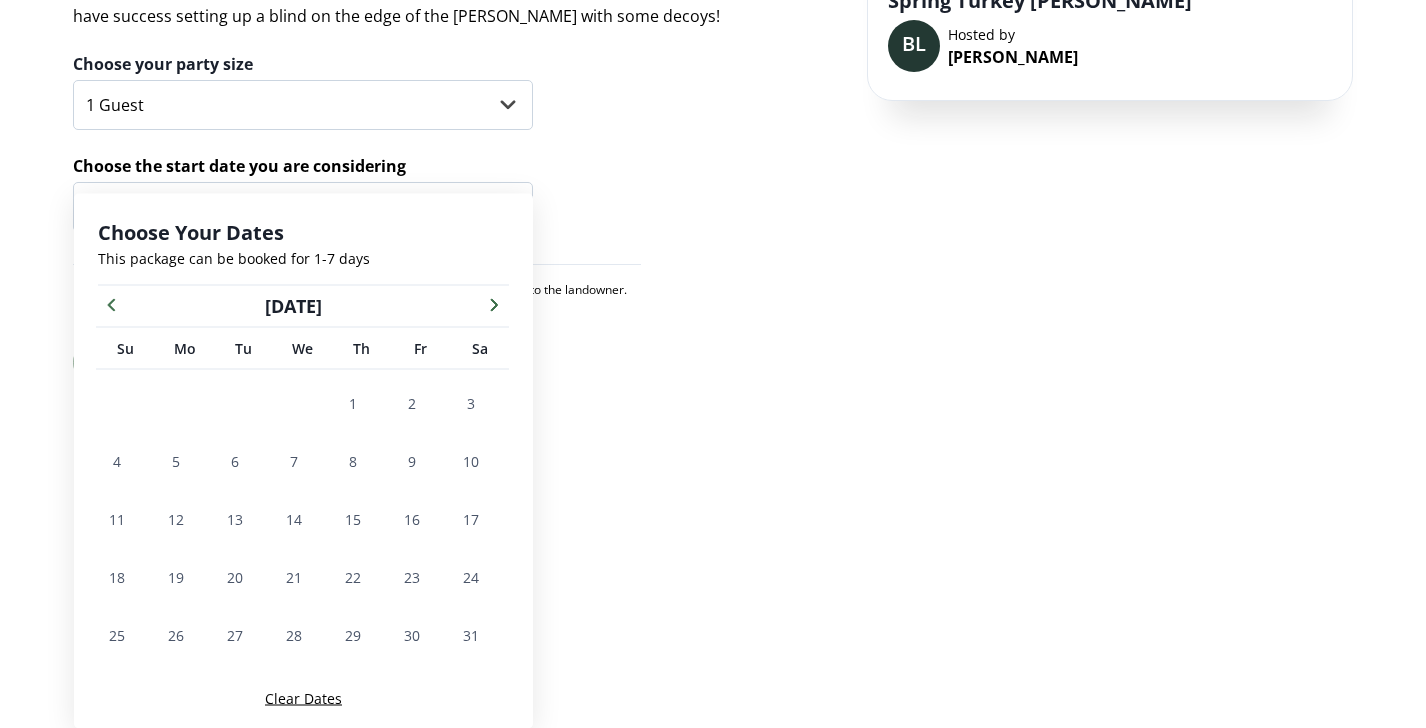 click at bounding box center (494, 304) 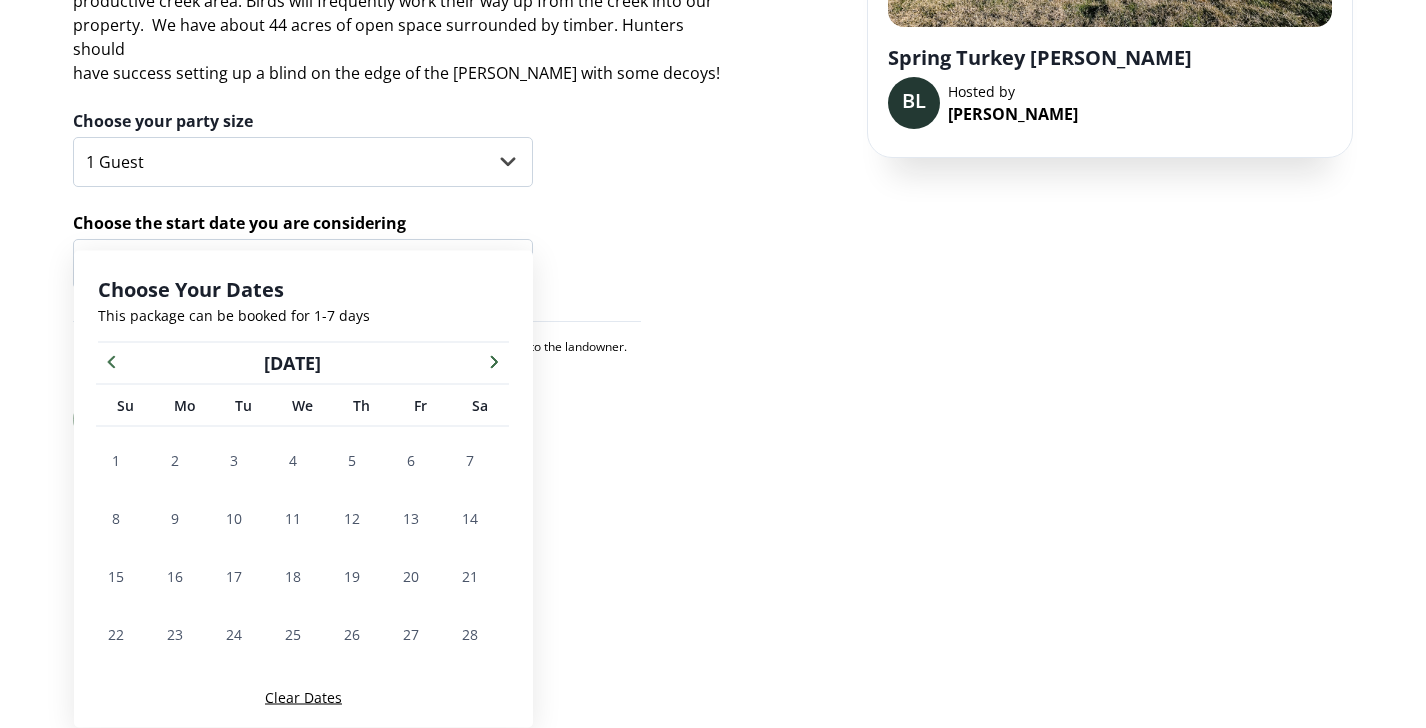 scroll, scrollTop: 229, scrollLeft: 0, axis: vertical 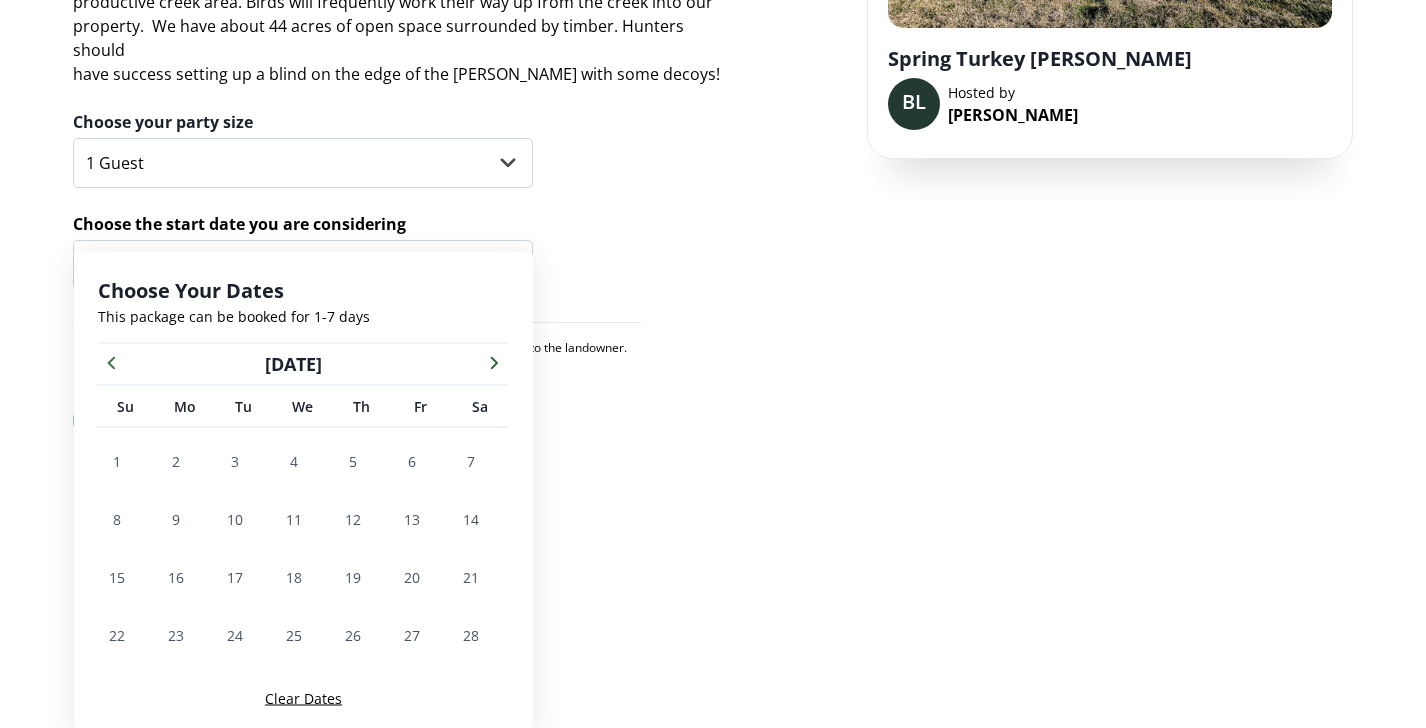 click at bounding box center (494, 362) 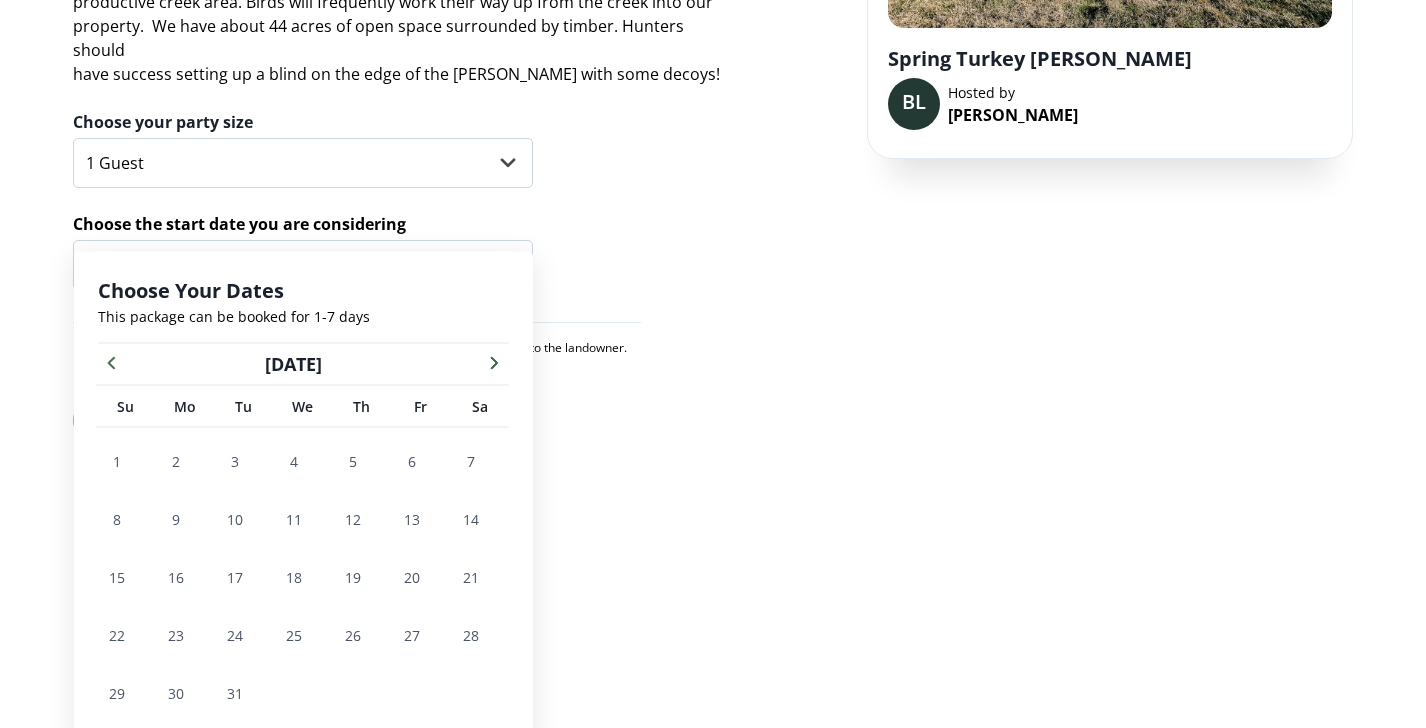 click at bounding box center (494, 362) 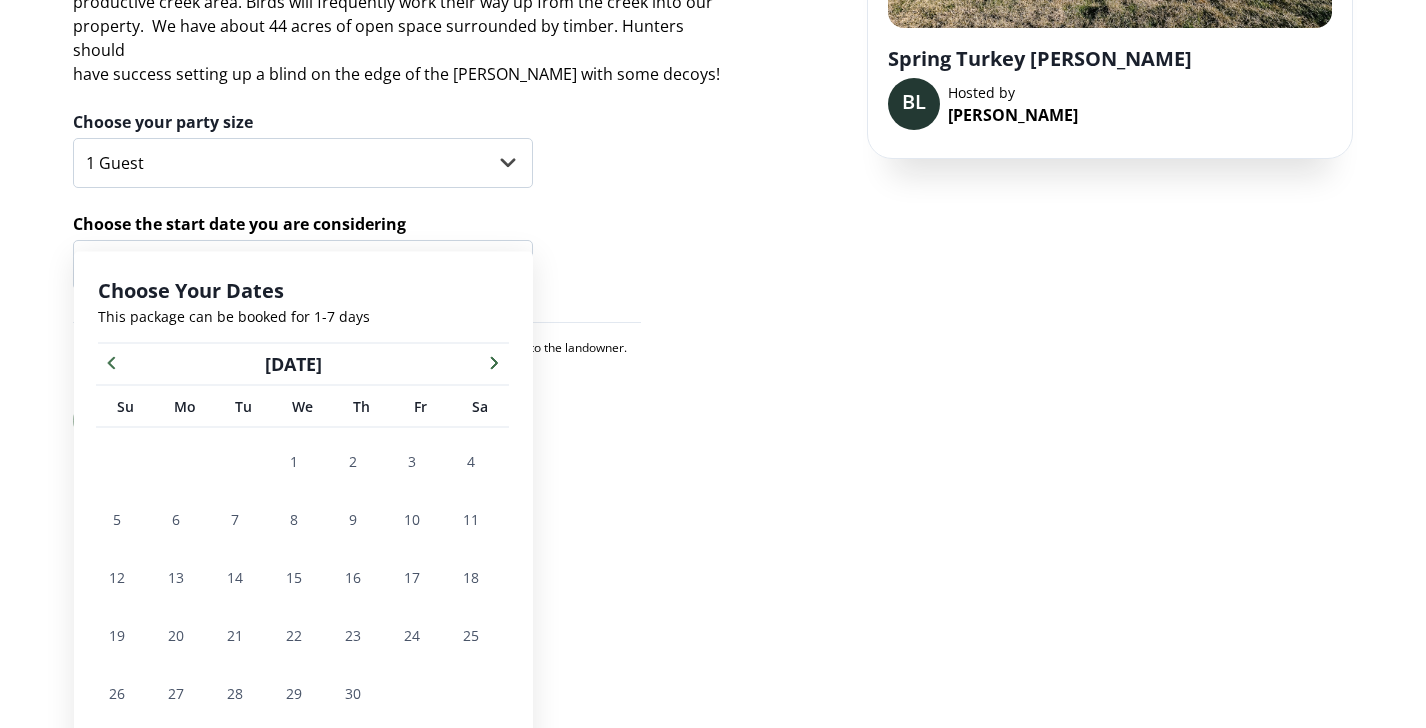 click 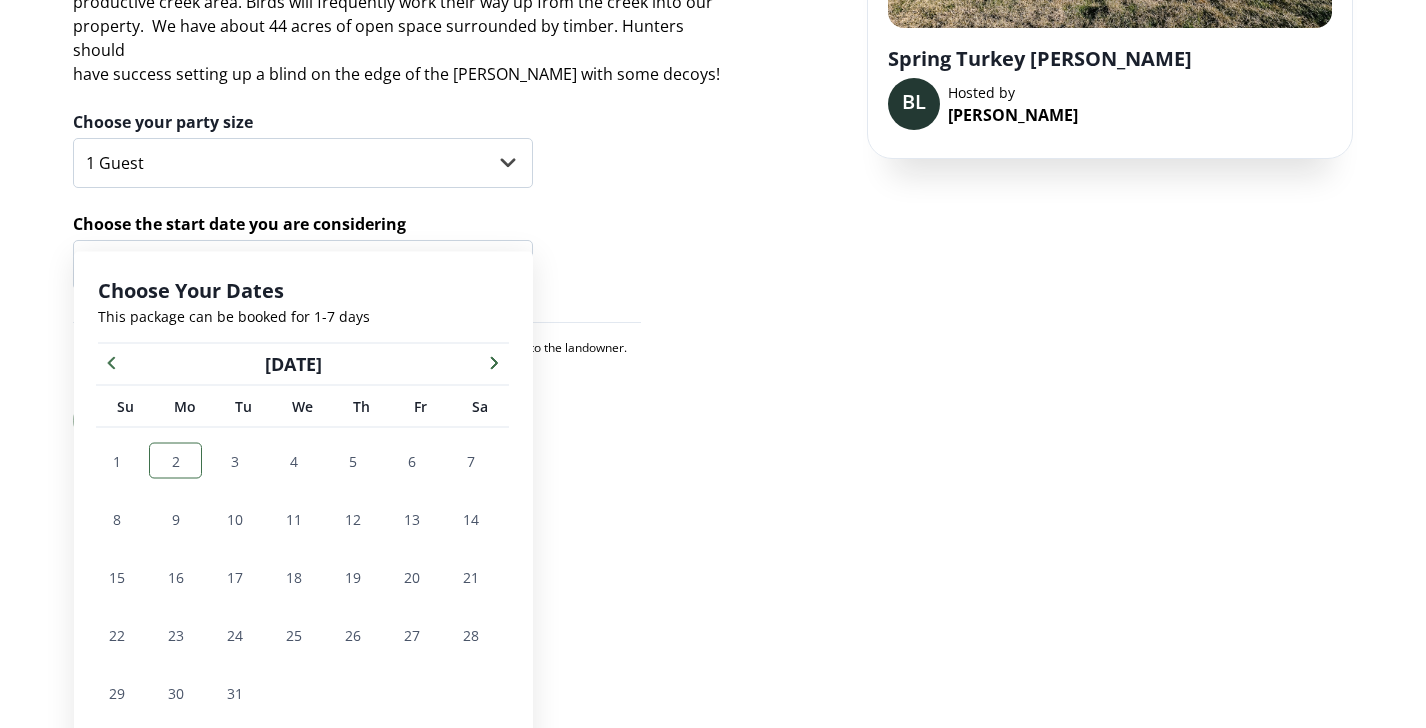 scroll, scrollTop: 287, scrollLeft: 0, axis: vertical 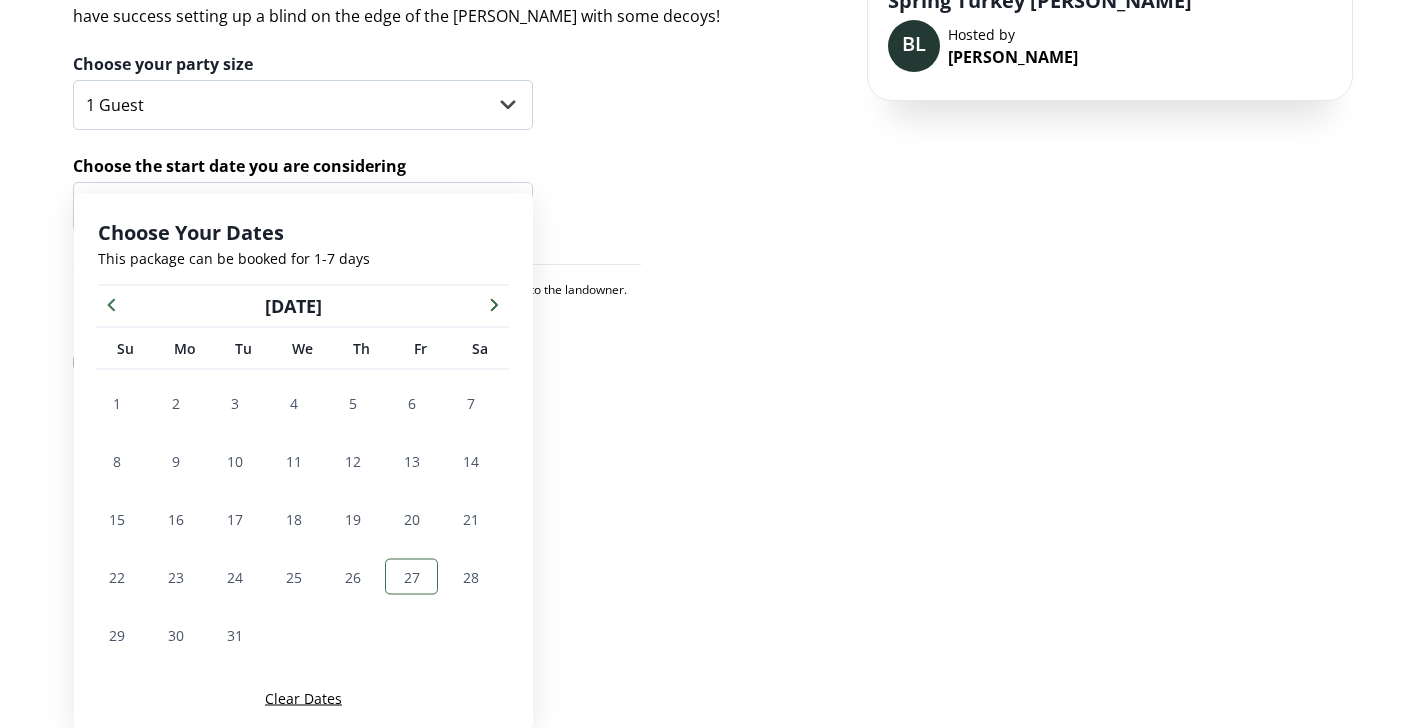 click on "27" at bounding box center [412, 576] 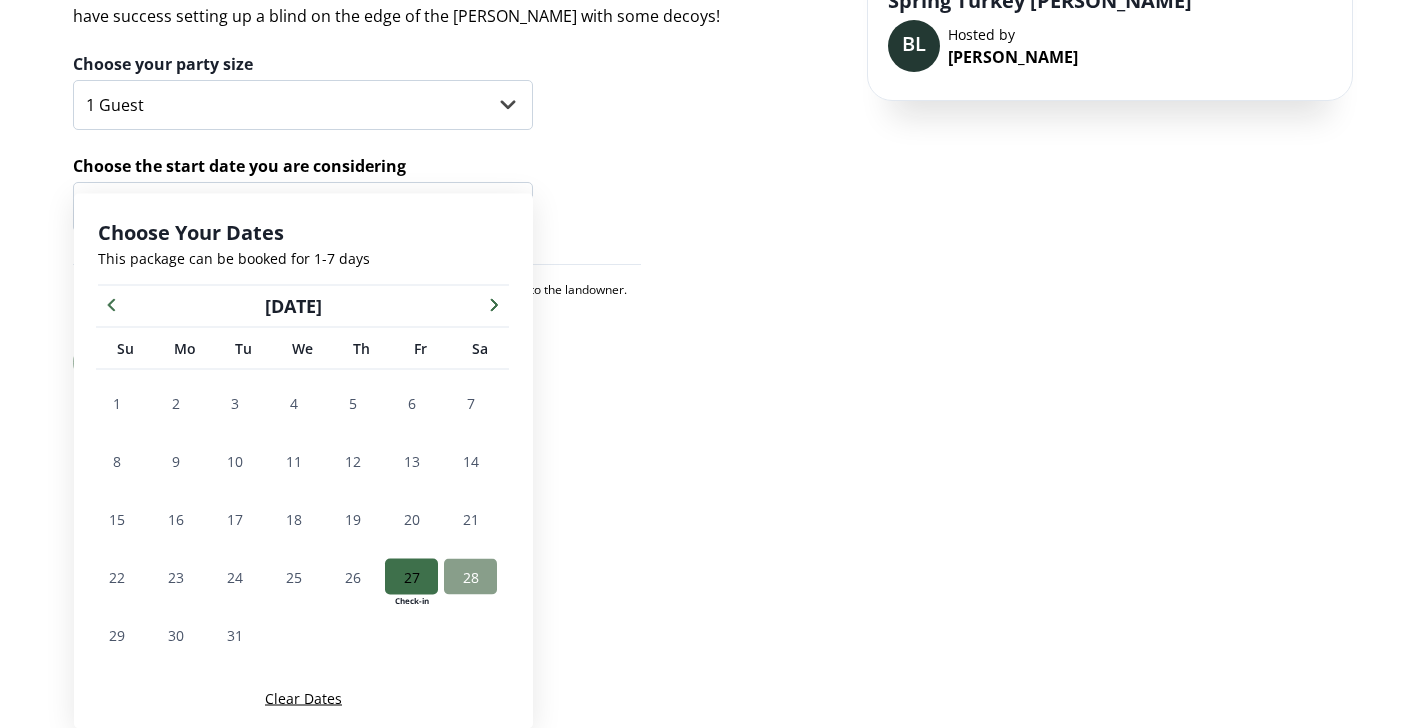 click on "28" at bounding box center [470, 577] 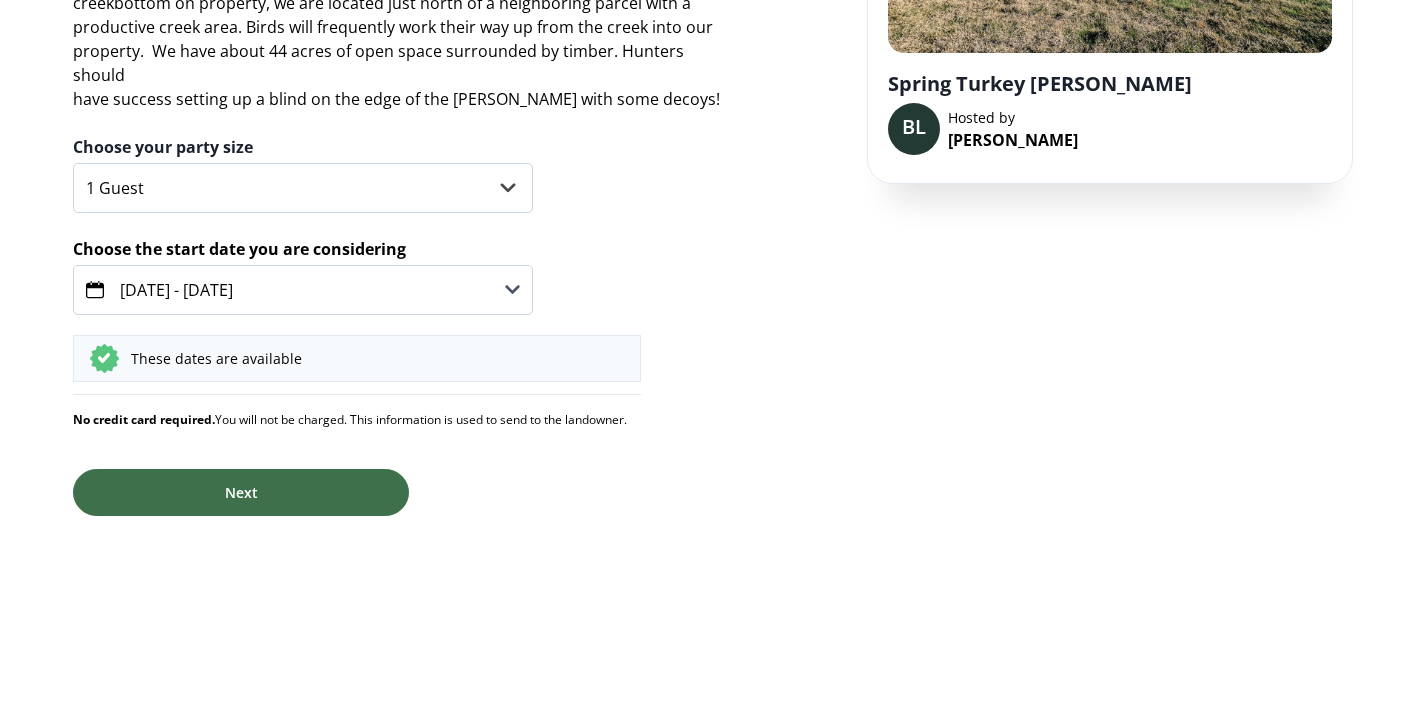 scroll, scrollTop: 156, scrollLeft: 0, axis: vertical 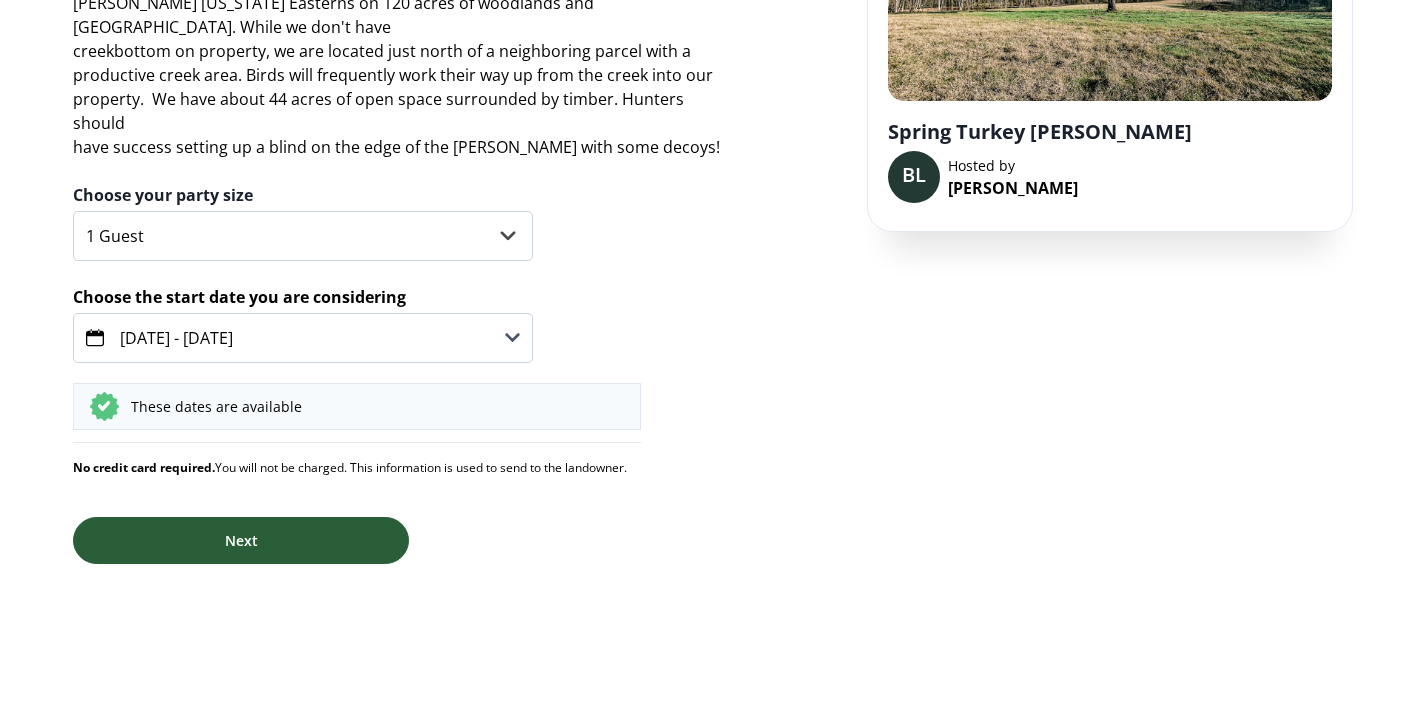 click on "Next" at bounding box center [241, 540] 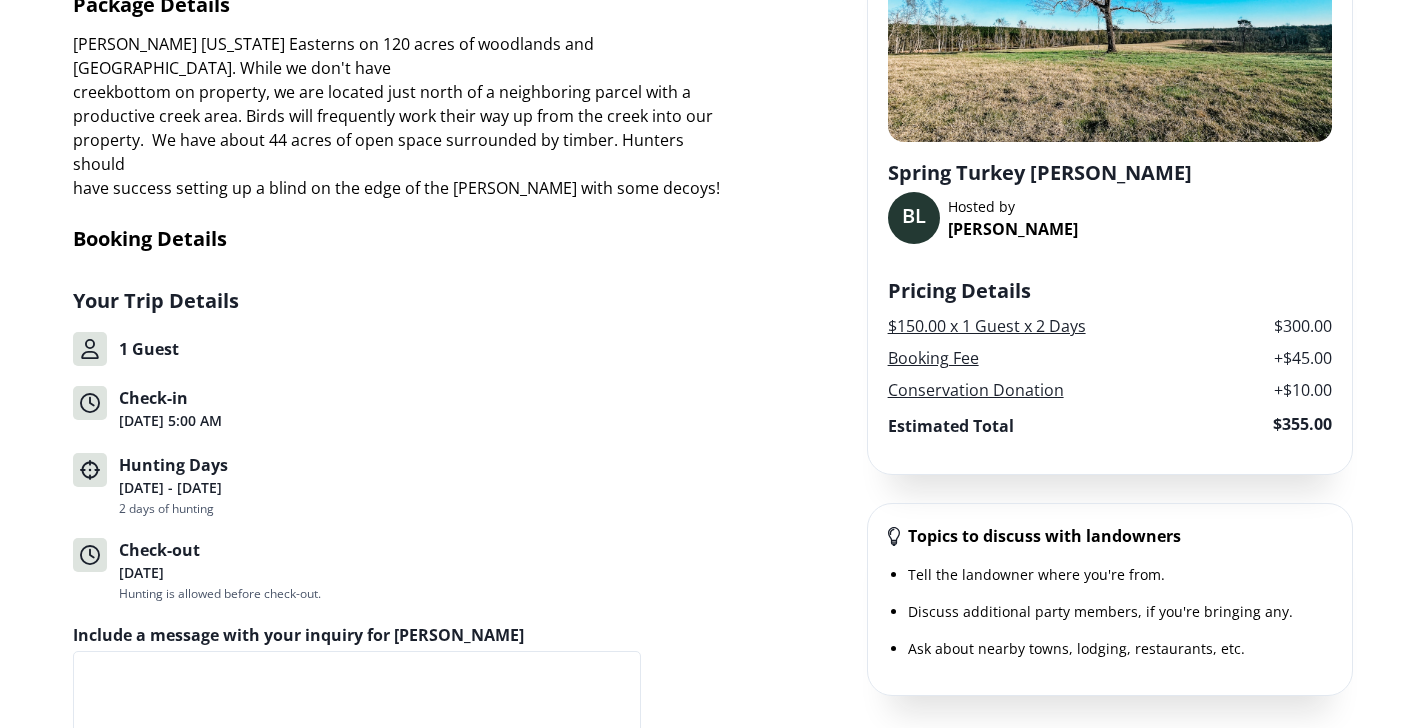 scroll, scrollTop: 0, scrollLeft: 0, axis: both 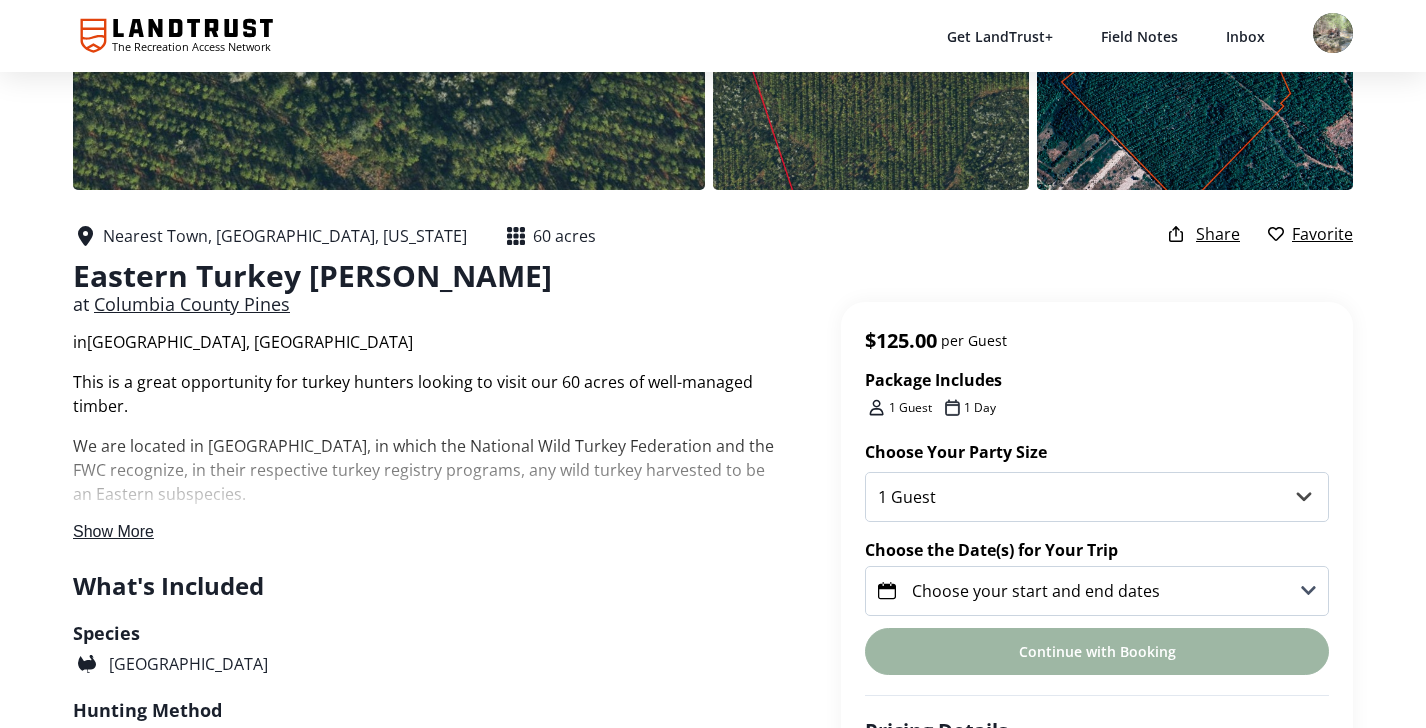 click on "Show More" at bounding box center (113, 531) 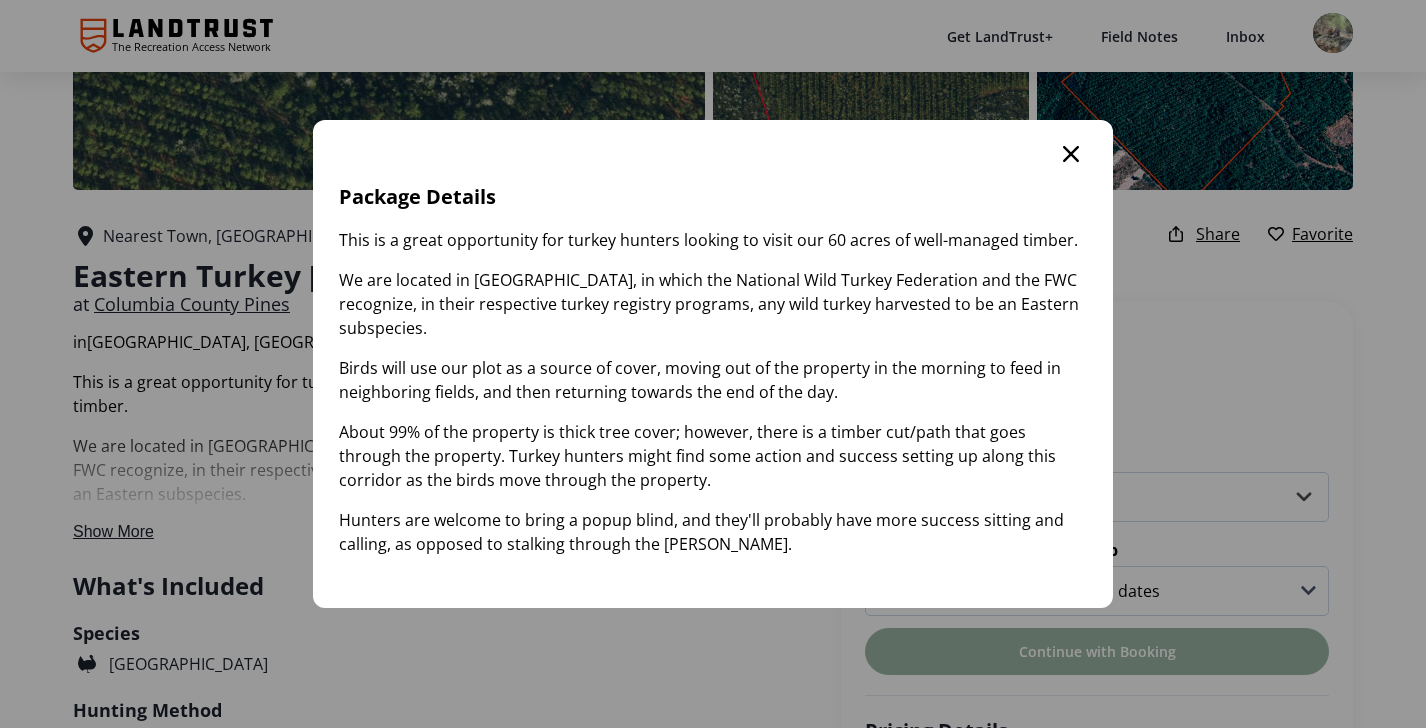 click 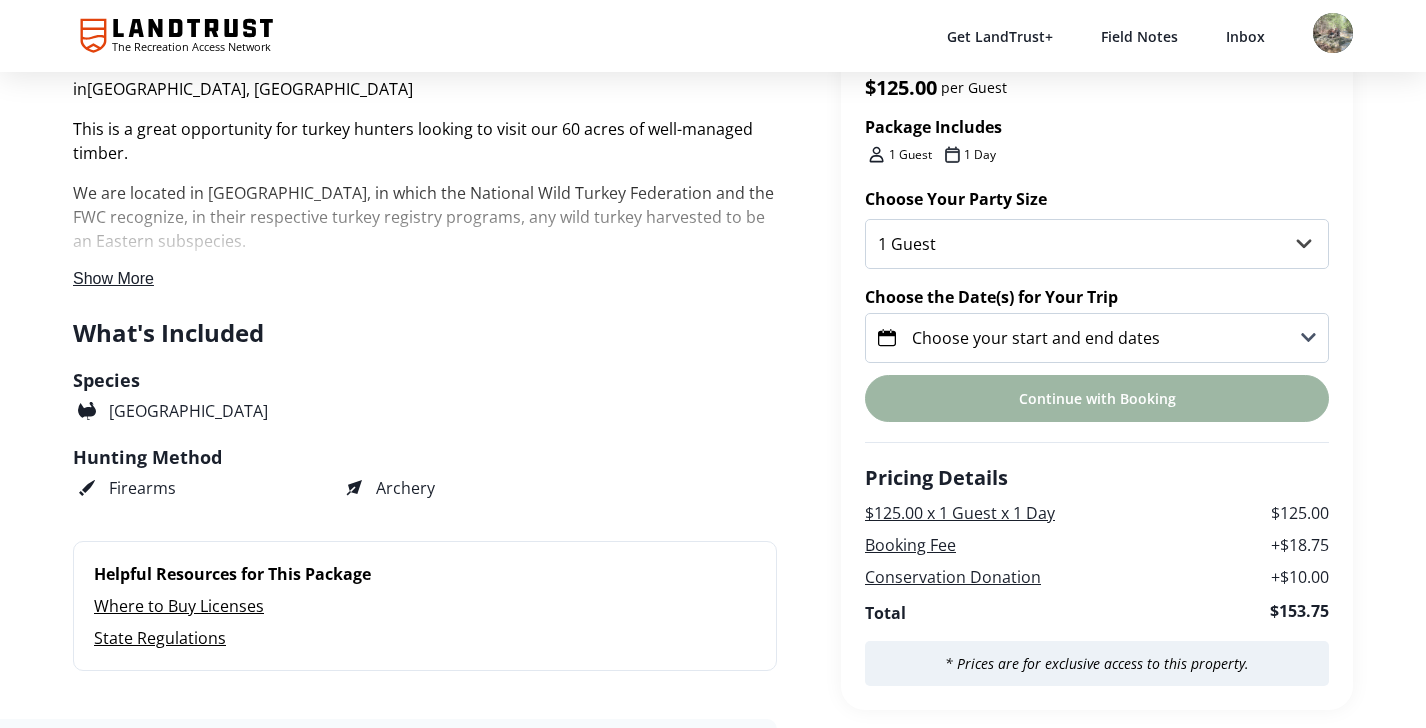 scroll, scrollTop: 527, scrollLeft: 0, axis: vertical 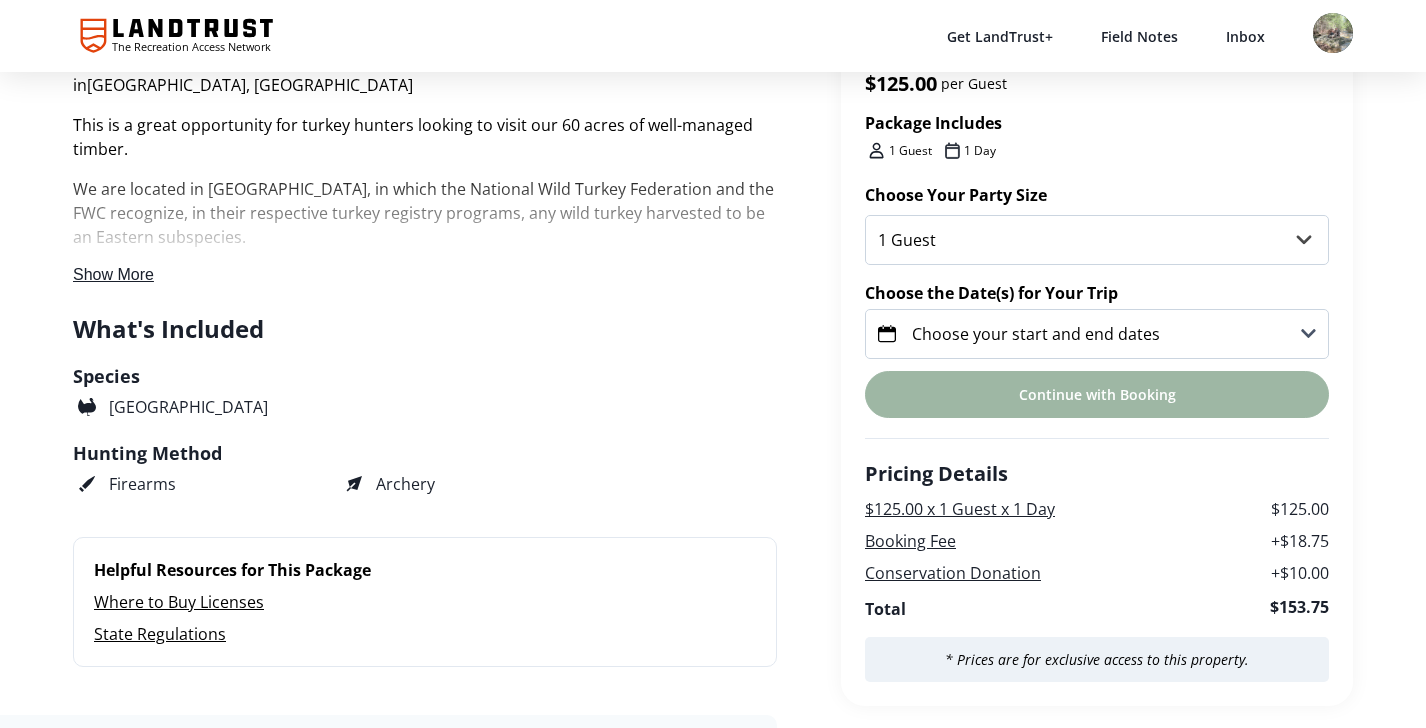 click on "Choose your start and end dates" at bounding box center [1097, 334] 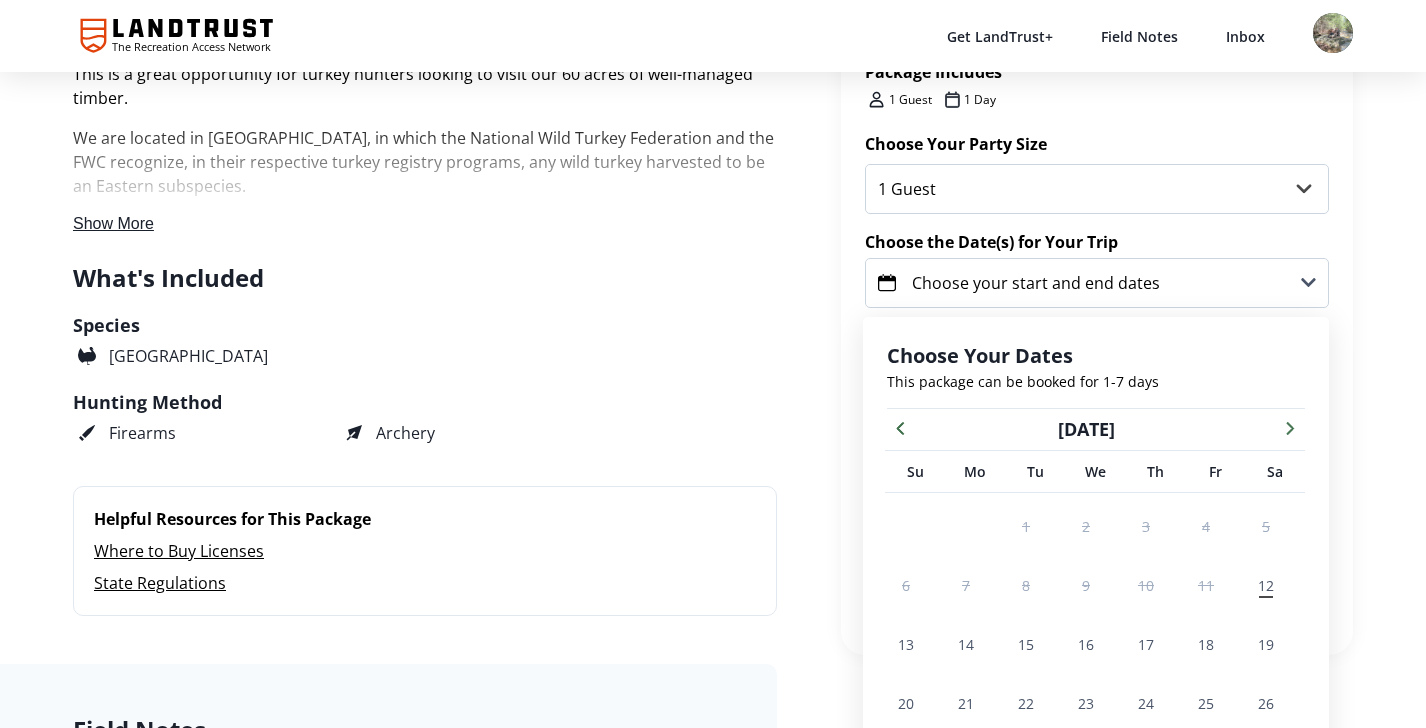 scroll, scrollTop: 727, scrollLeft: 0, axis: vertical 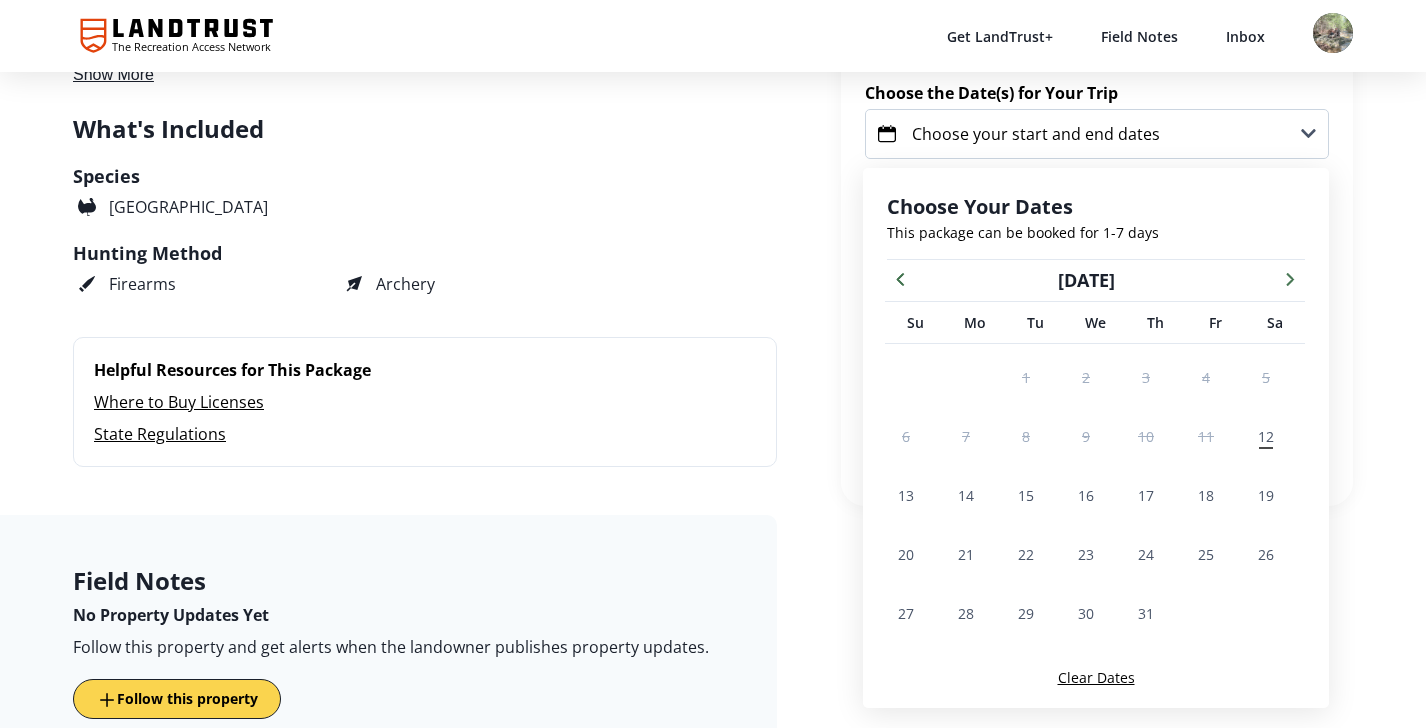 click at bounding box center (1290, 278) 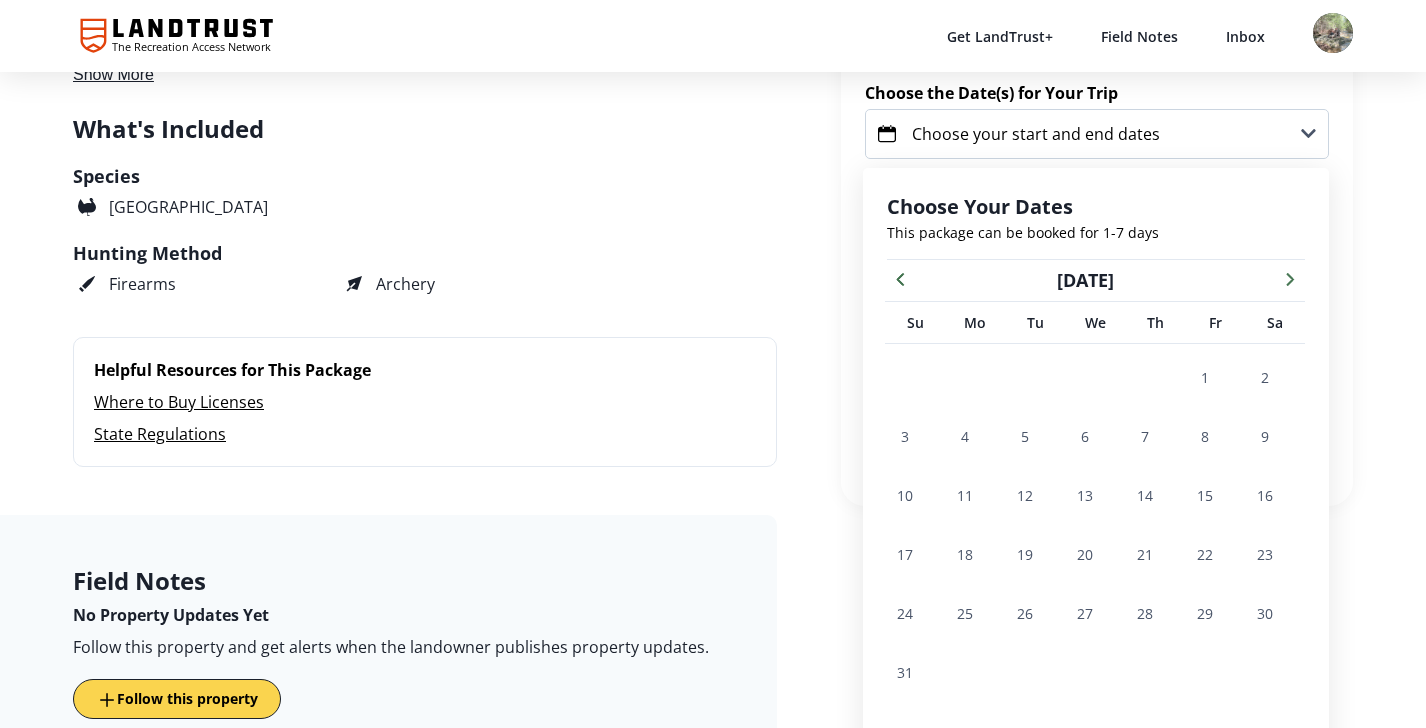 click at bounding box center (1290, 278) 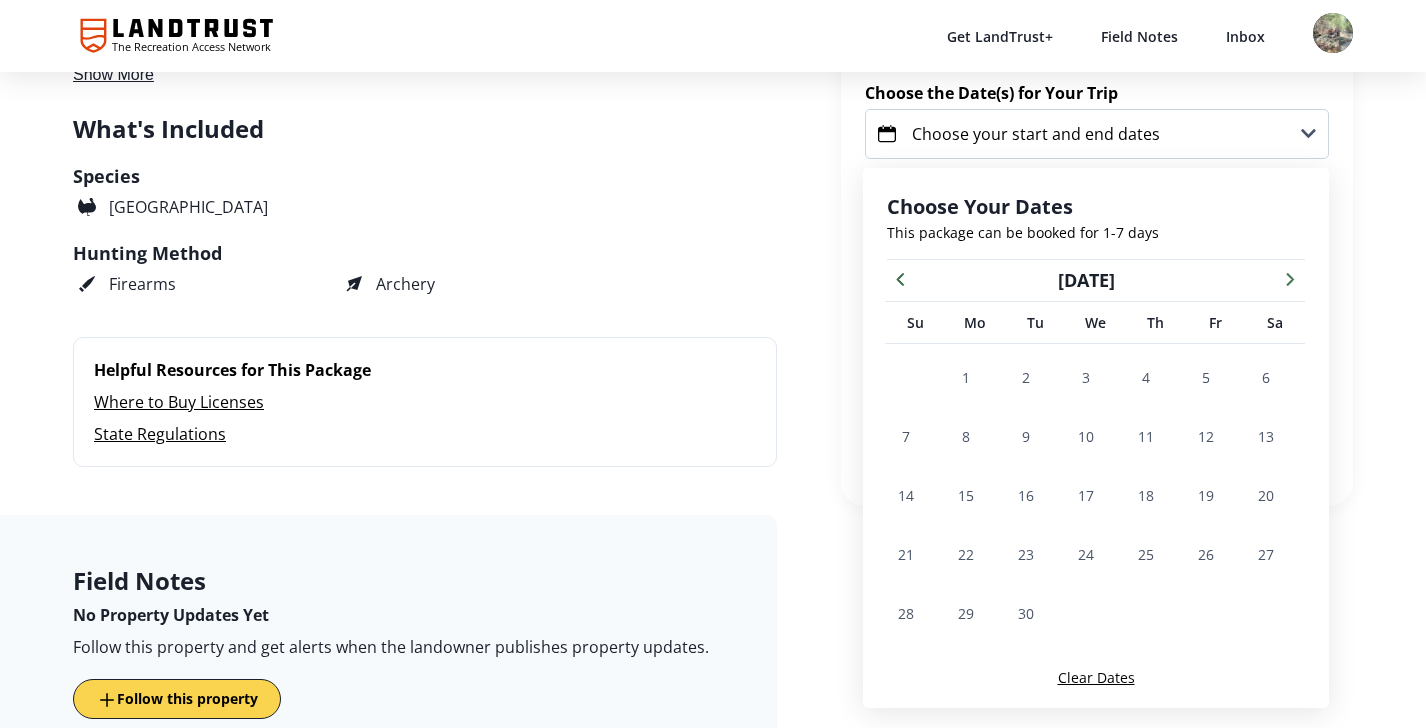 click at bounding box center [1290, 278] 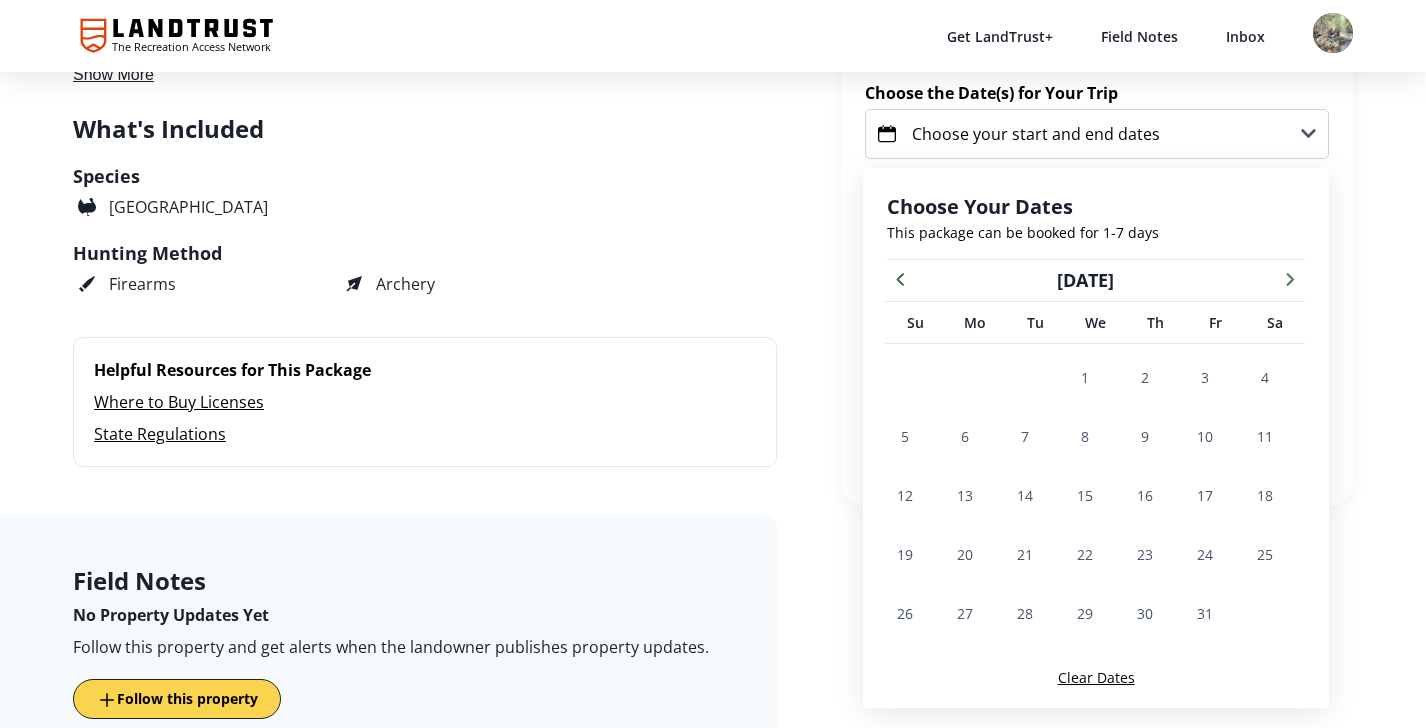 click at bounding box center [1290, 278] 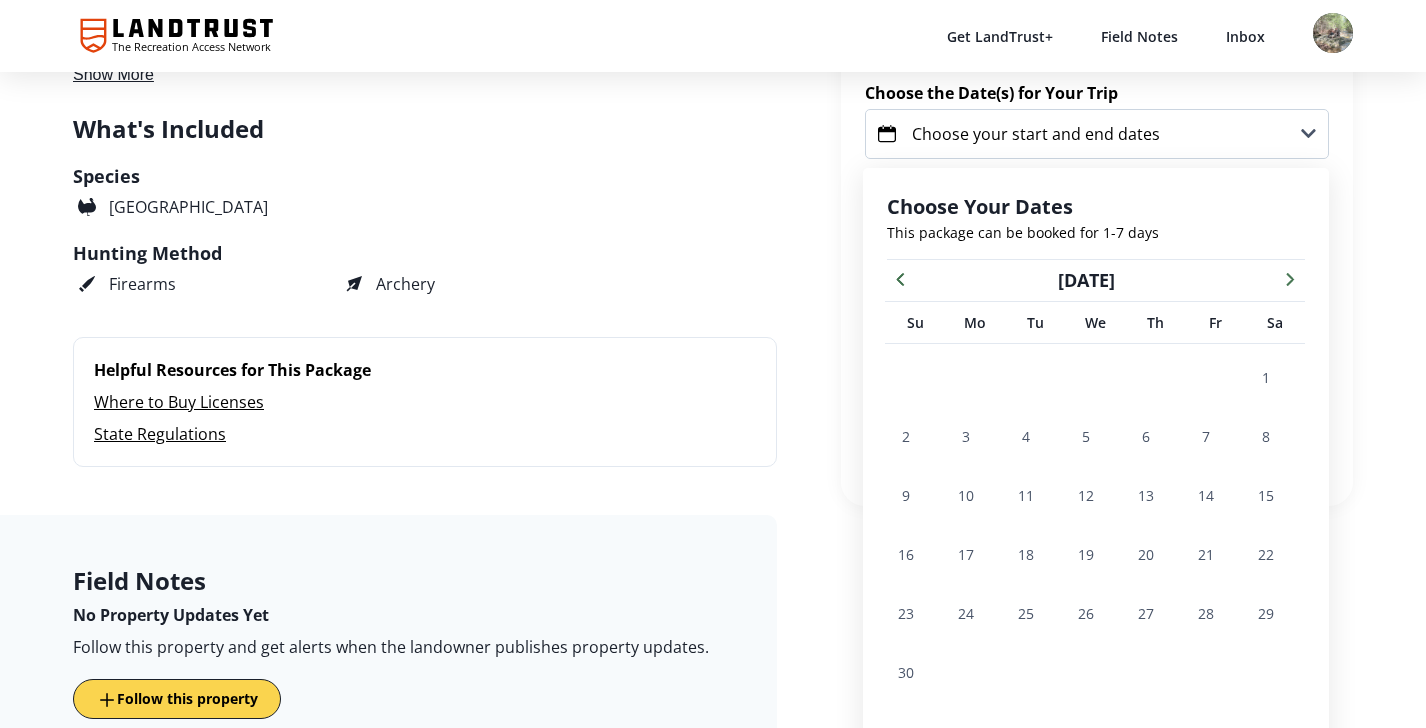 click at bounding box center (1290, 278) 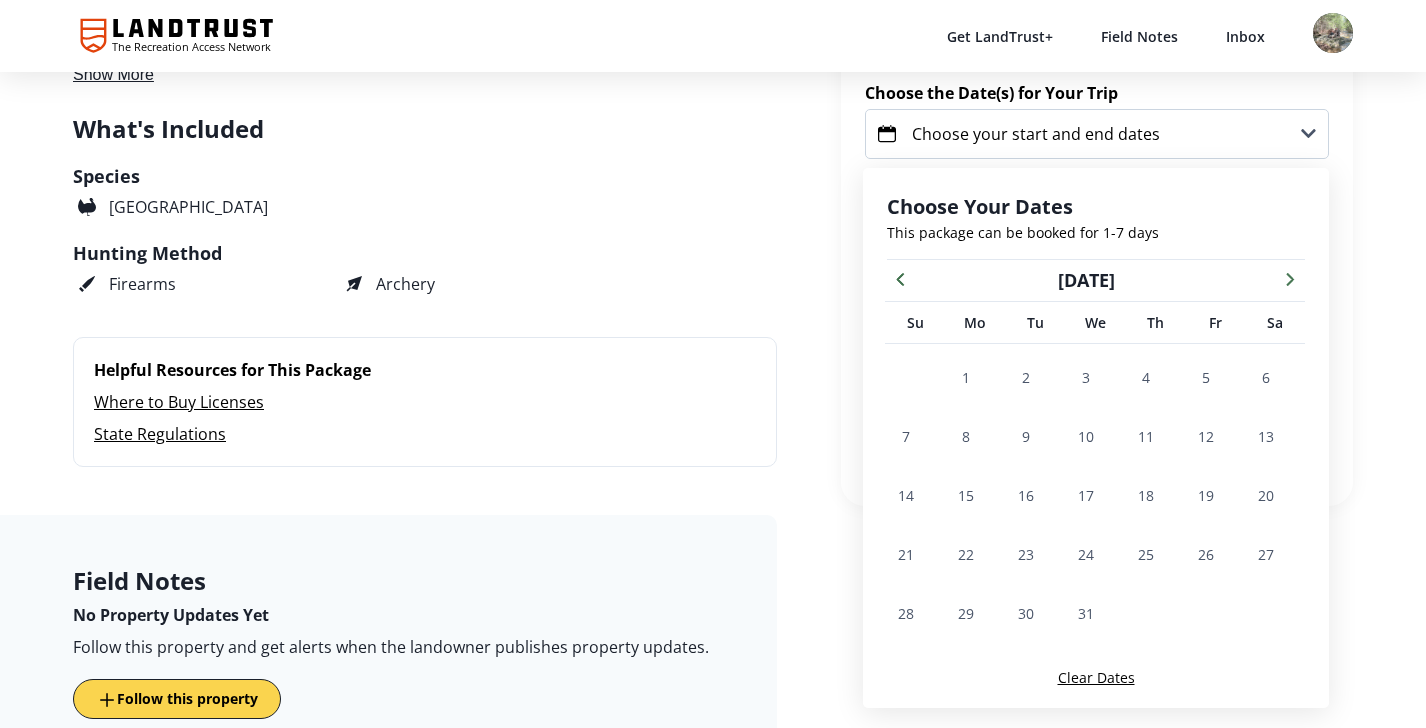 click at bounding box center (1290, 278) 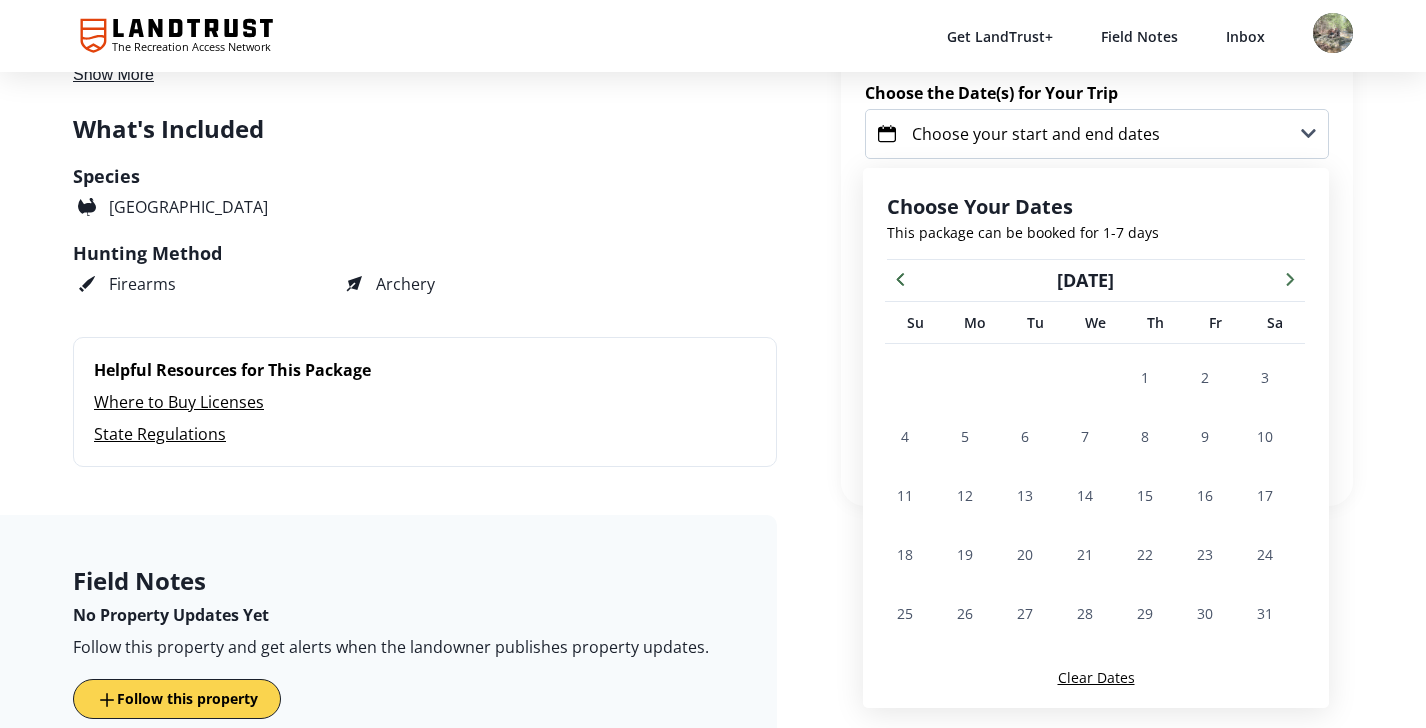 click at bounding box center [1290, 278] 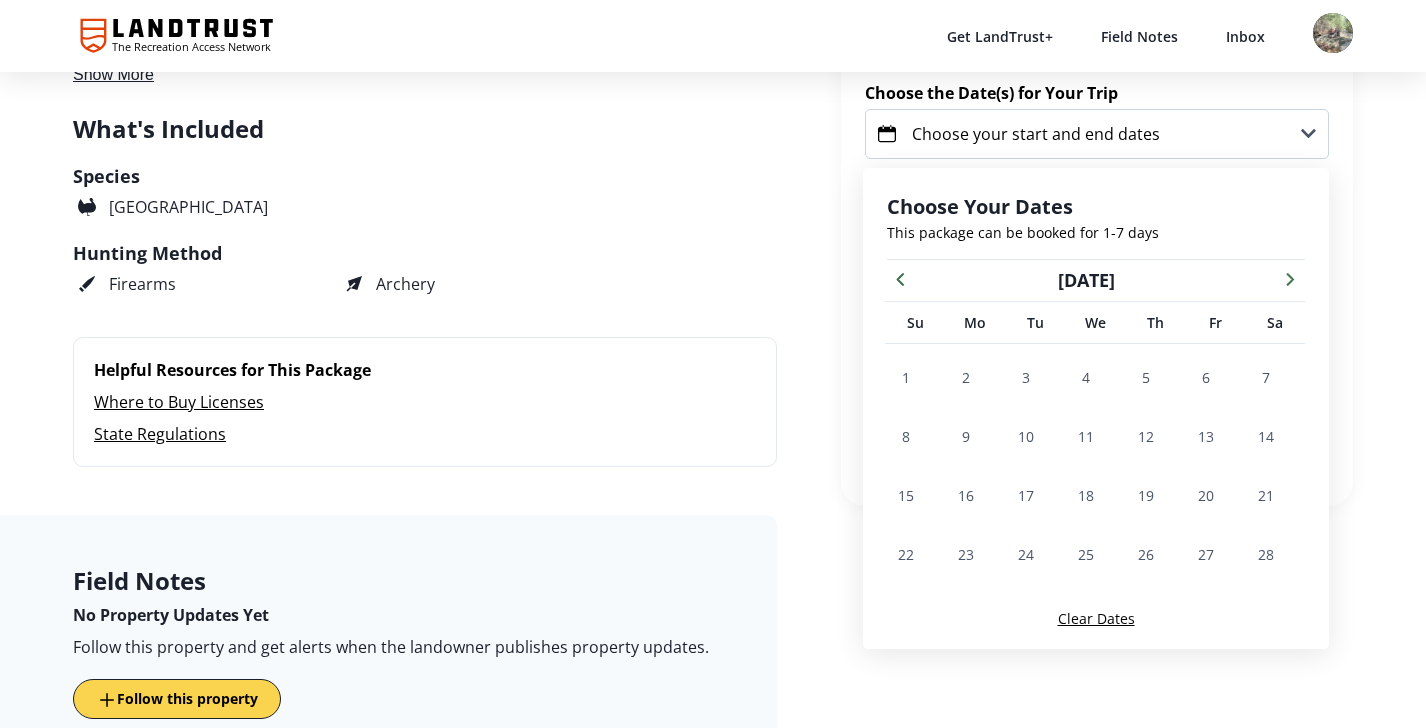 click at bounding box center [1290, 278] 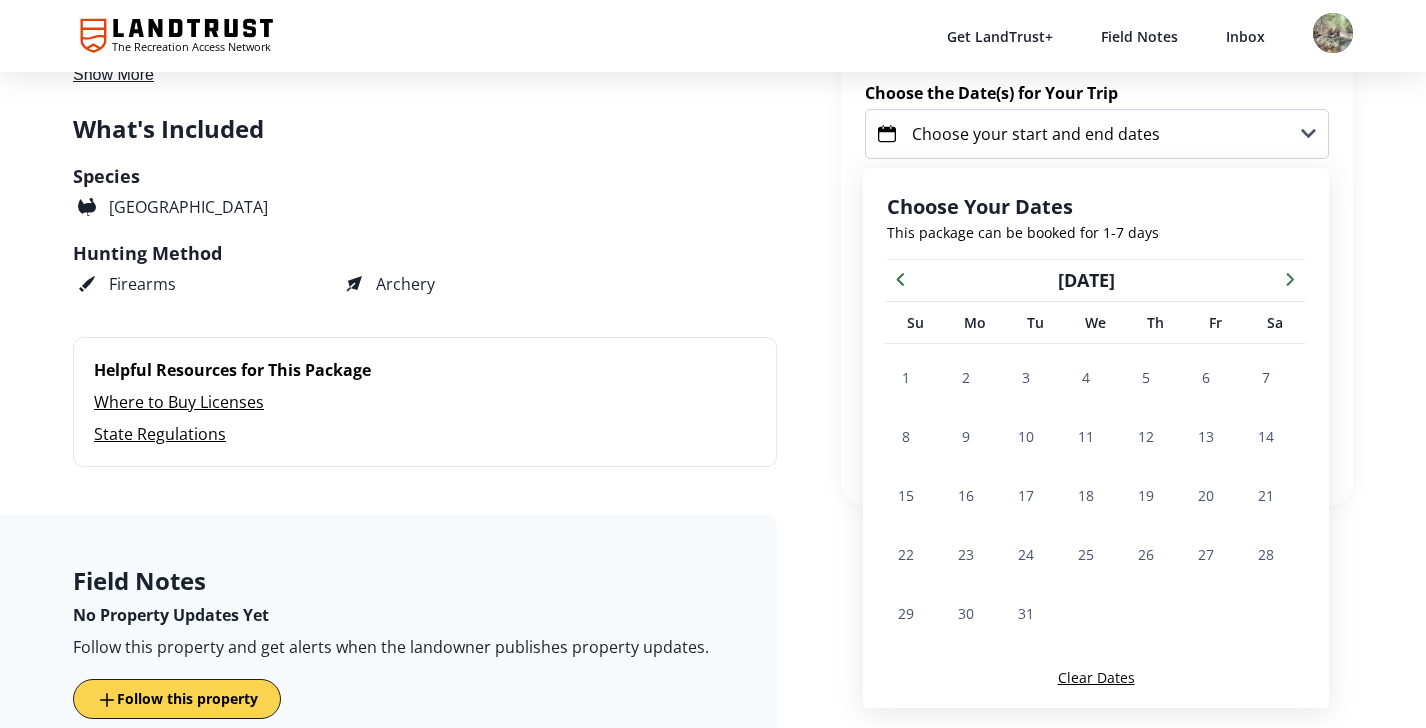 click at bounding box center (1290, 278) 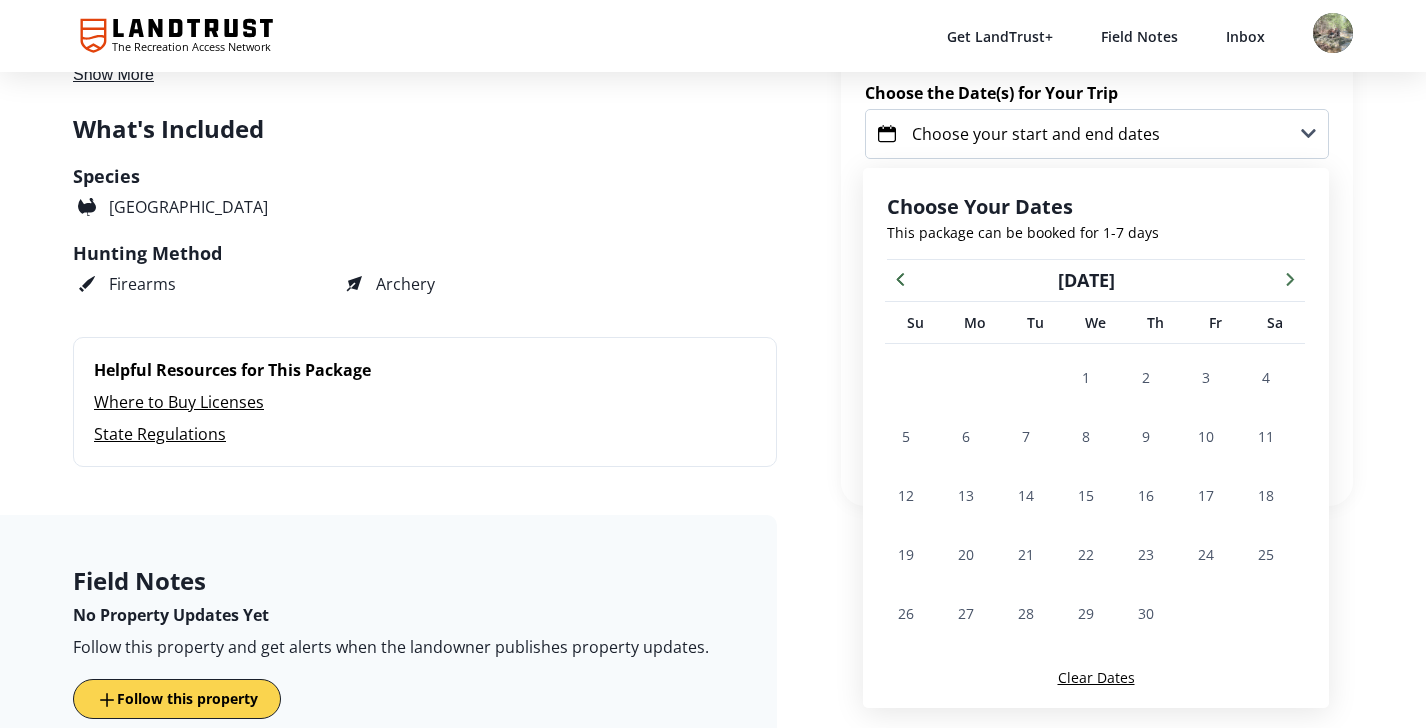 click at bounding box center (1290, 278) 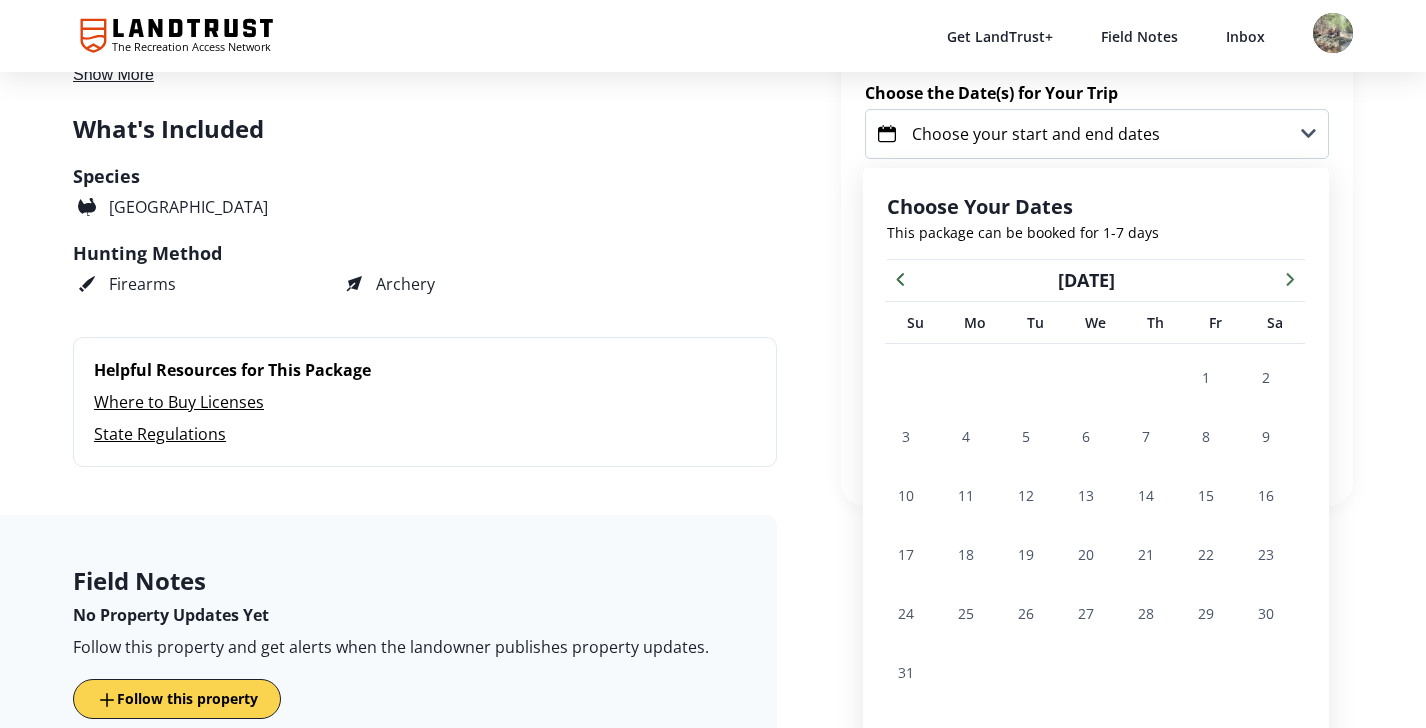 click at bounding box center (900, 278) 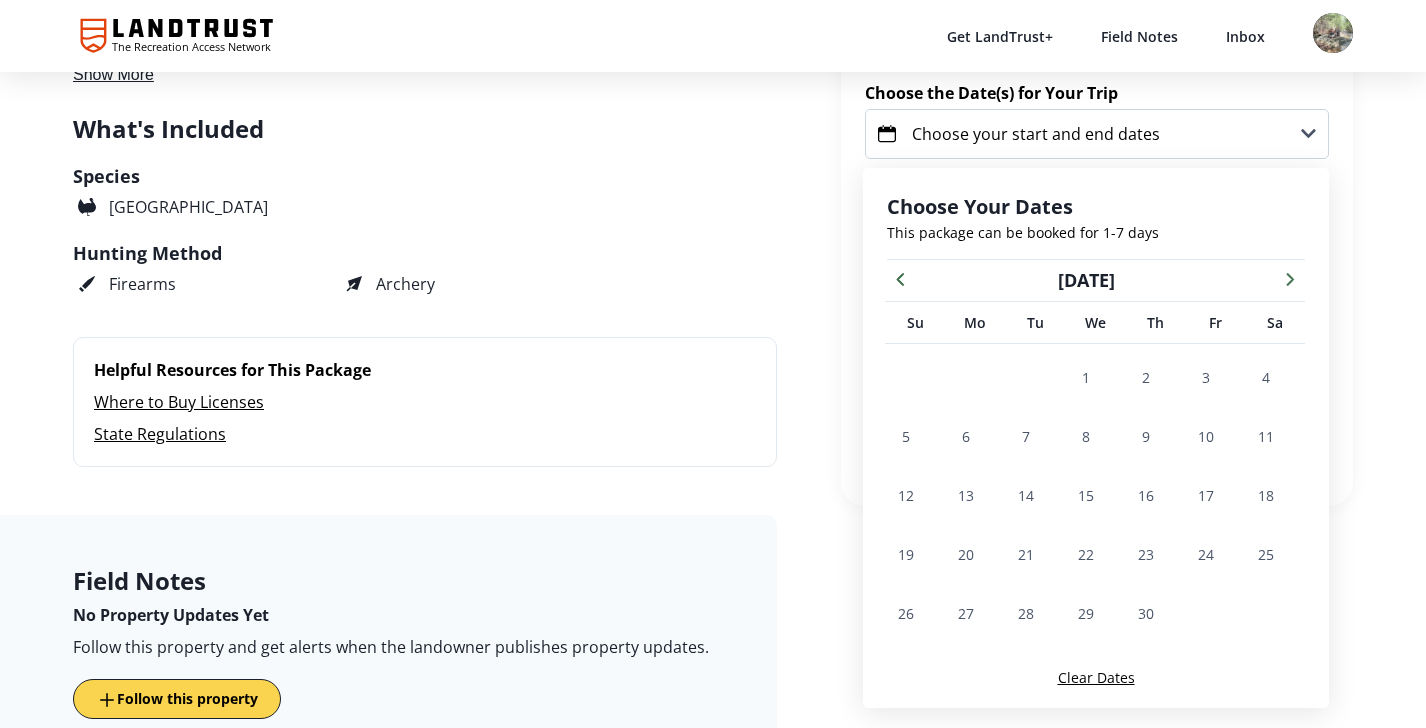 click at bounding box center (900, 278) 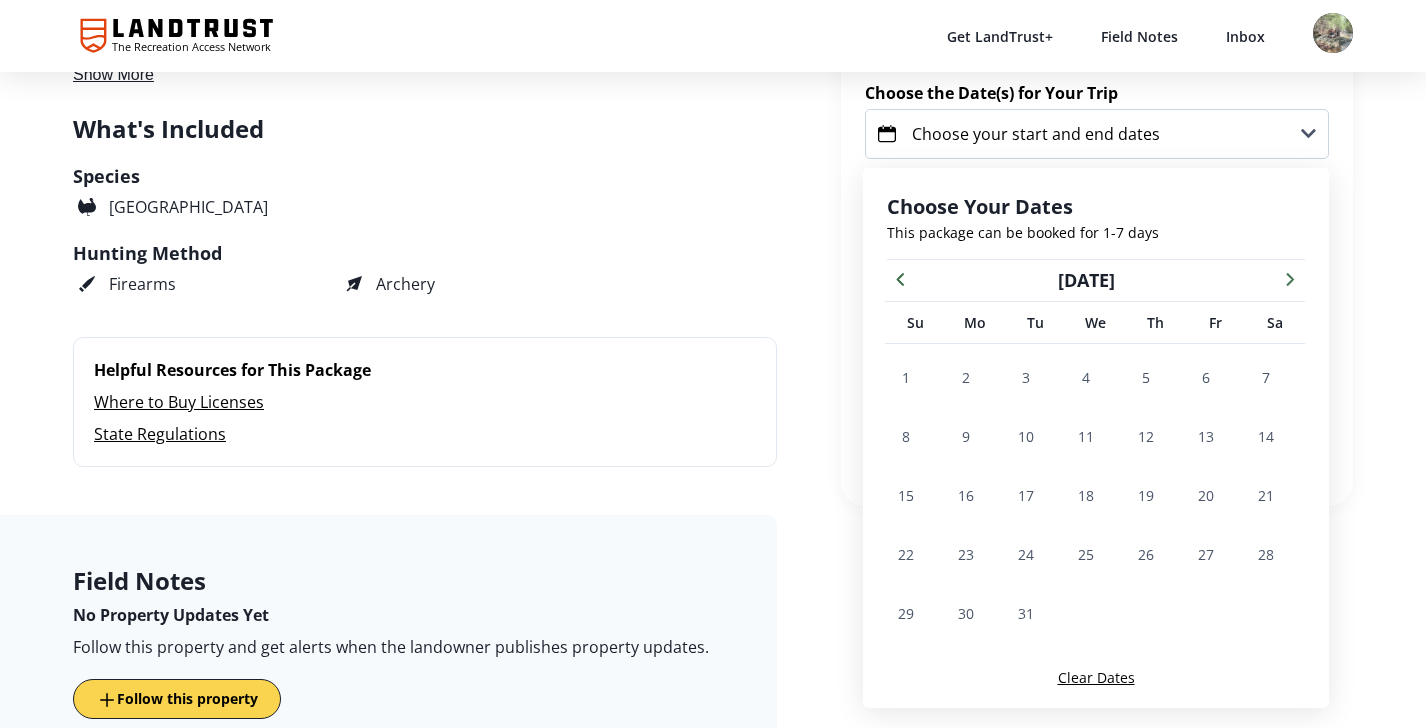 click on "Hunting Method Firearms Archery" at bounding box center [397, 272] 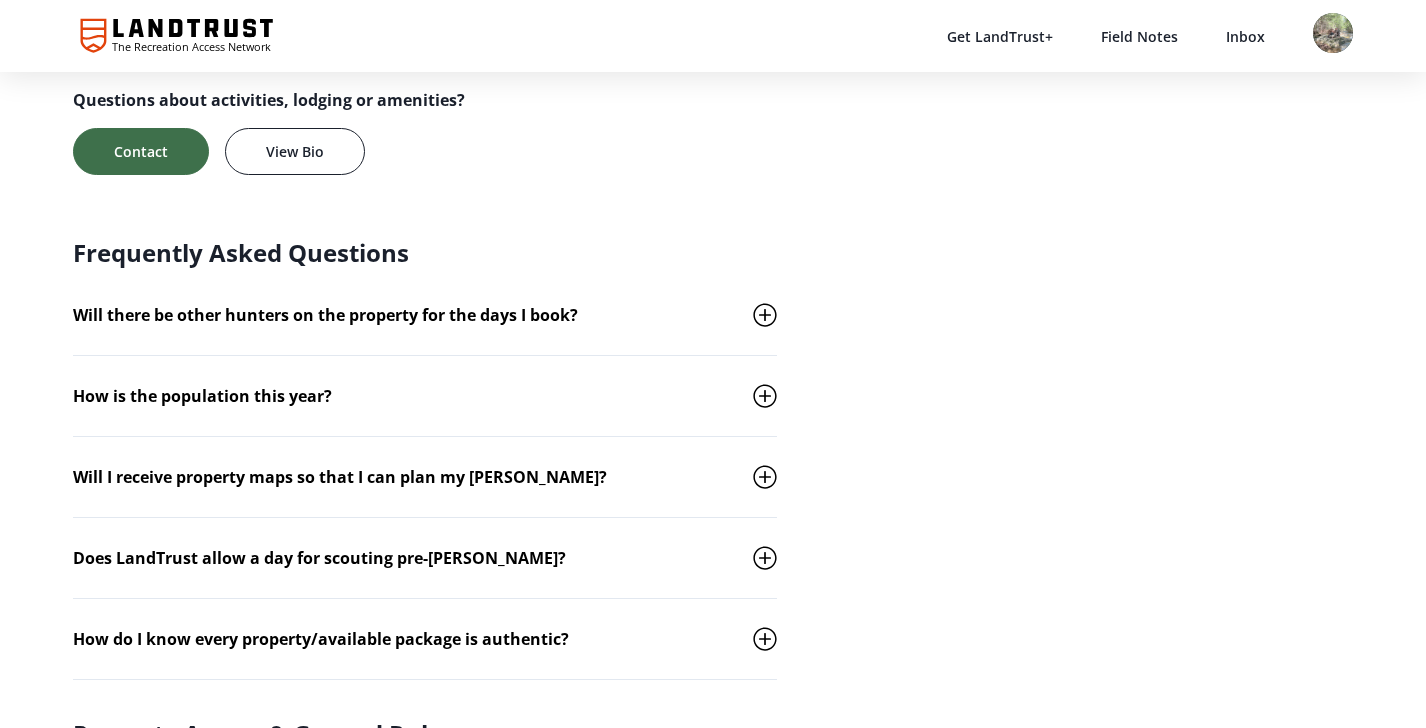 scroll, scrollTop: 1817, scrollLeft: 0, axis: vertical 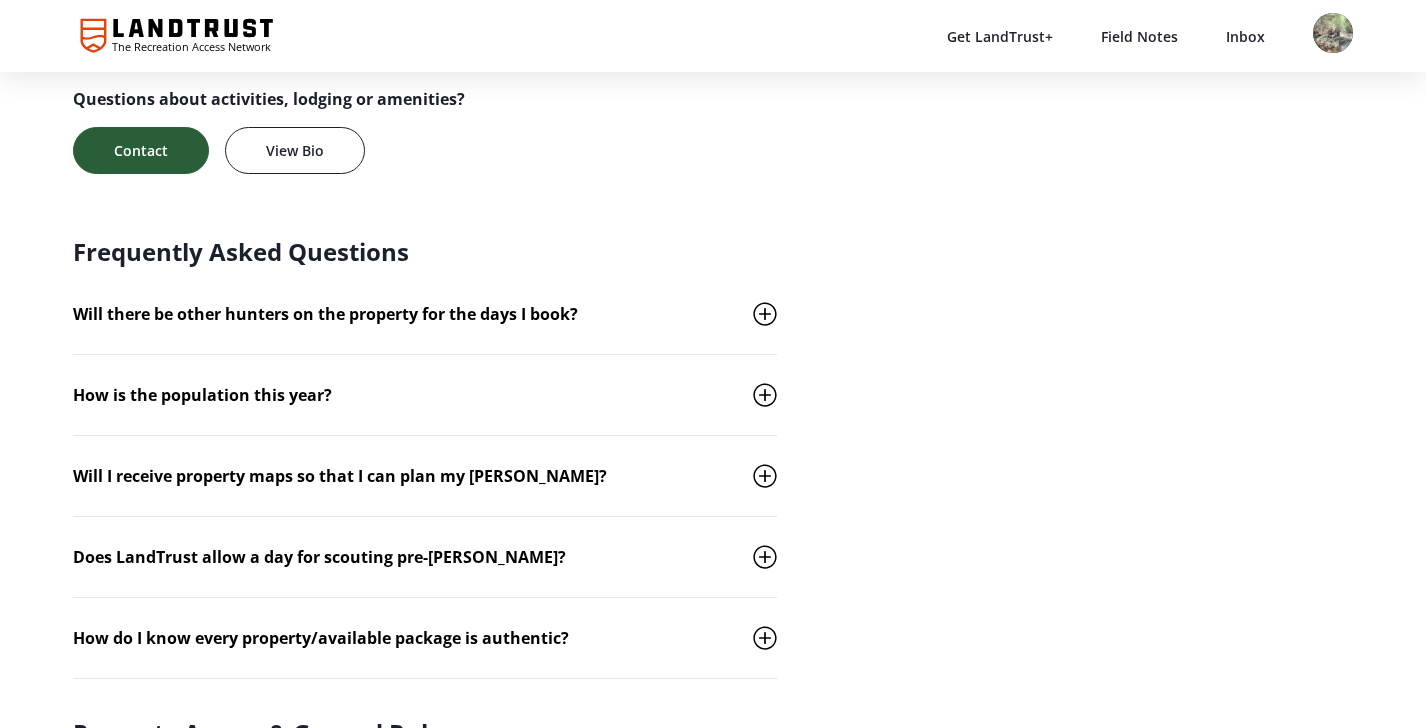 click on "Contact" at bounding box center (141, 150) 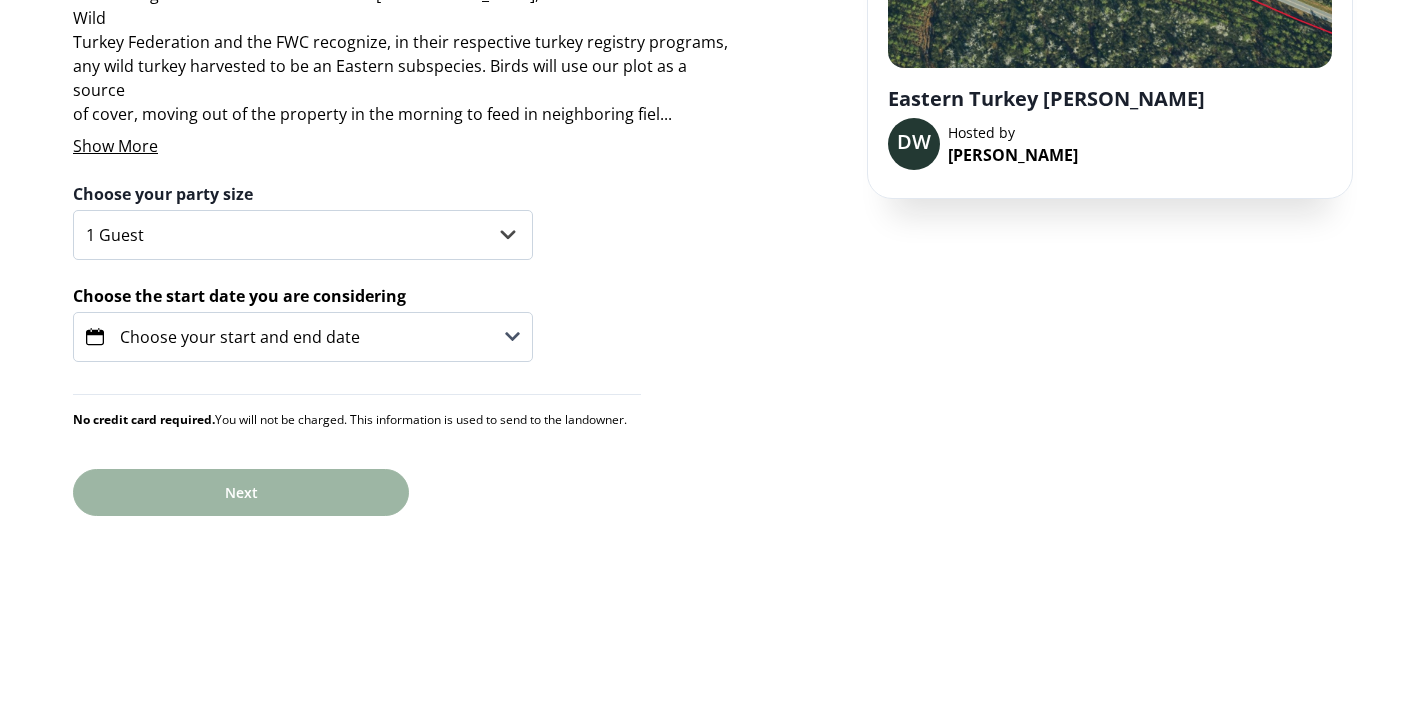 scroll, scrollTop: 0, scrollLeft: 0, axis: both 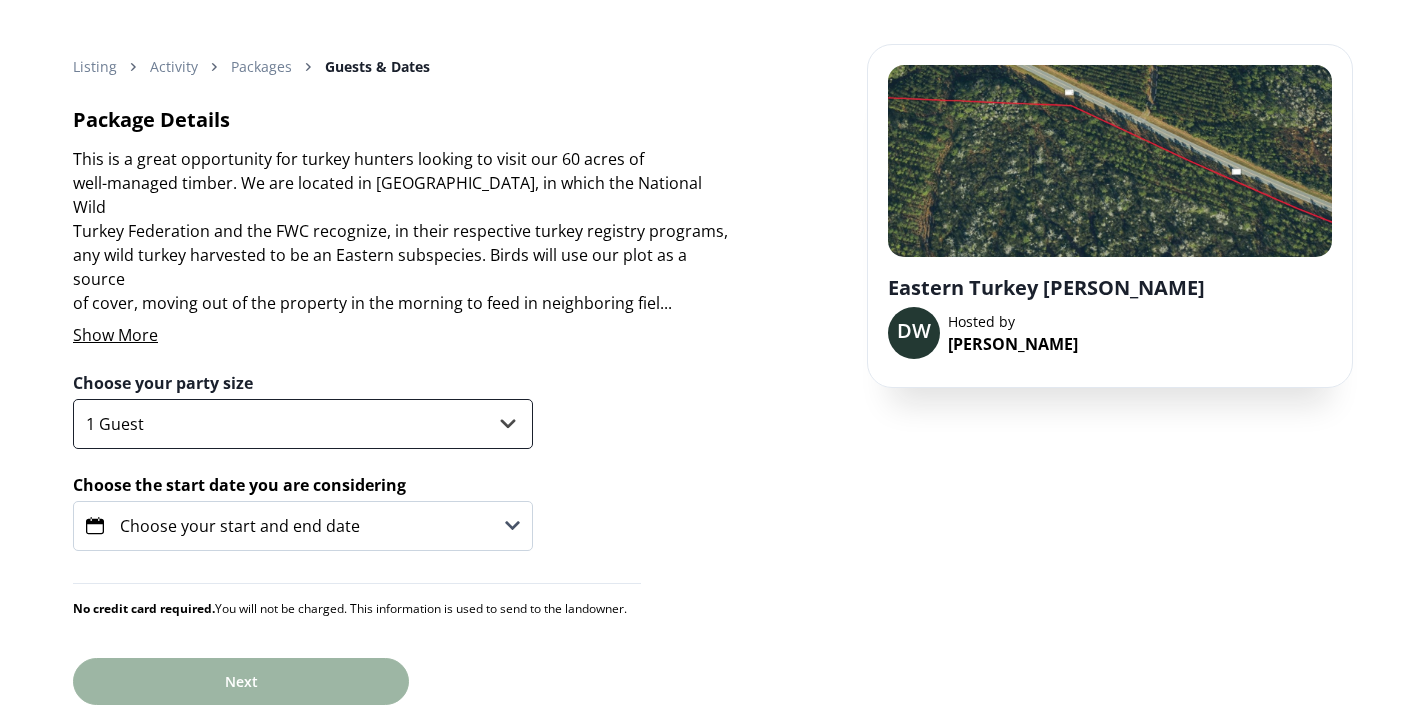 click on "1  Guest 2  Guests 3  Guests" at bounding box center (303, 424) 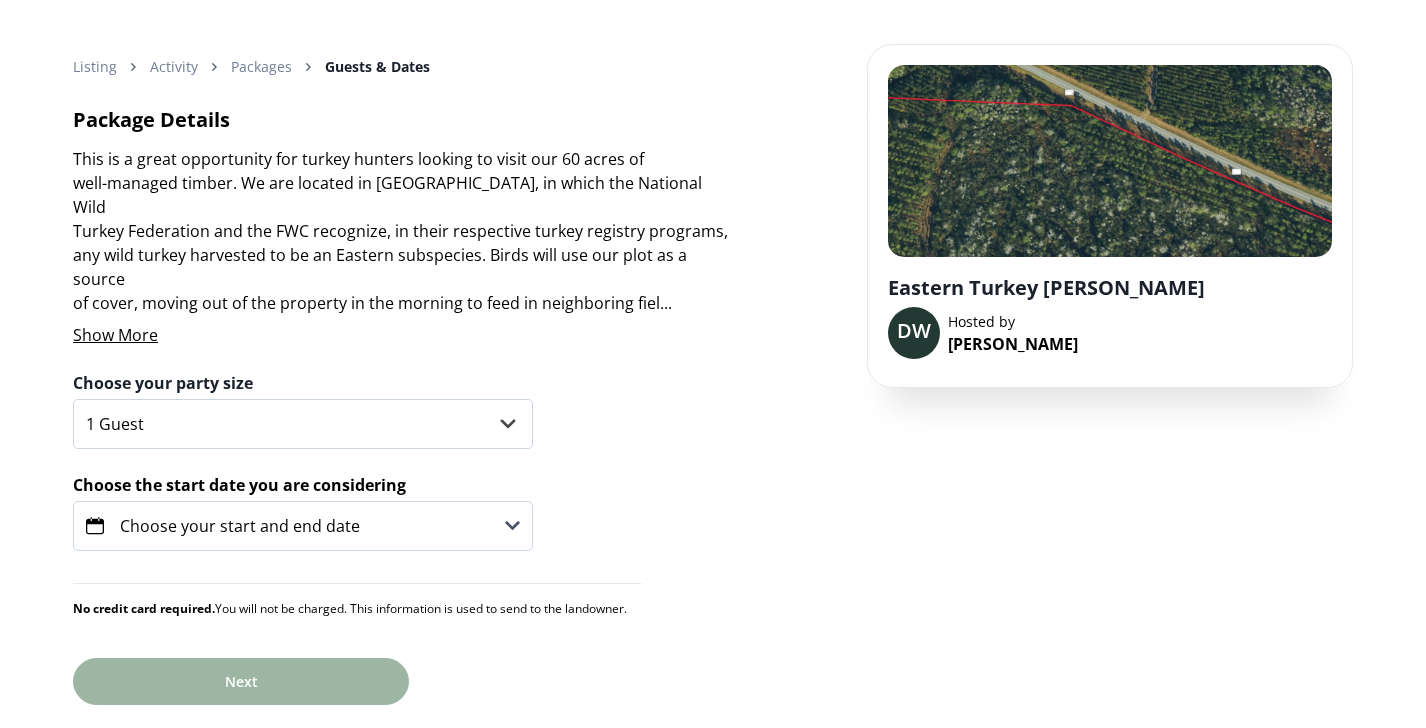 click on "Choose your start and end date" at bounding box center (240, 526) 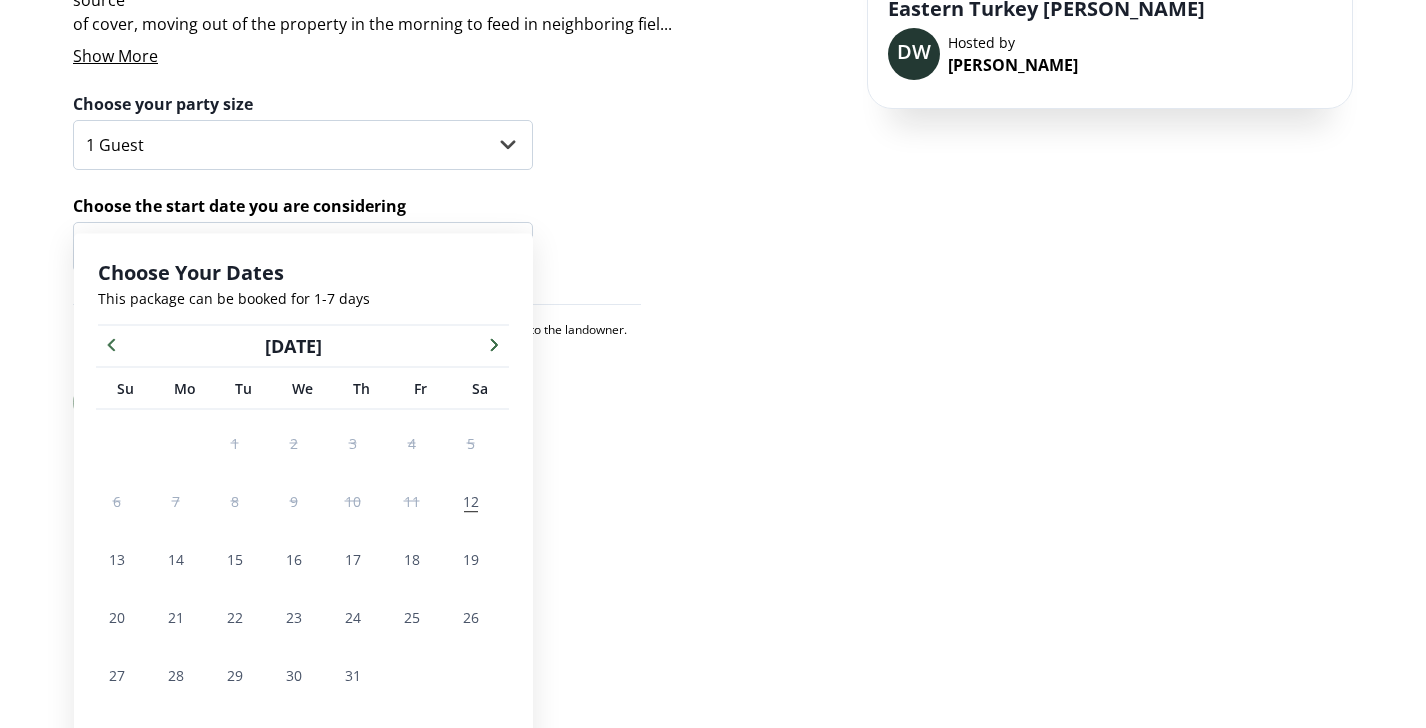 scroll, scrollTop: 319, scrollLeft: 0, axis: vertical 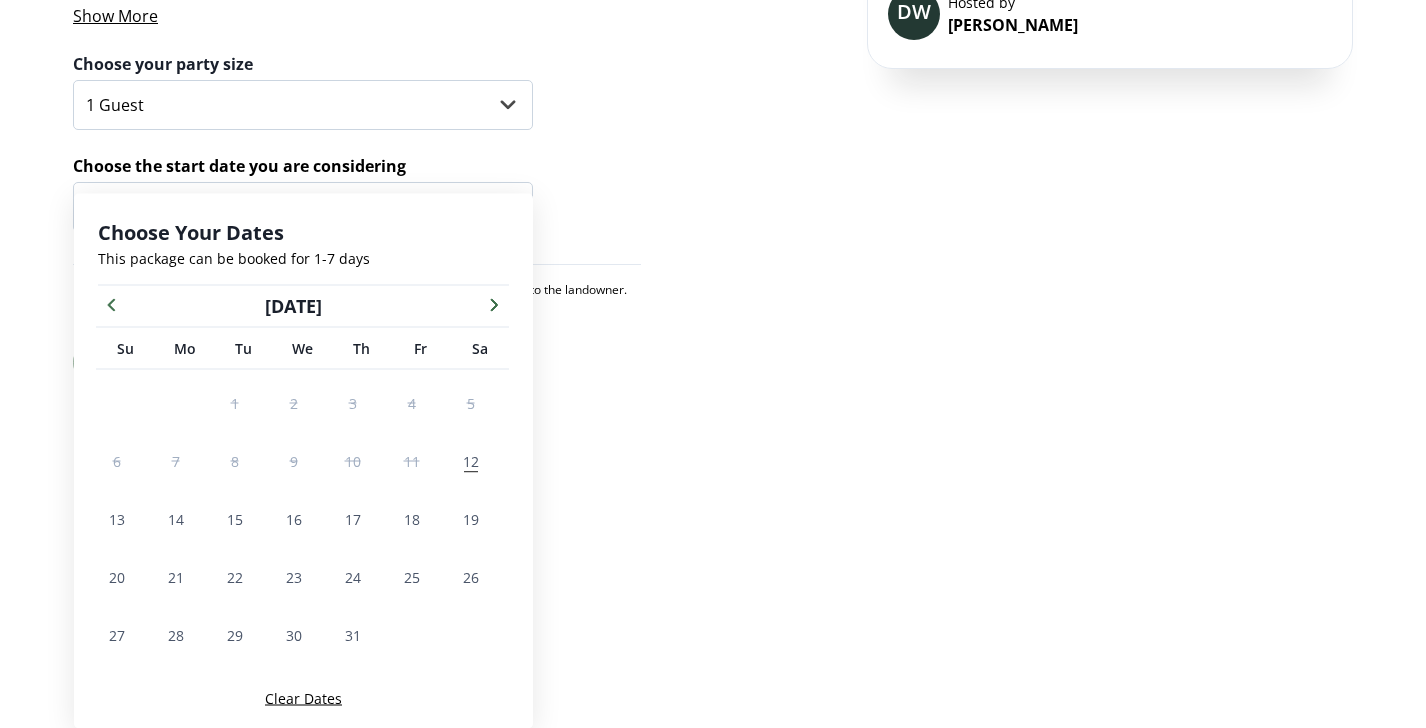 click at bounding box center (494, 304) 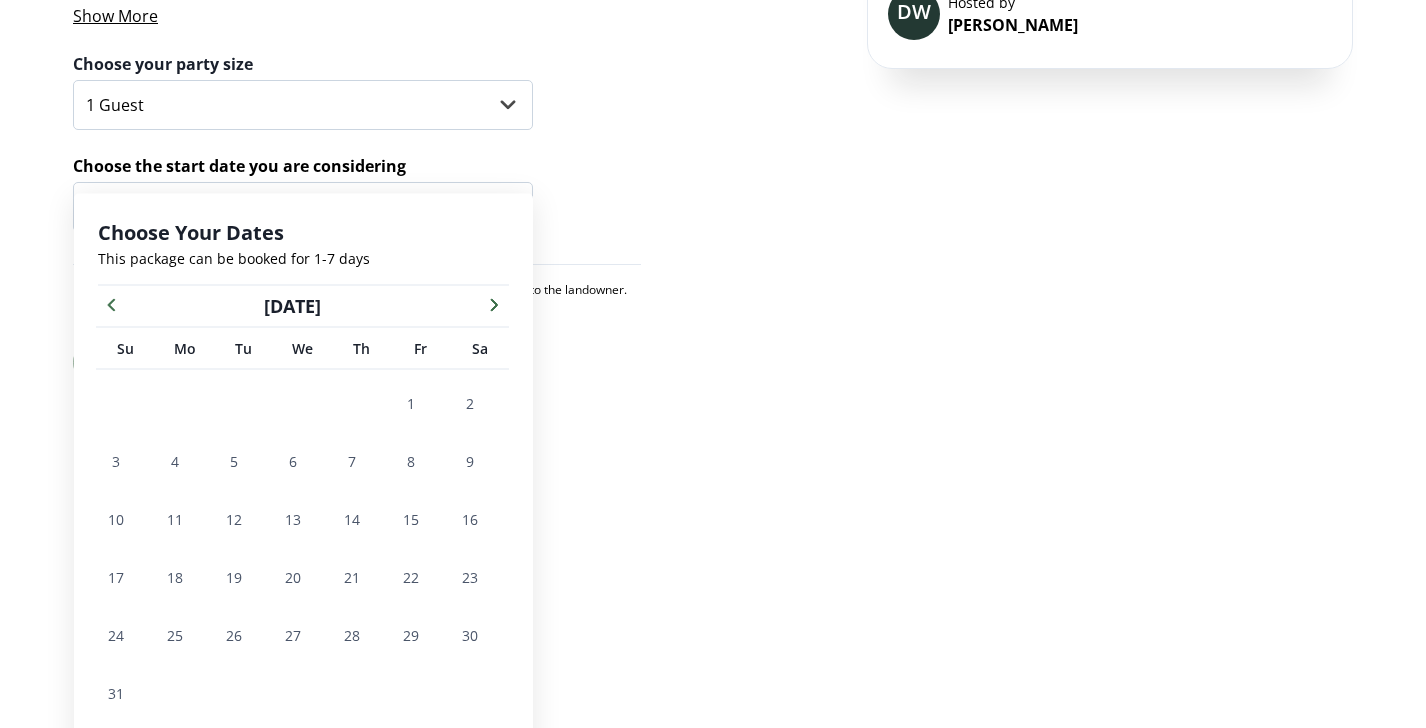 click at bounding box center [494, 304] 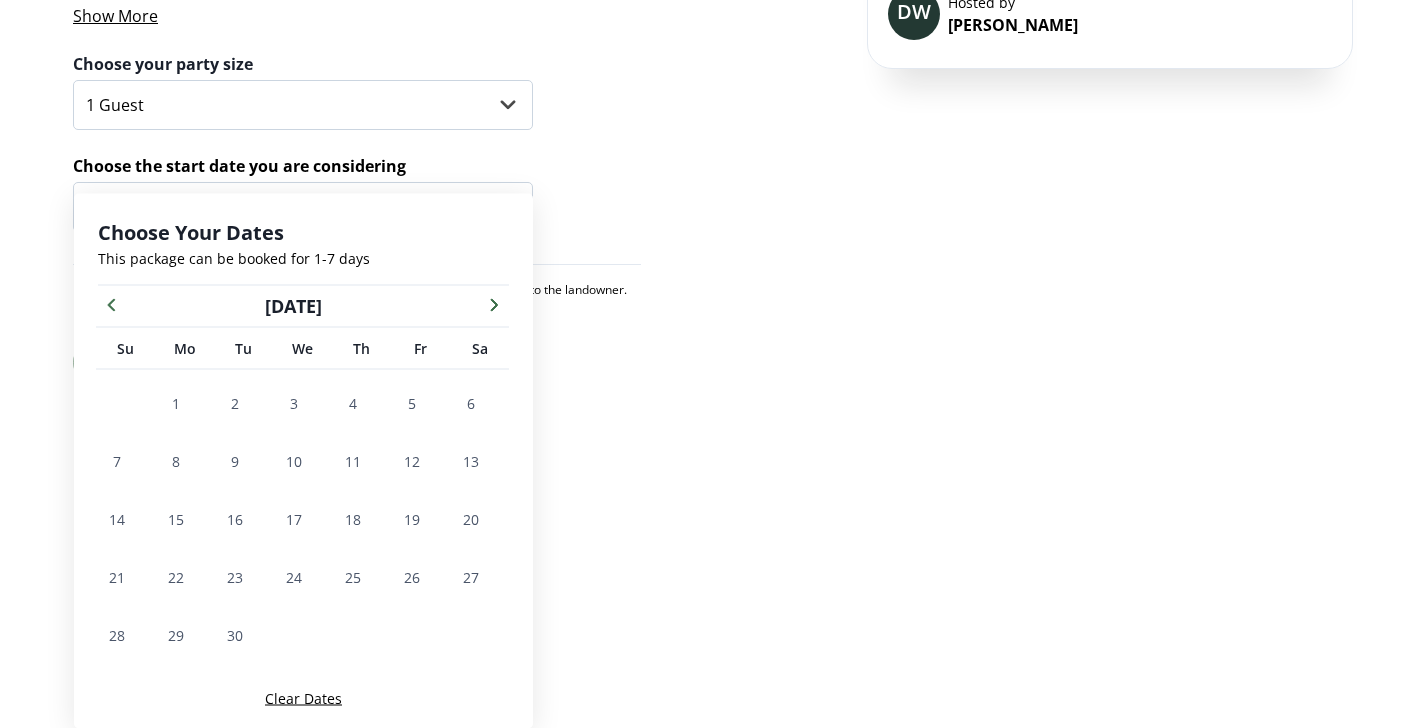 click at bounding box center (494, 304) 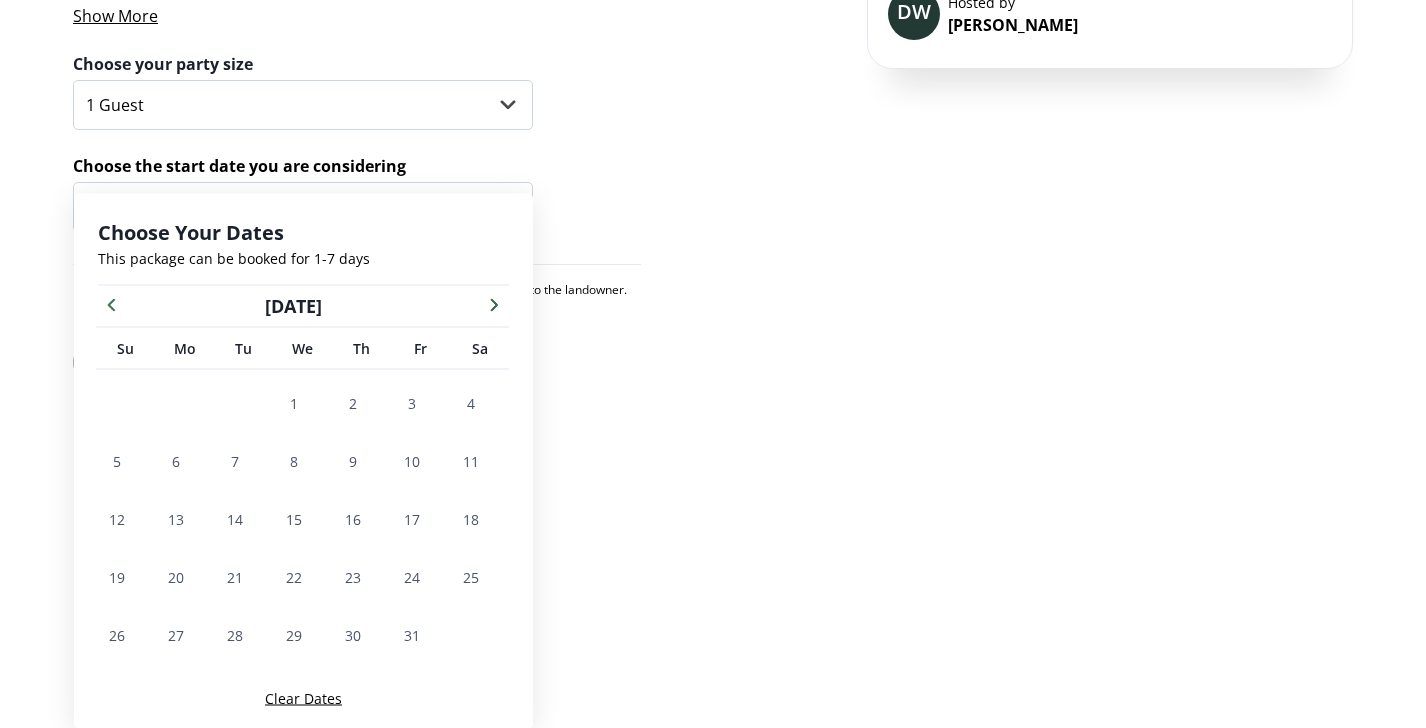 click at bounding box center (494, 304) 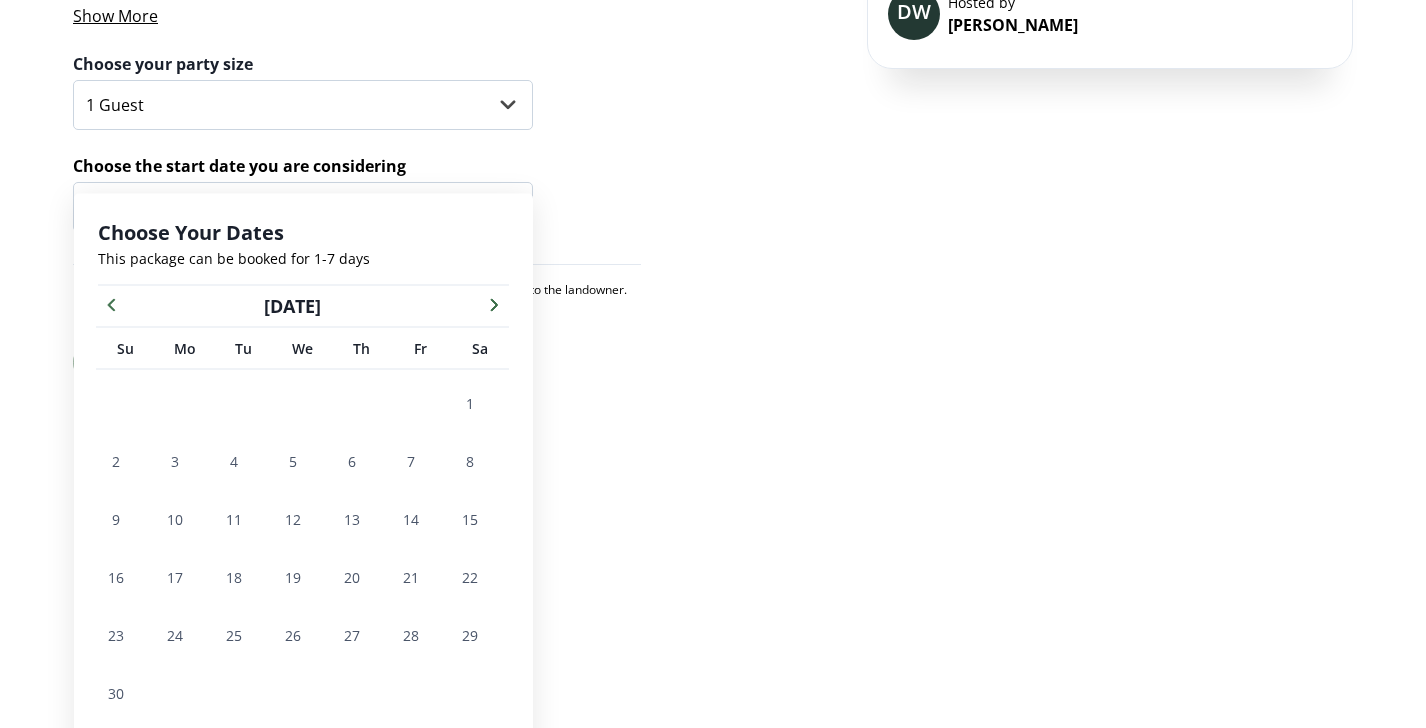 click at bounding box center (494, 304) 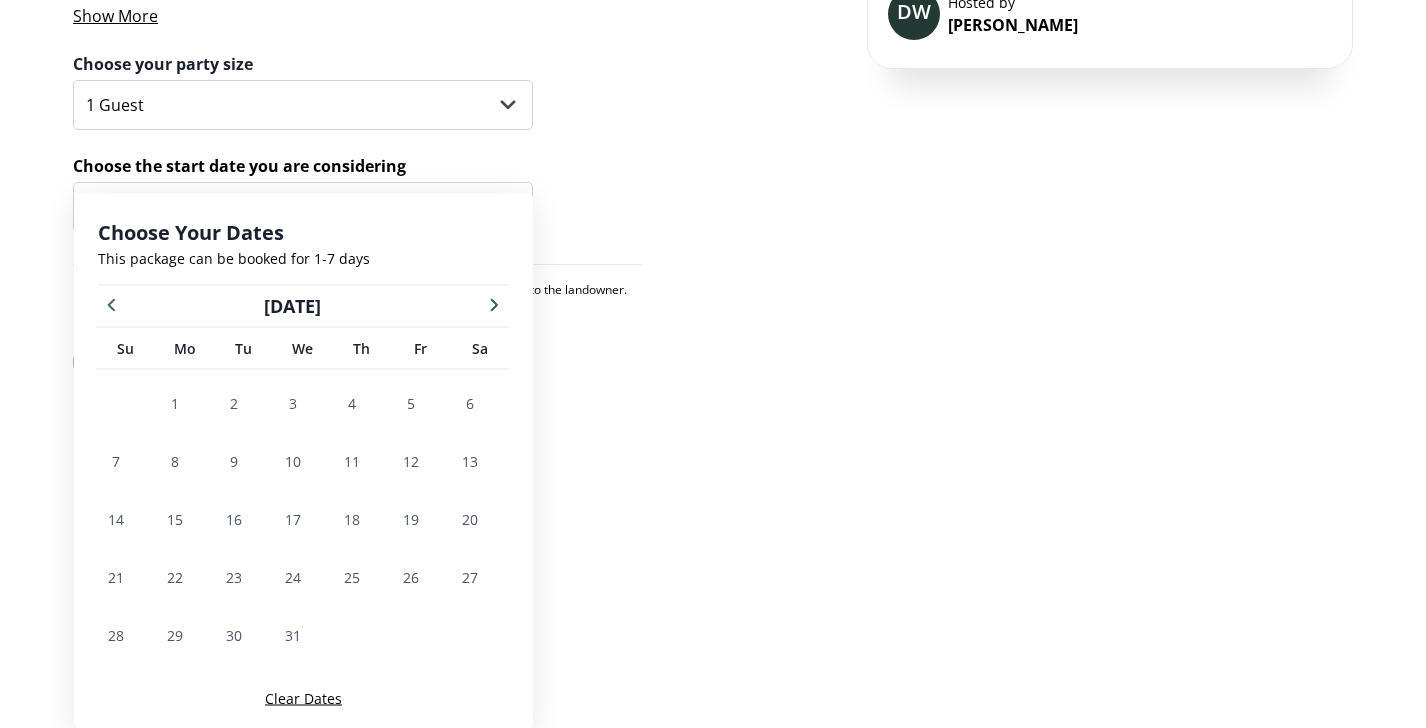 click at bounding box center (494, 304) 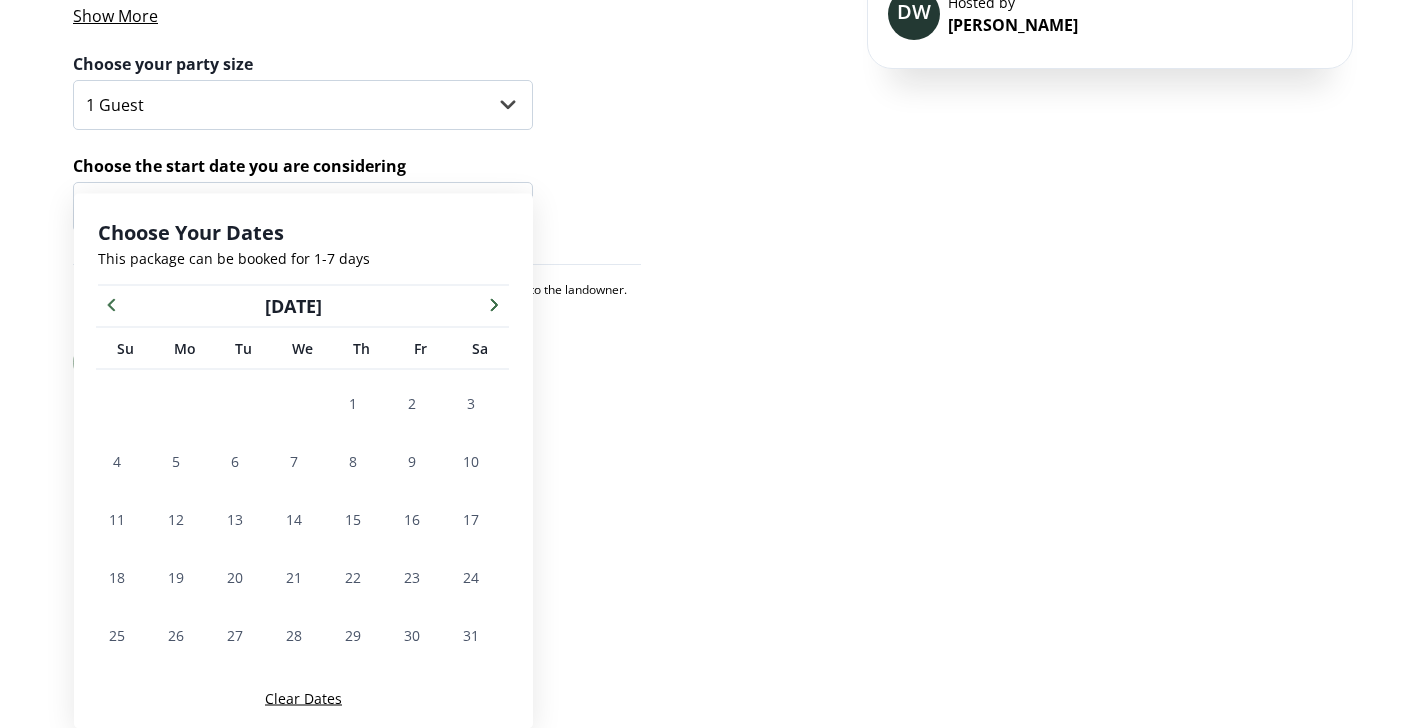click at bounding box center (494, 304) 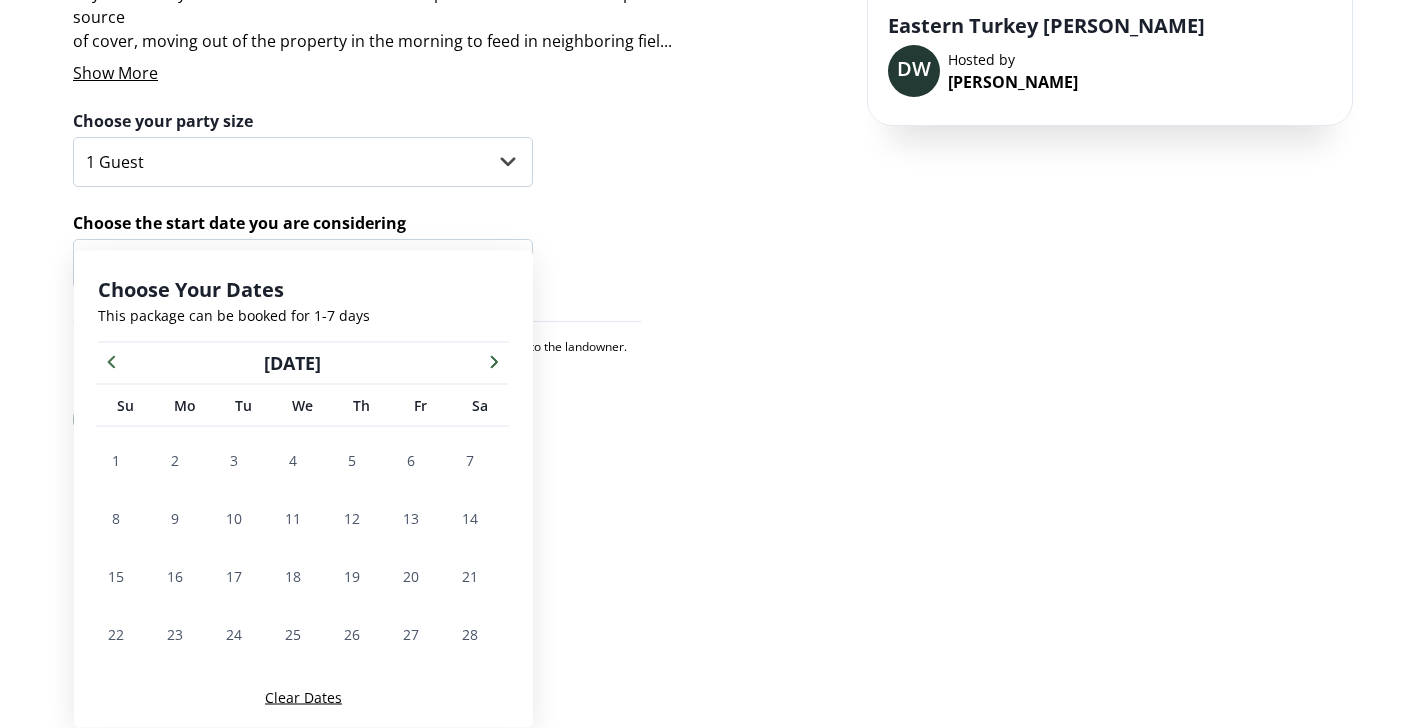 scroll, scrollTop: 261, scrollLeft: 0, axis: vertical 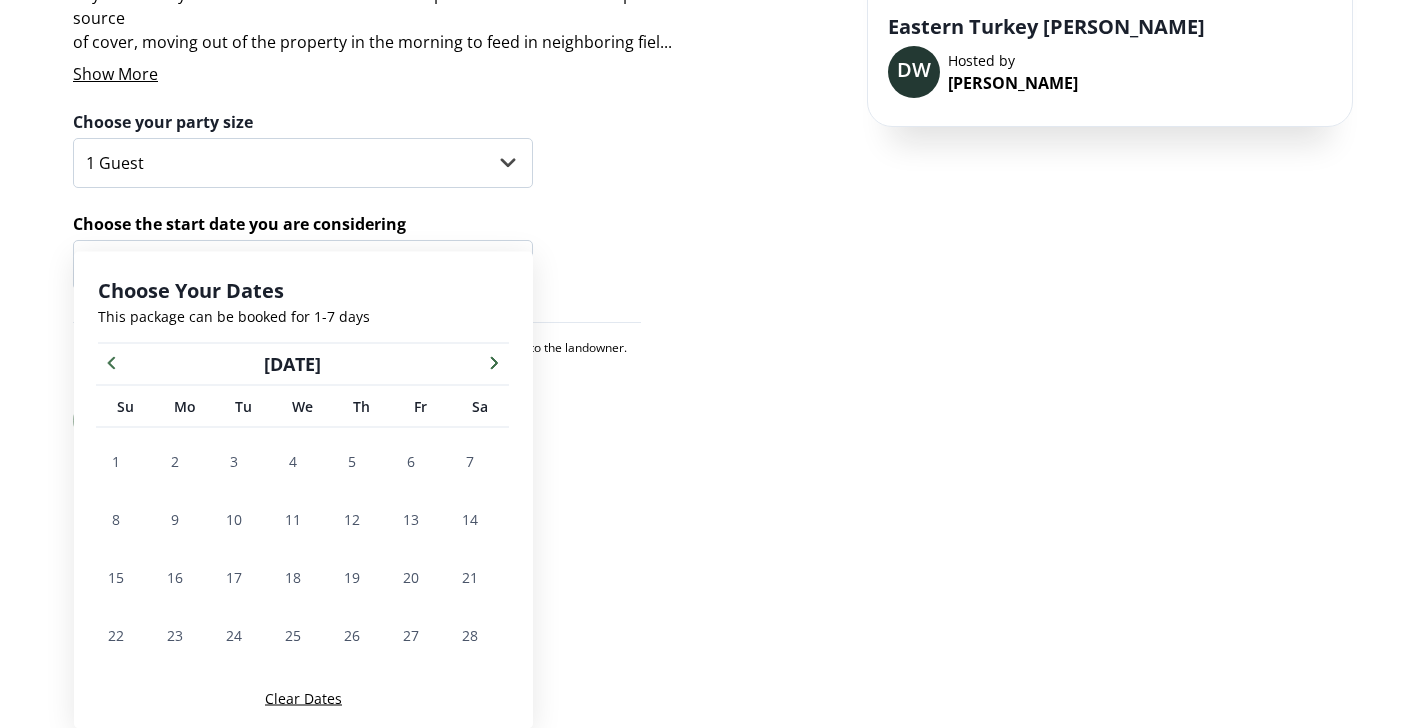 click on "Choose Your Dates" at bounding box center (303, 291) 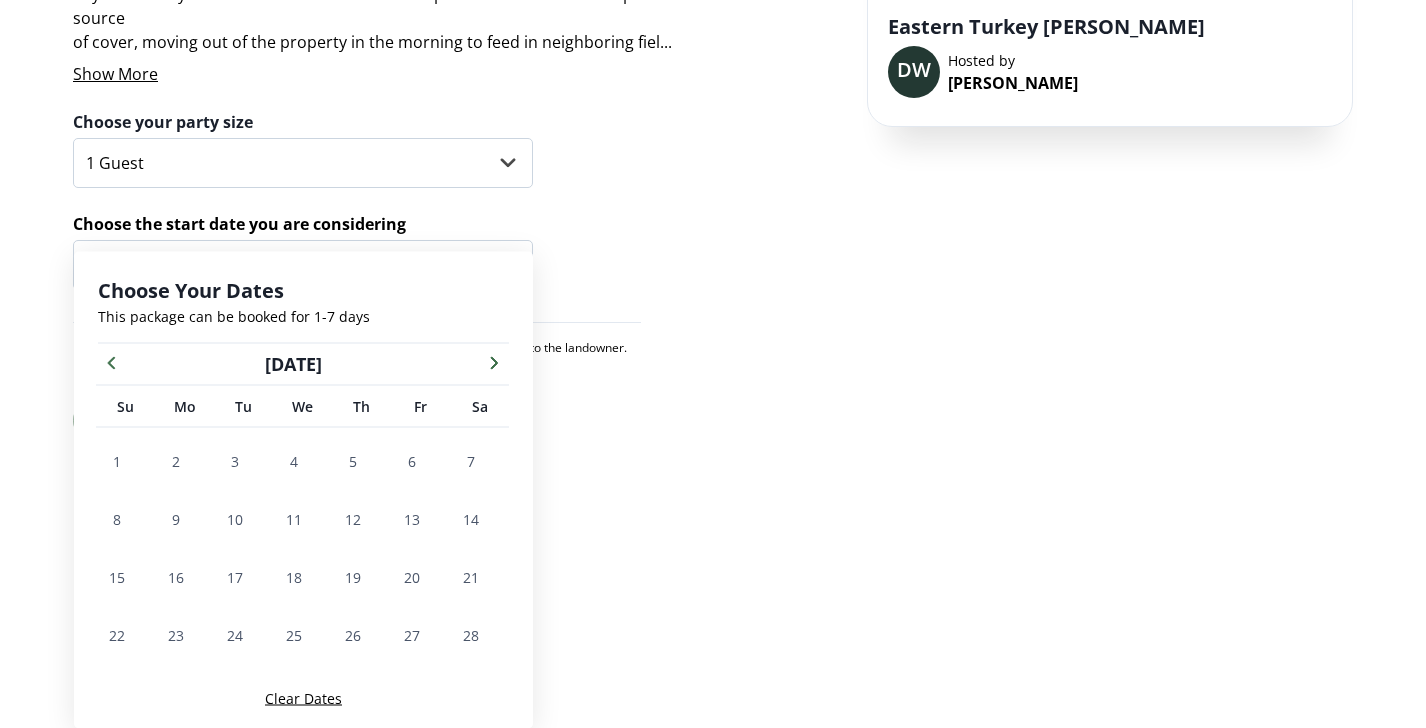 click on "February 2026" at bounding box center (293, 364) 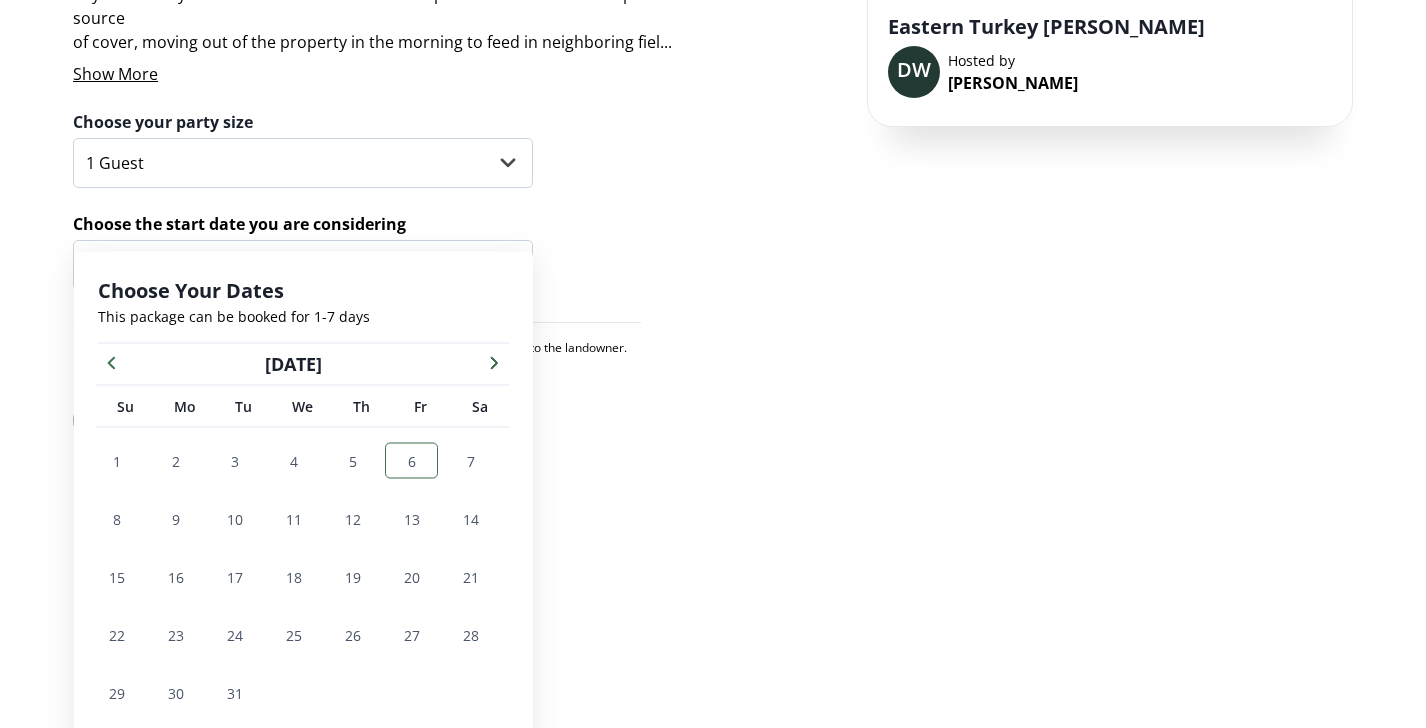 scroll, scrollTop: 319, scrollLeft: 0, axis: vertical 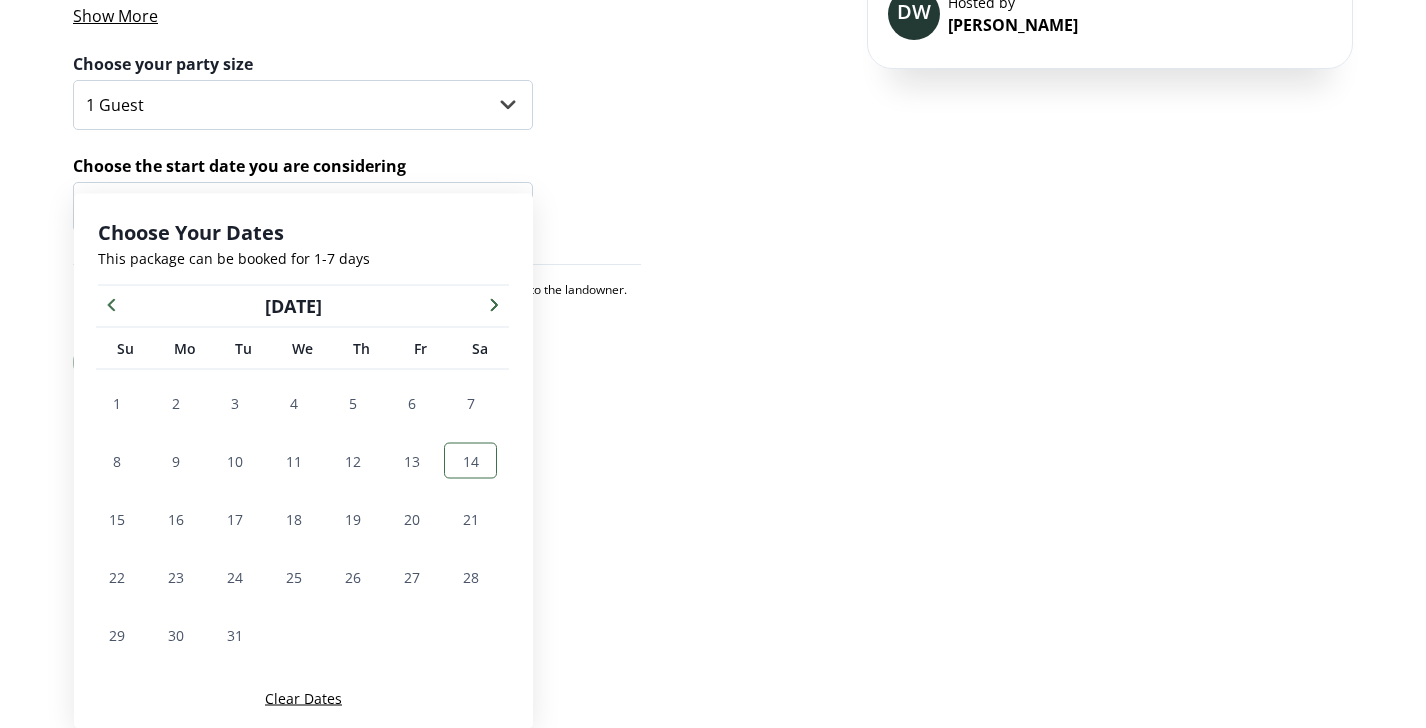 click on "14" at bounding box center (471, 460) 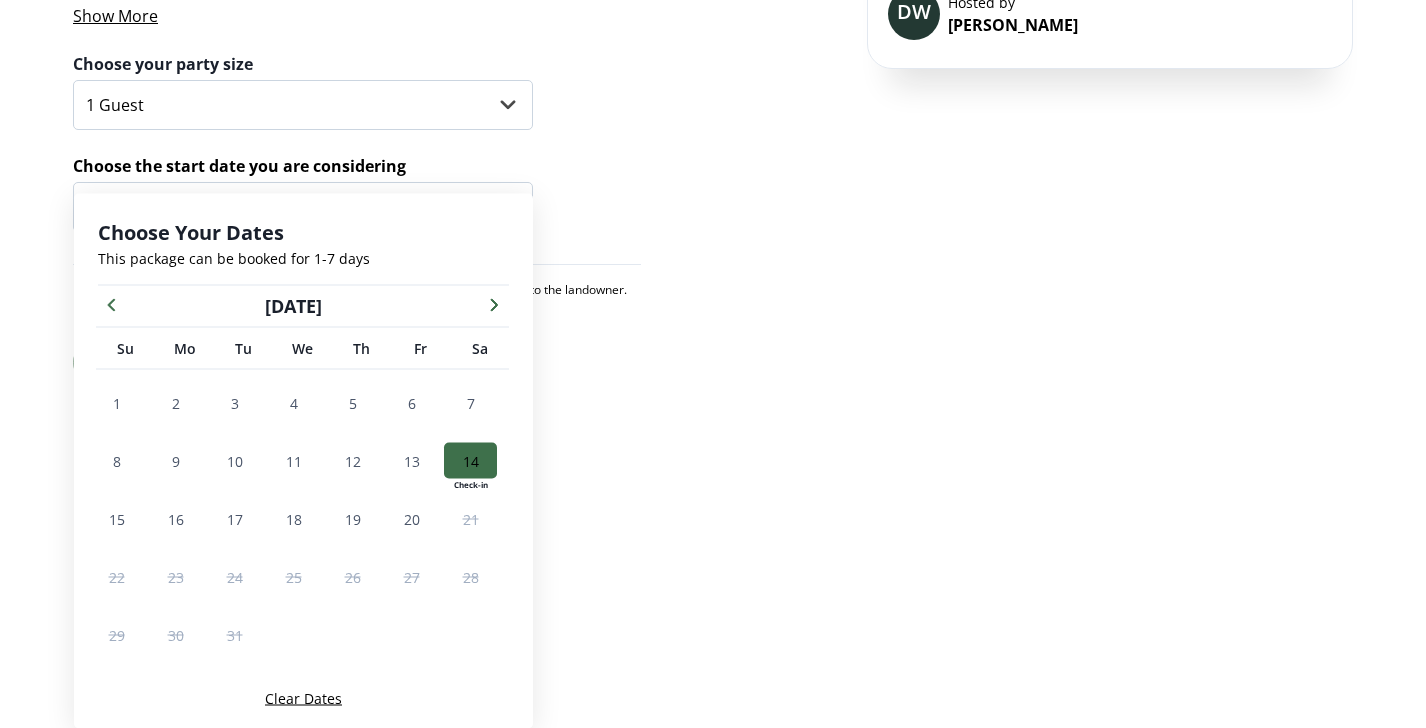 click on "Listing Activity Packages Guests & Dates Package Details This is a great opportunity for turkey hunters looking to visit our 60 acres of well-managed timber. We are located in Columbia County, in which the National Wild Turkey Federation and the FWC recognize, in their respective turkey registry programs, any wild turkey harvested to be an Eastern subspecies. Birds will use our plot as a source of cover, moving out of the property in the morning to feed in neighboring fiel ...   Show More ...   Show More Package Details This is a great opportunity for turkey hunters looking to visit our 60 acres of well-managed timber.
We are located in Columbia County, in which the National Wild Turkey Federation and the FWC recognize, in their respective turkey registry programs, any wild turkey harvested to be an Eastern subspecies.
Birds will use our plot as a source of cover, moving out of the property in the morning to feed in neighboring fields, and then returning towards the end of the day.
1  Guest Next DW" at bounding box center (713, 147) 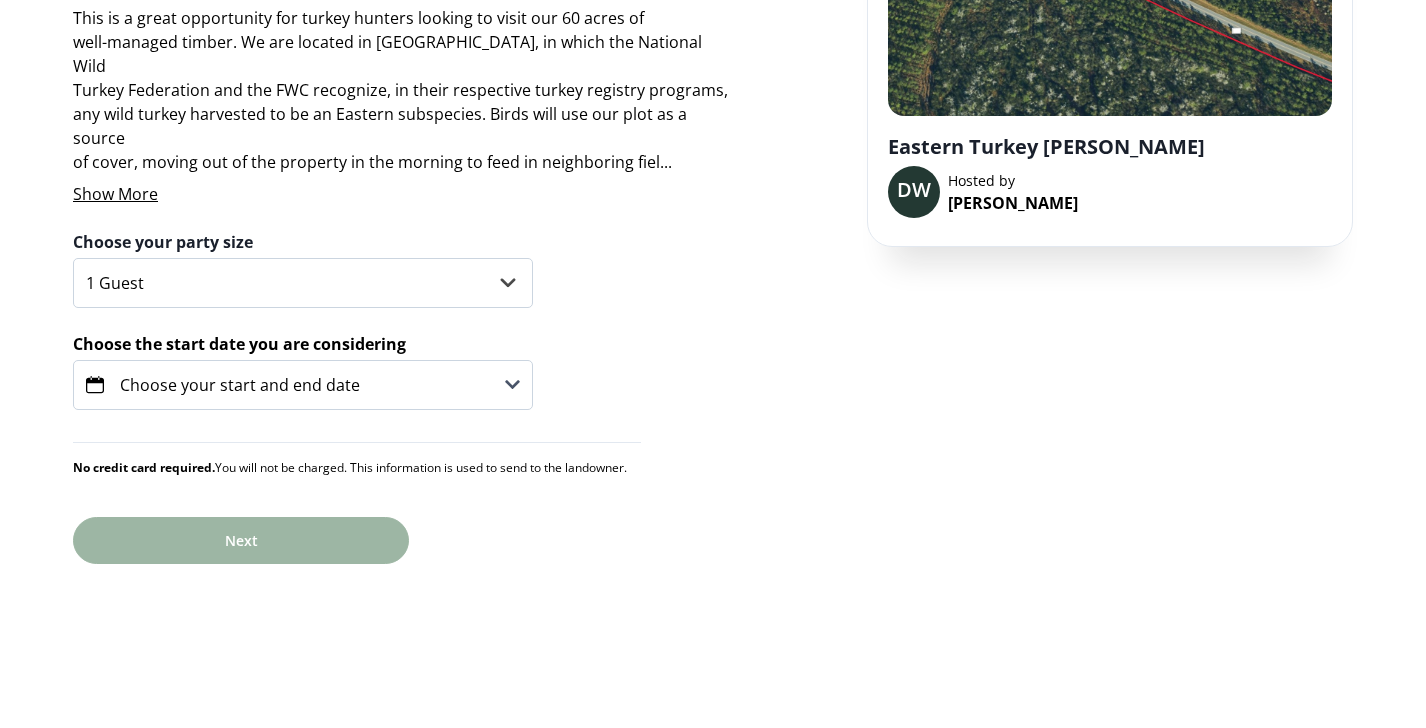 click on "Choose your start and end date" at bounding box center (303, 385) 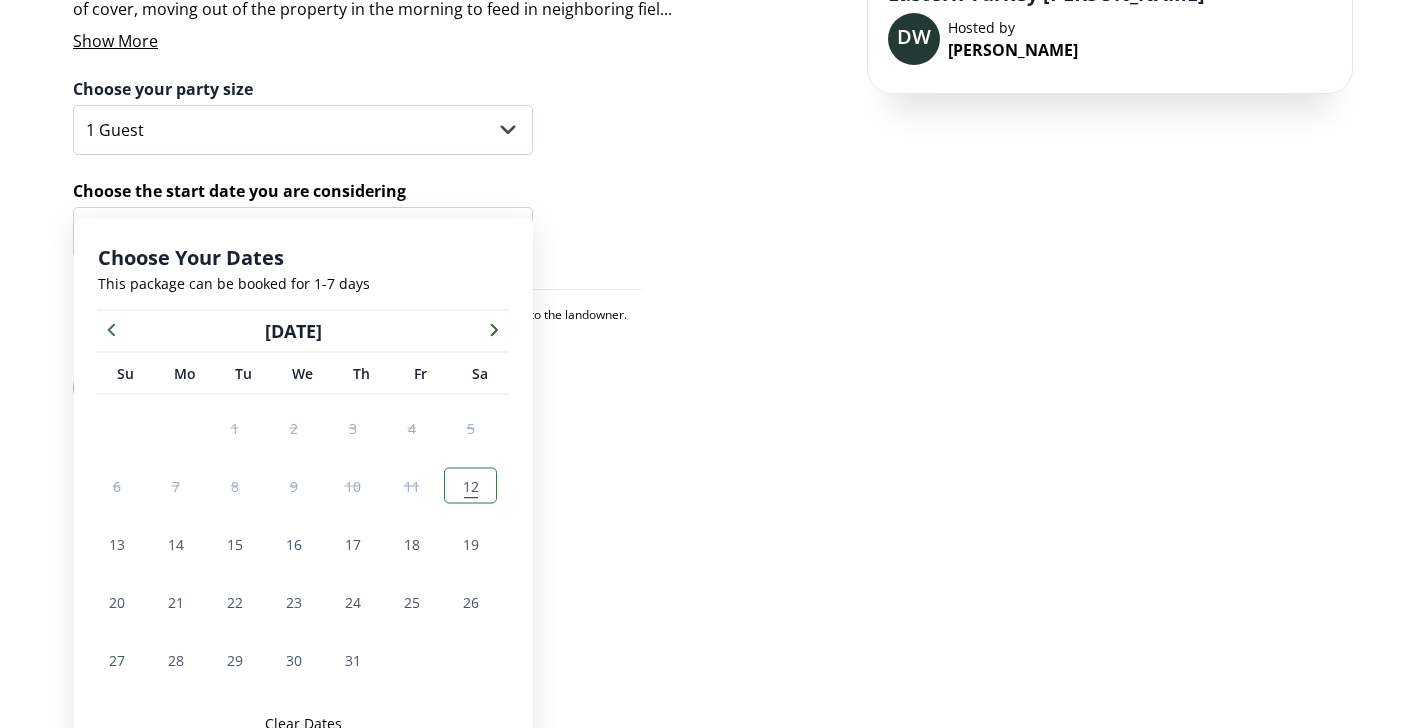 scroll, scrollTop: 319, scrollLeft: 0, axis: vertical 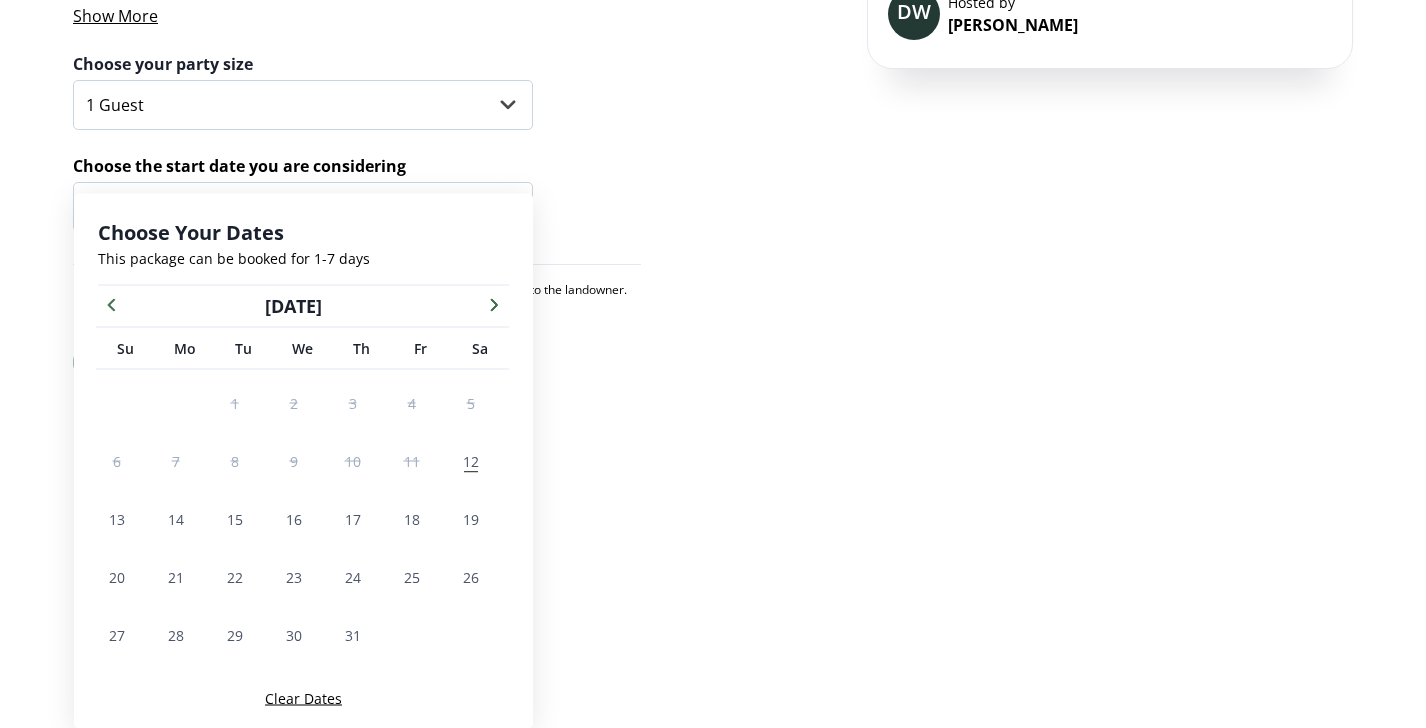 click on "July 2025" at bounding box center [293, 306] 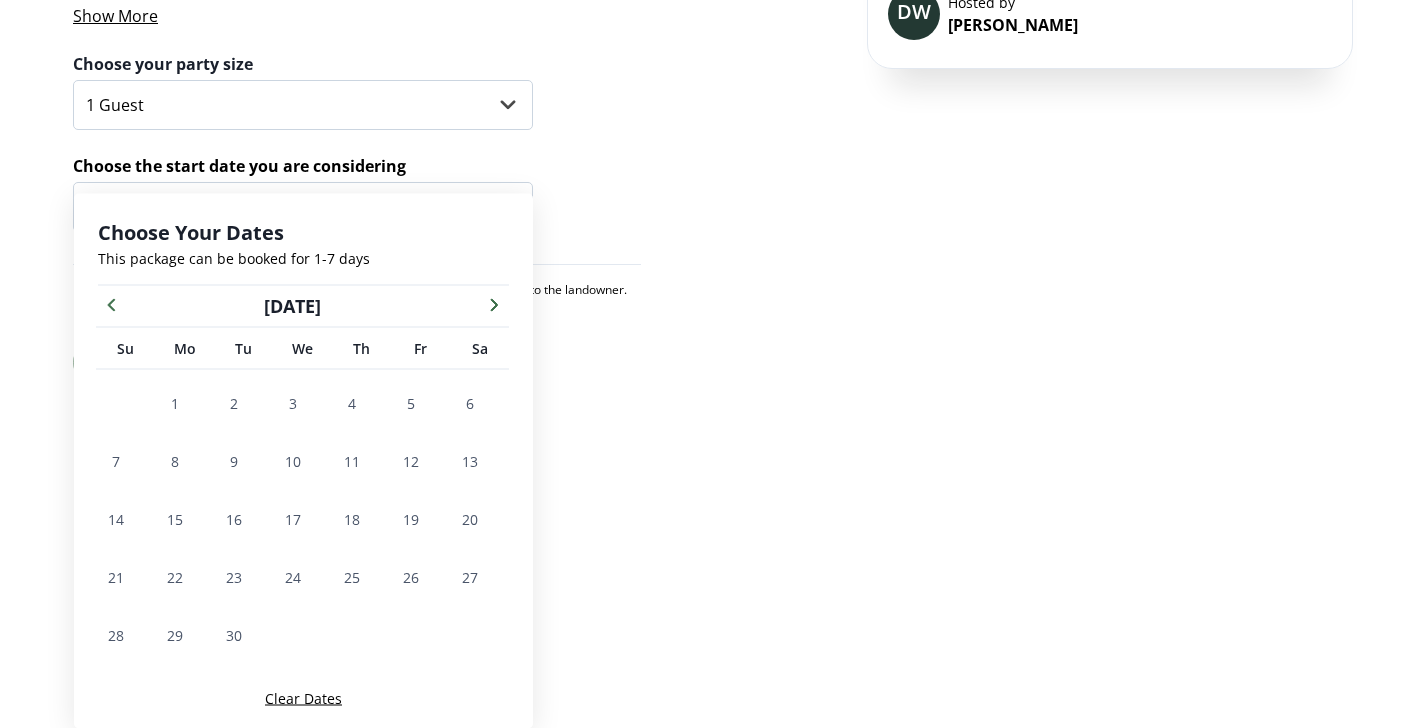 click 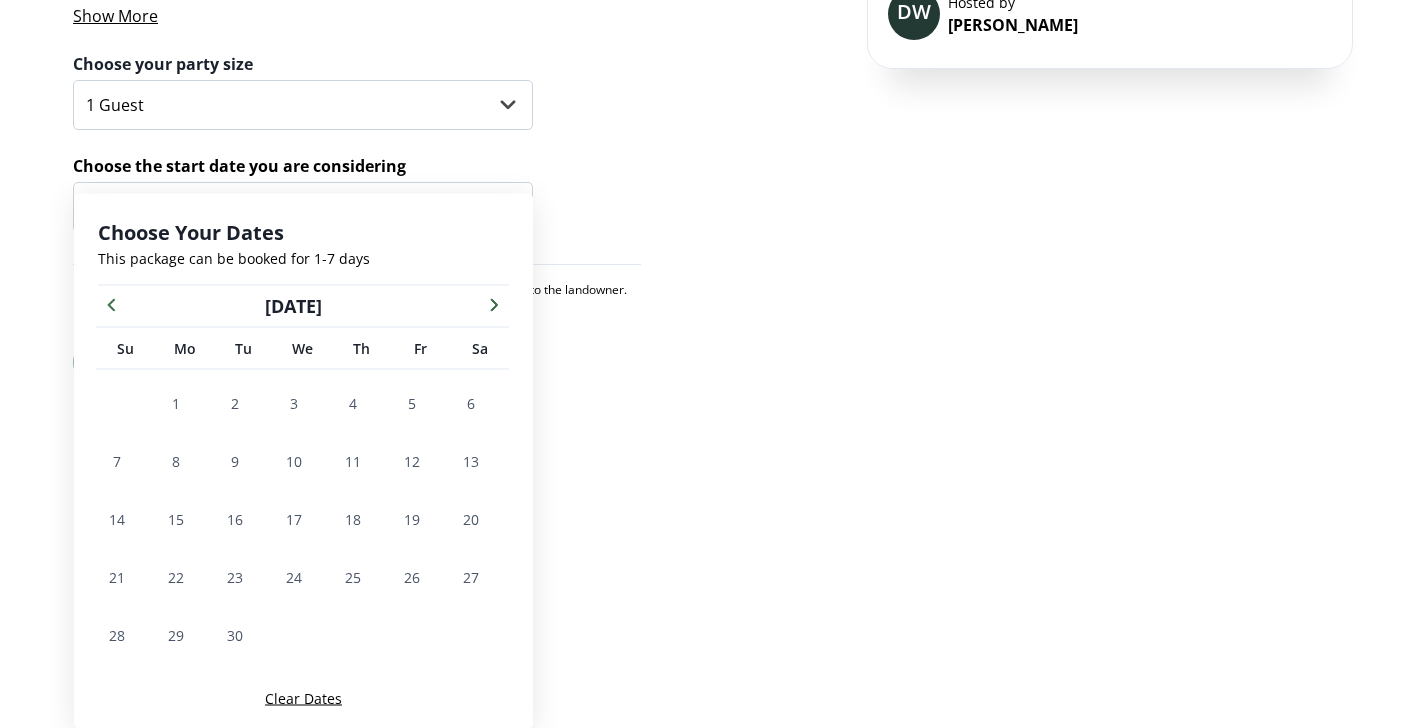 click 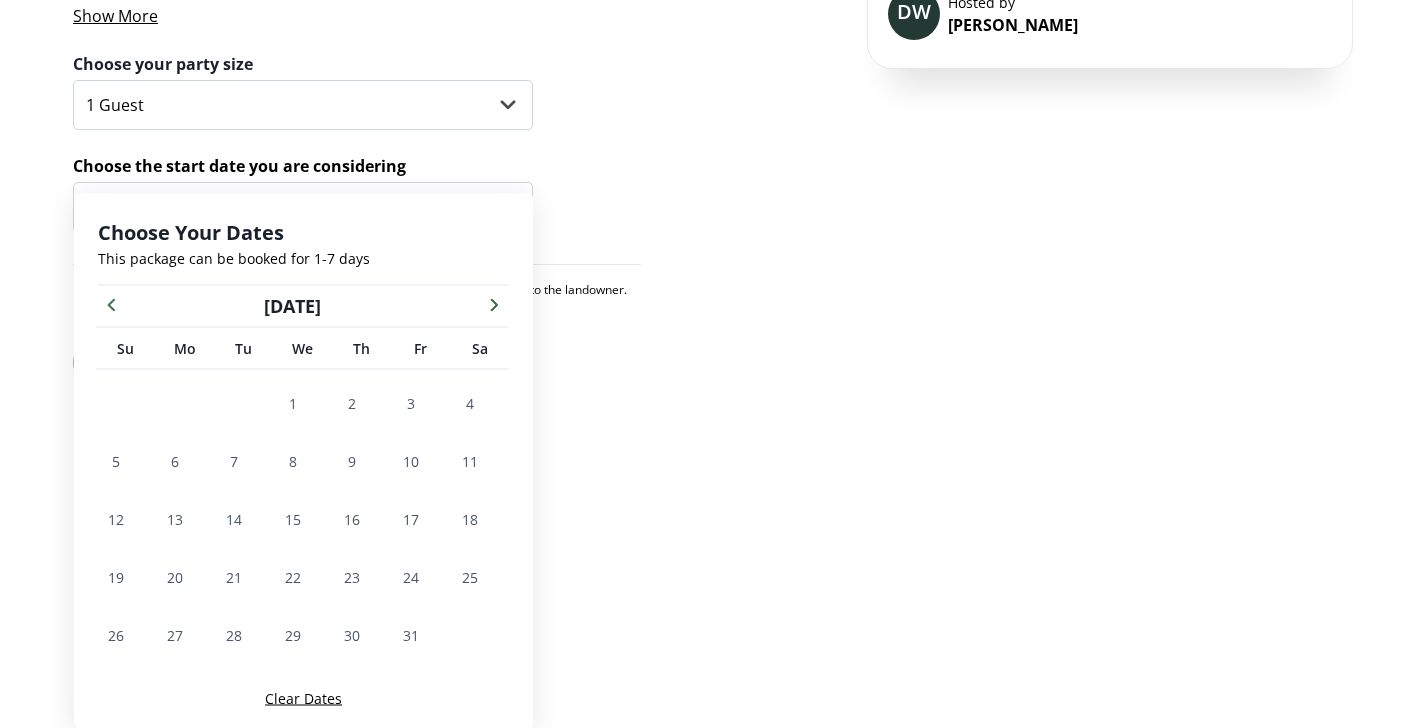 click 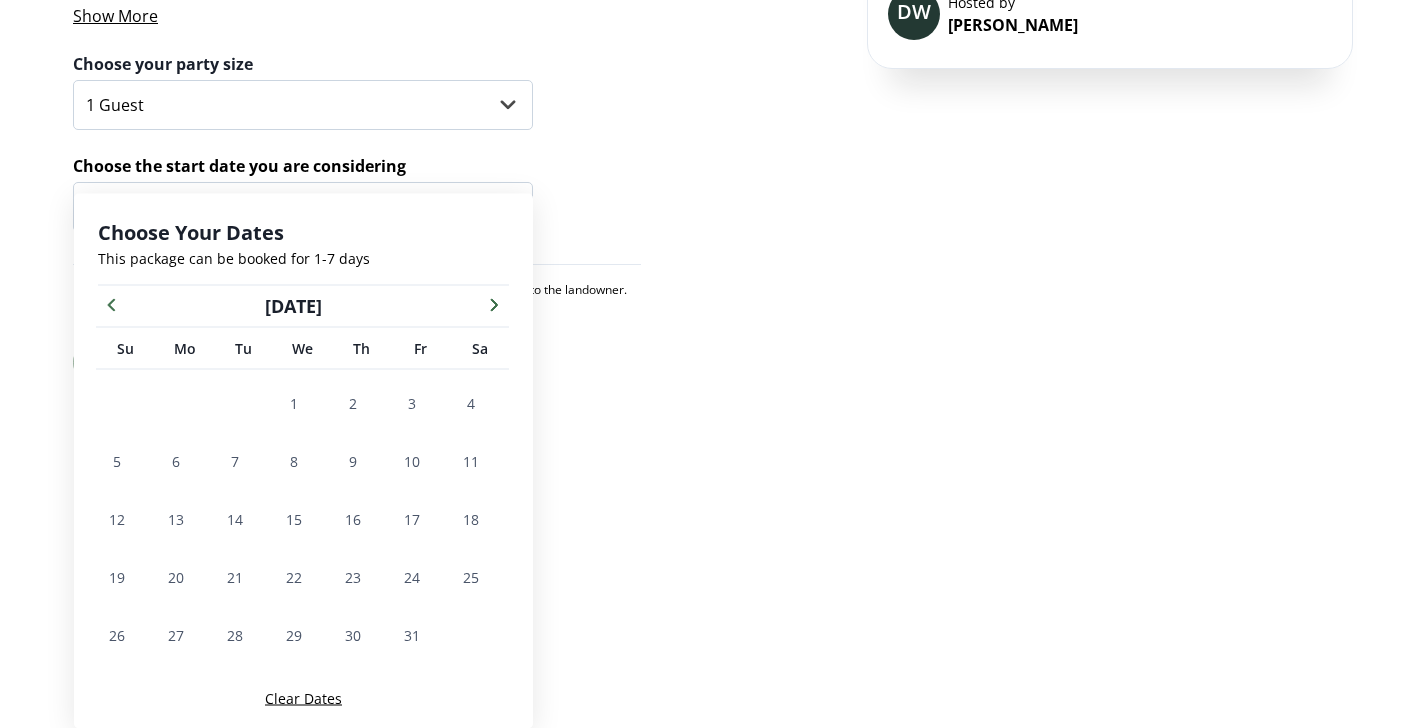 click 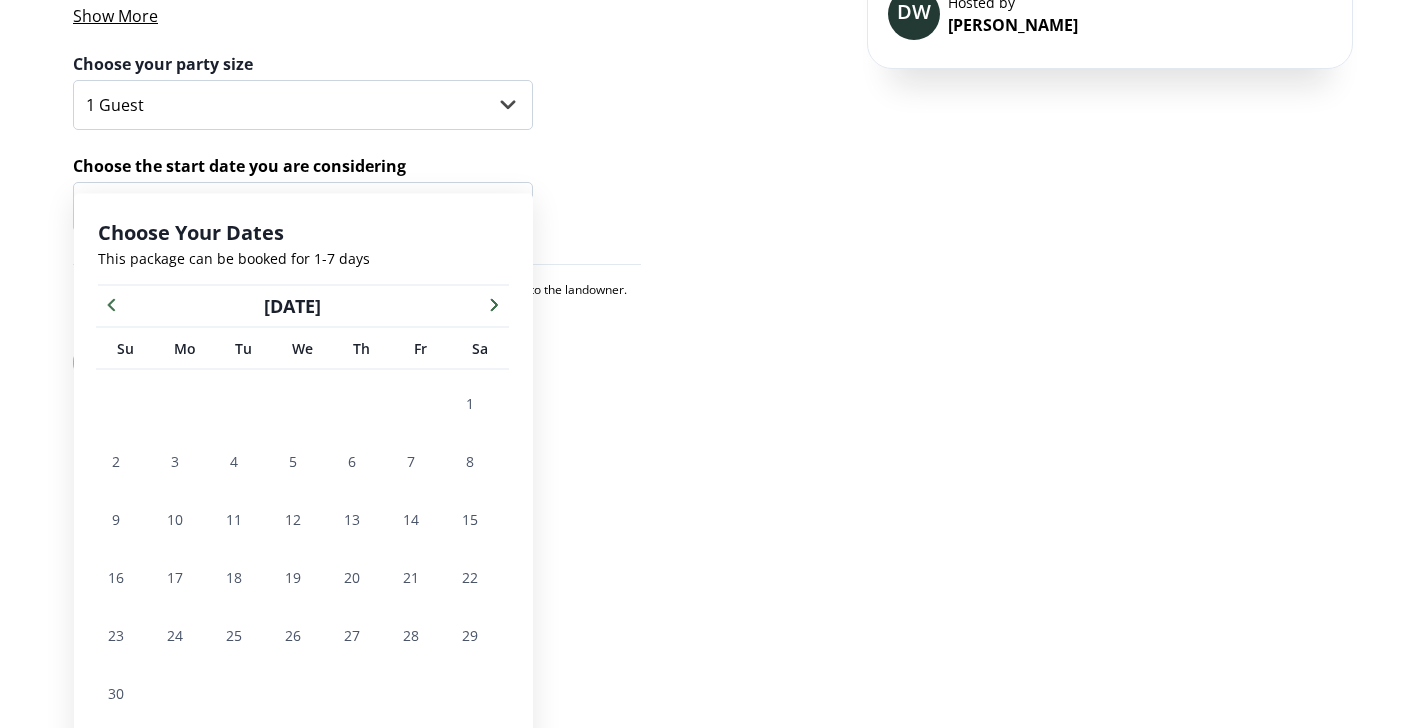 click 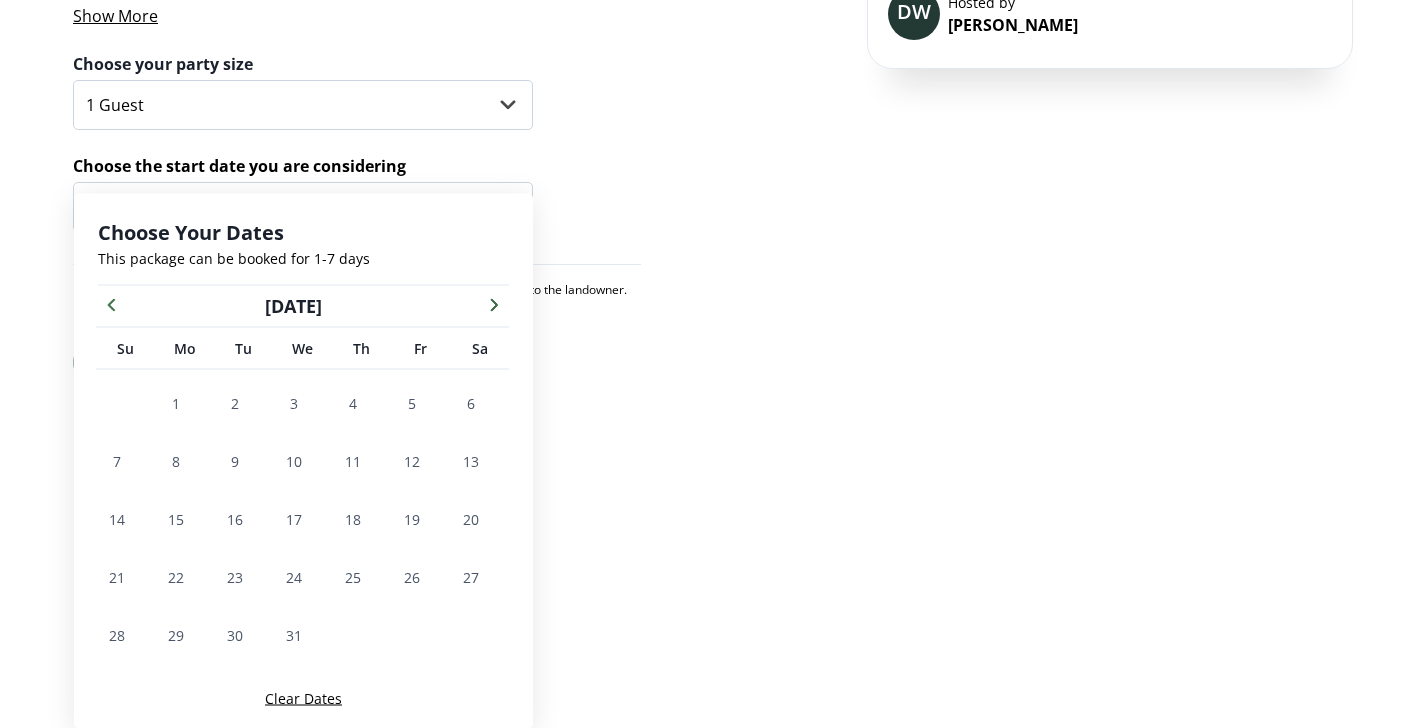 click 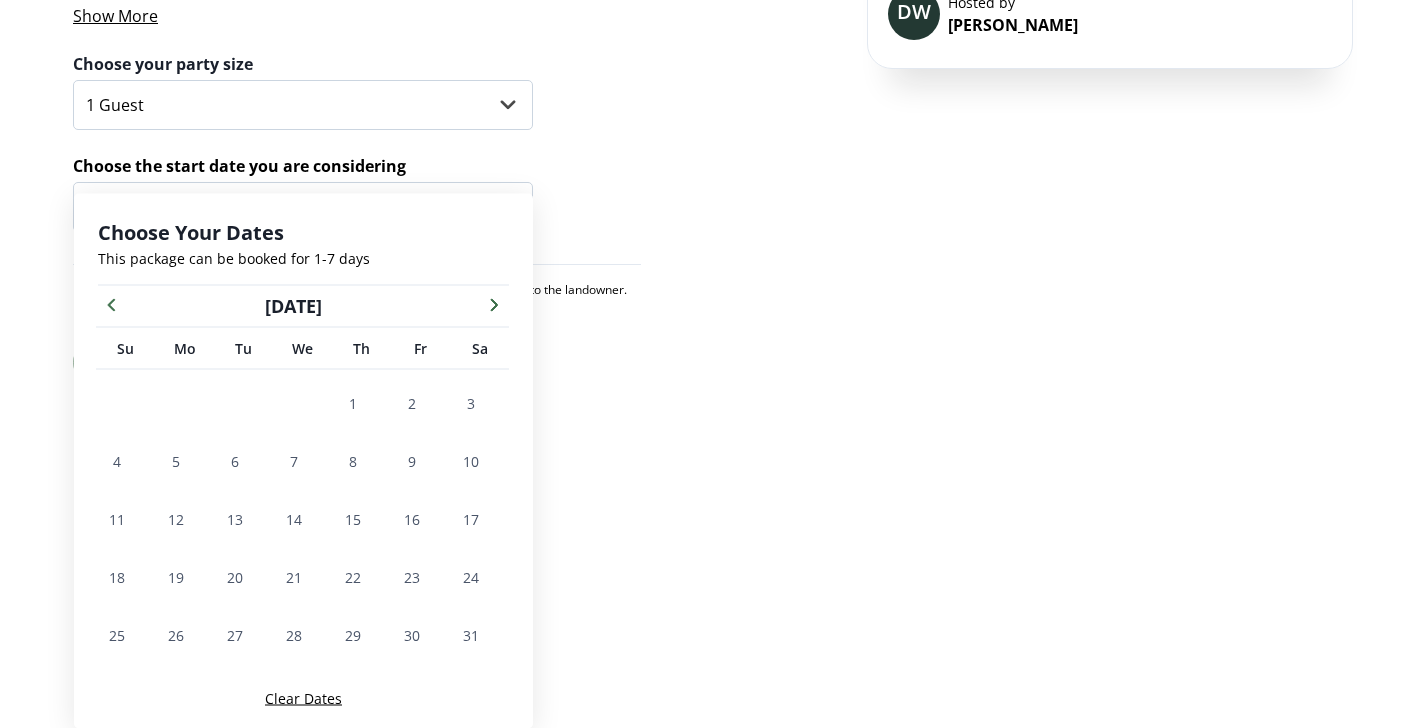 click 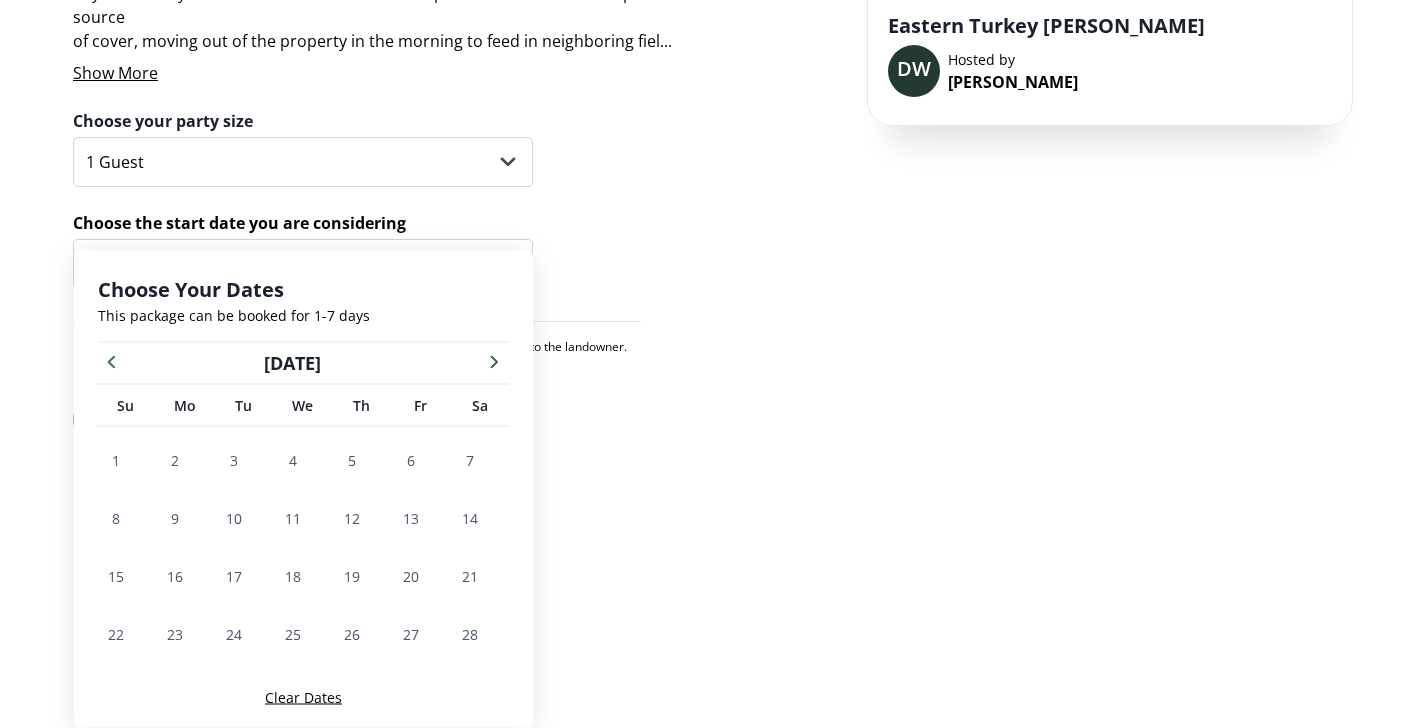 scroll, scrollTop: 261, scrollLeft: 0, axis: vertical 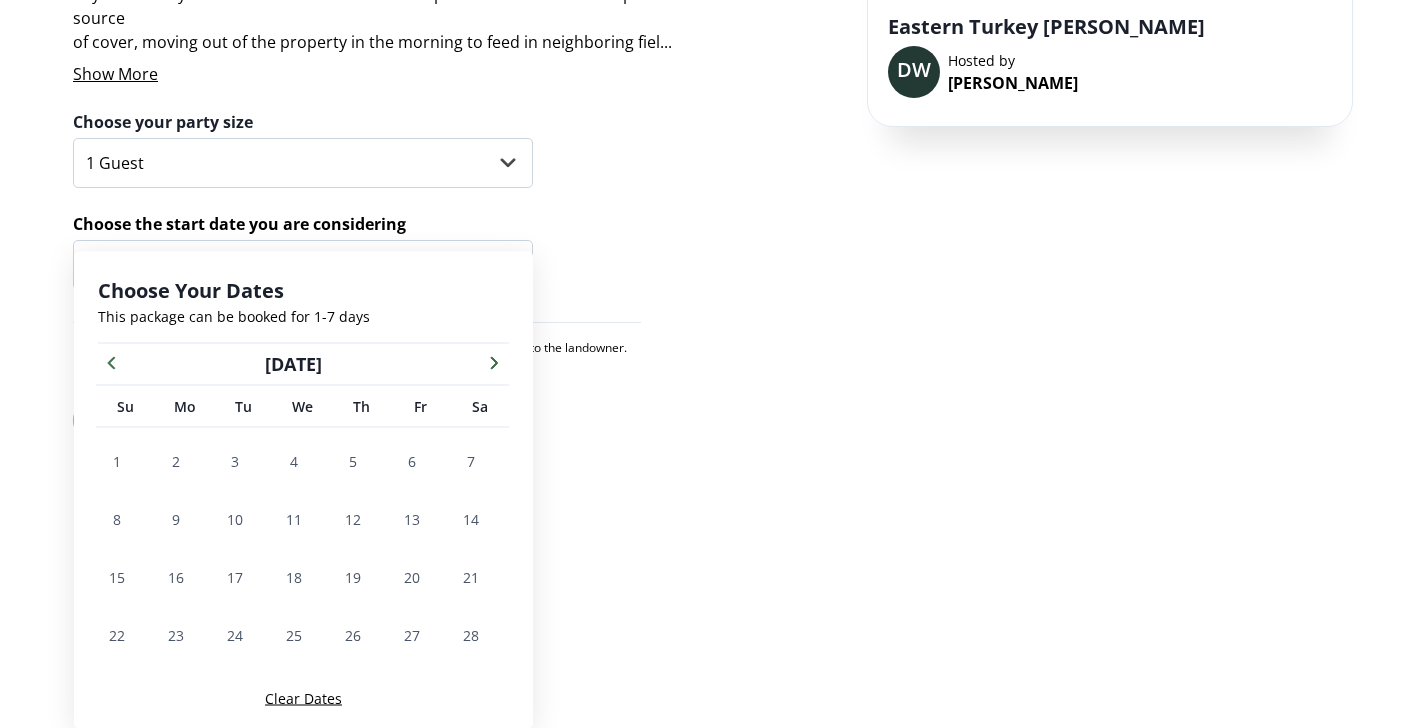 click at bounding box center (494, 362) 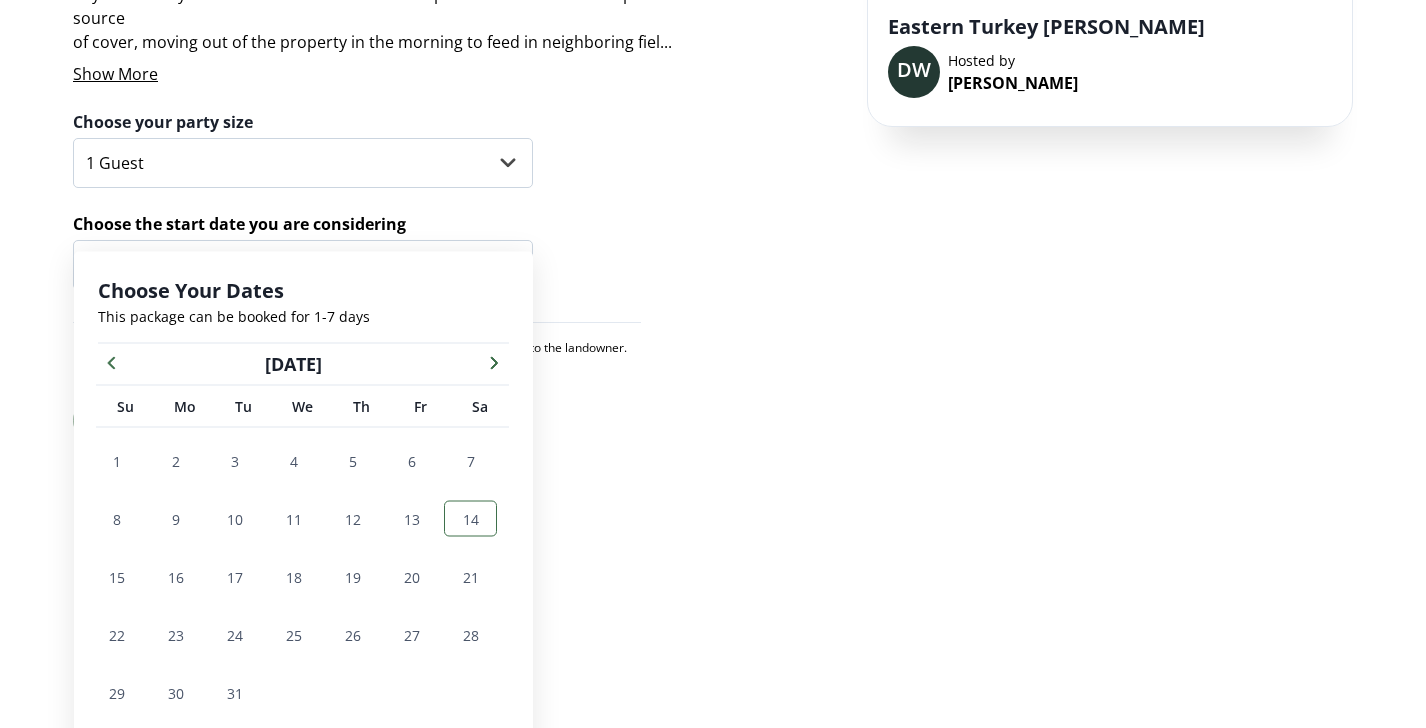 click on "14" at bounding box center [471, 518] 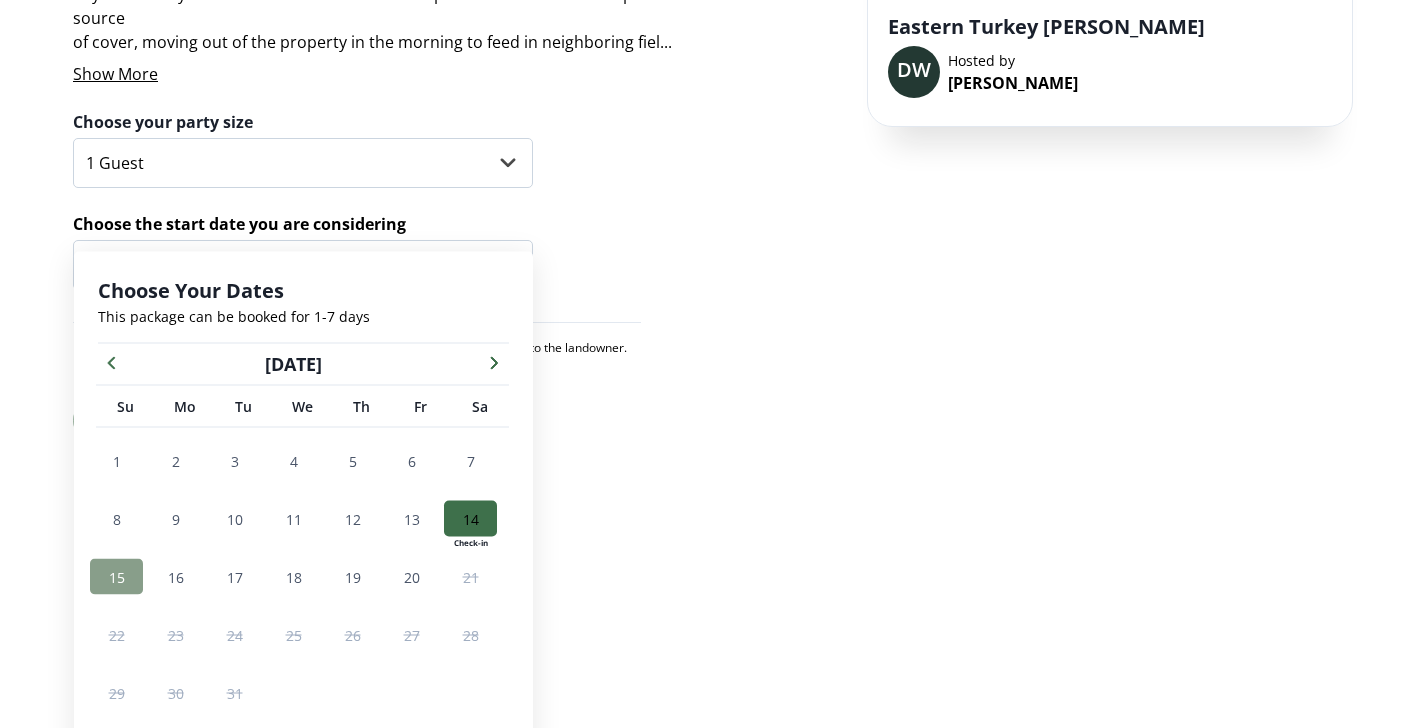 click on "15" at bounding box center (117, 576) 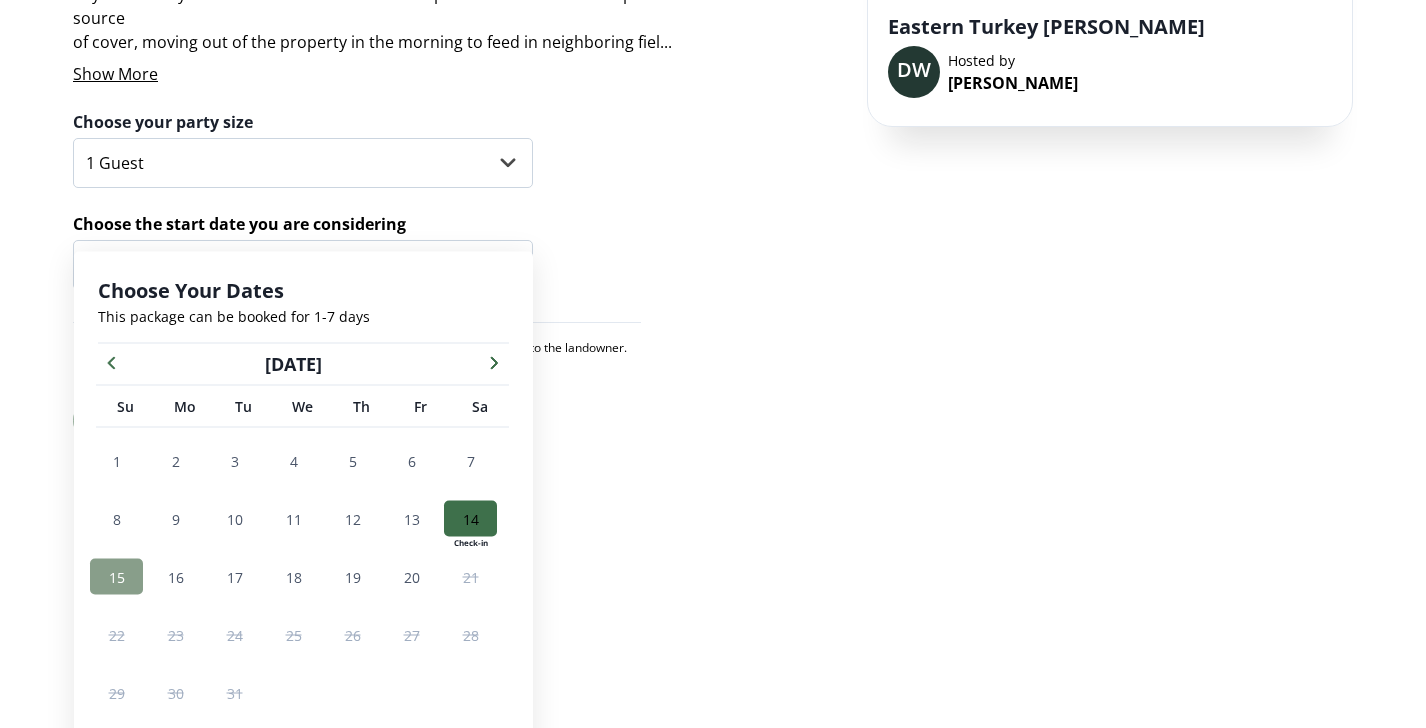 scroll, scrollTop: 188, scrollLeft: 0, axis: vertical 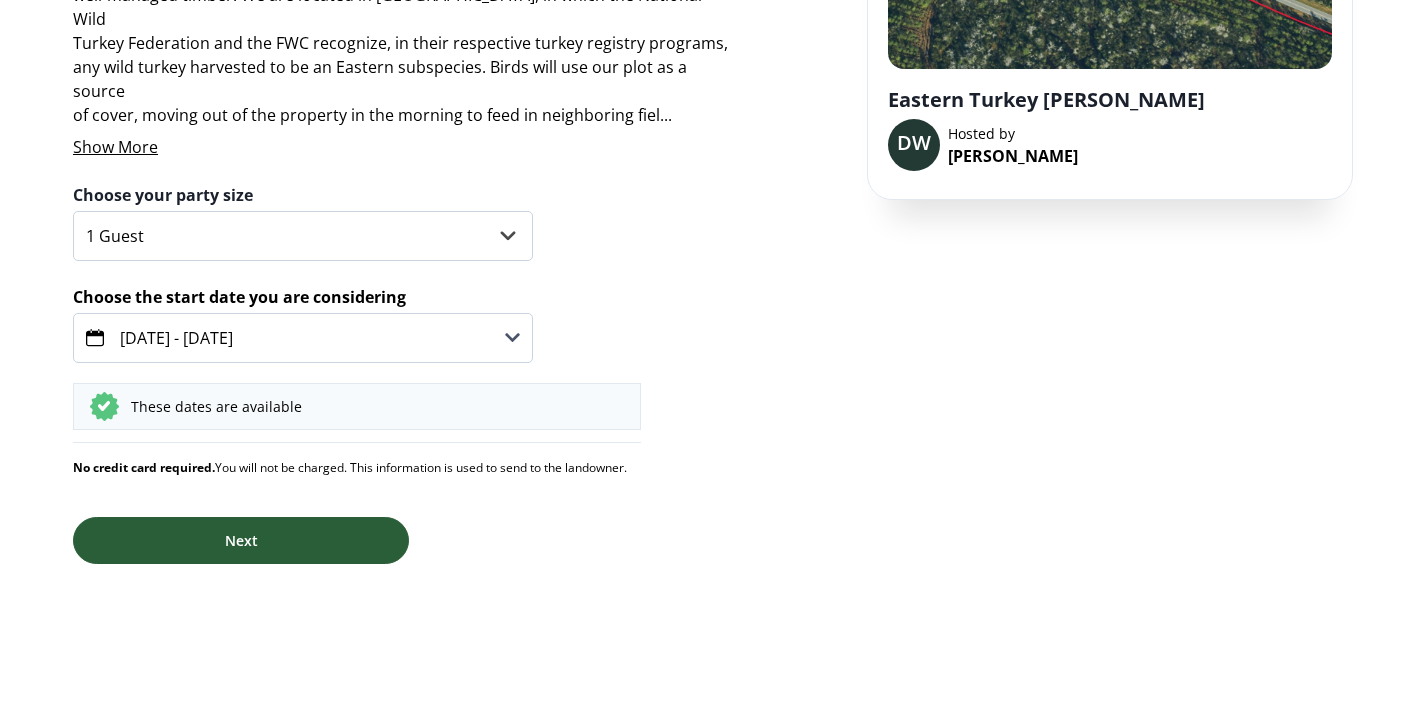 click on "Next" at bounding box center [241, 540] 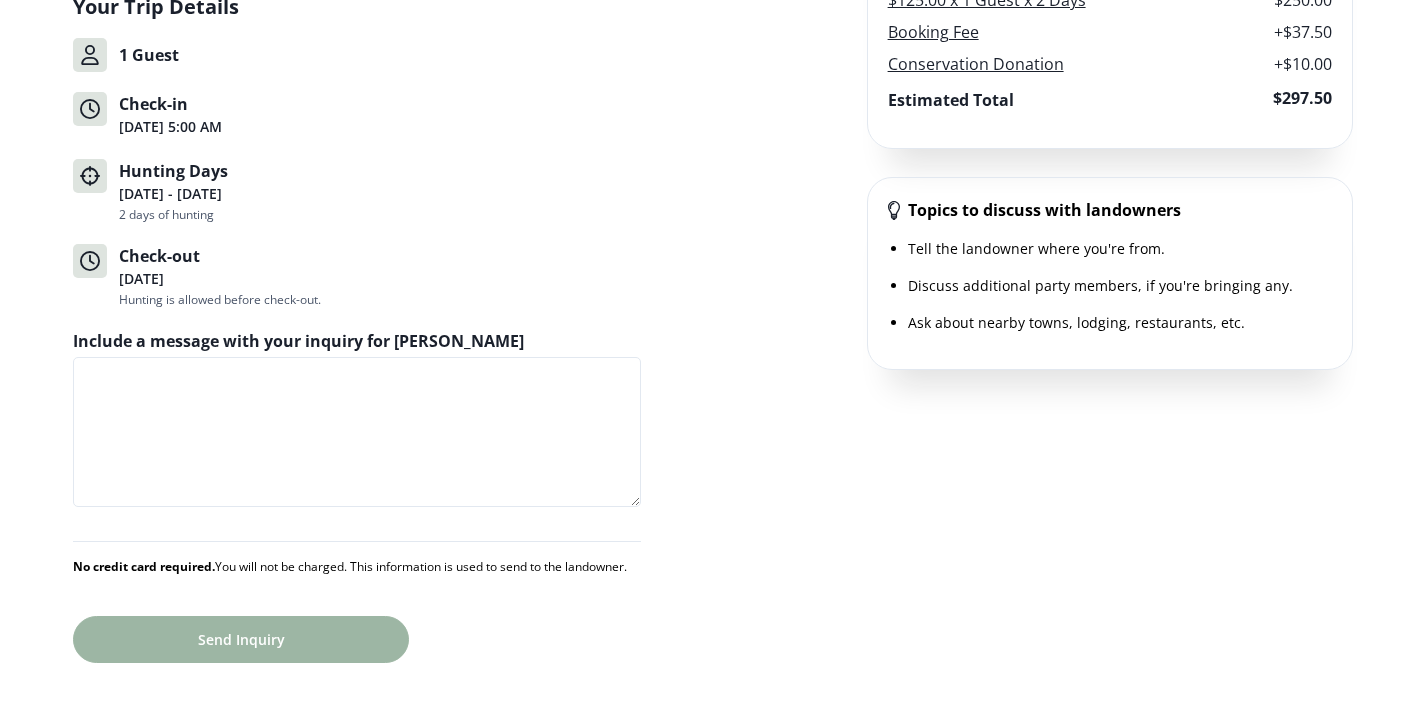 scroll, scrollTop: 540, scrollLeft: 0, axis: vertical 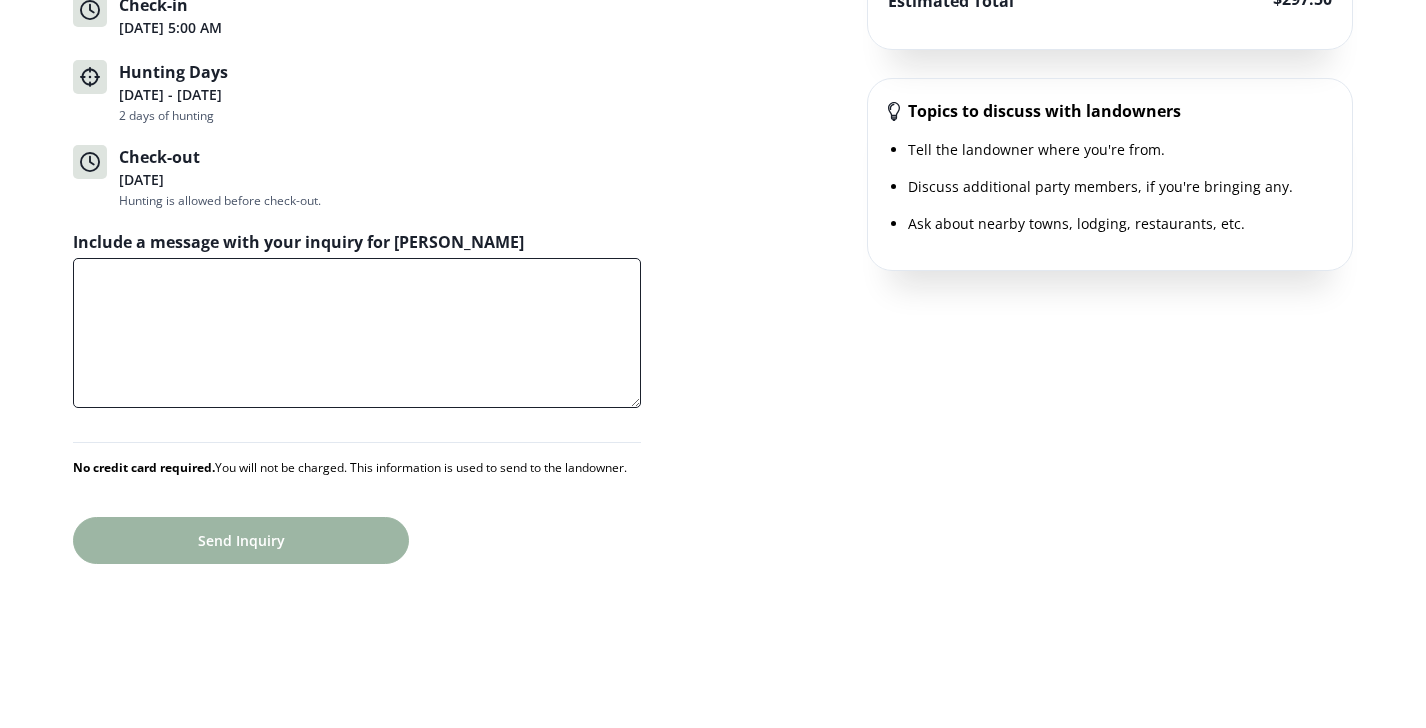 click on "Include a message with your inquiry for David W." at bounding box center [357, 333] 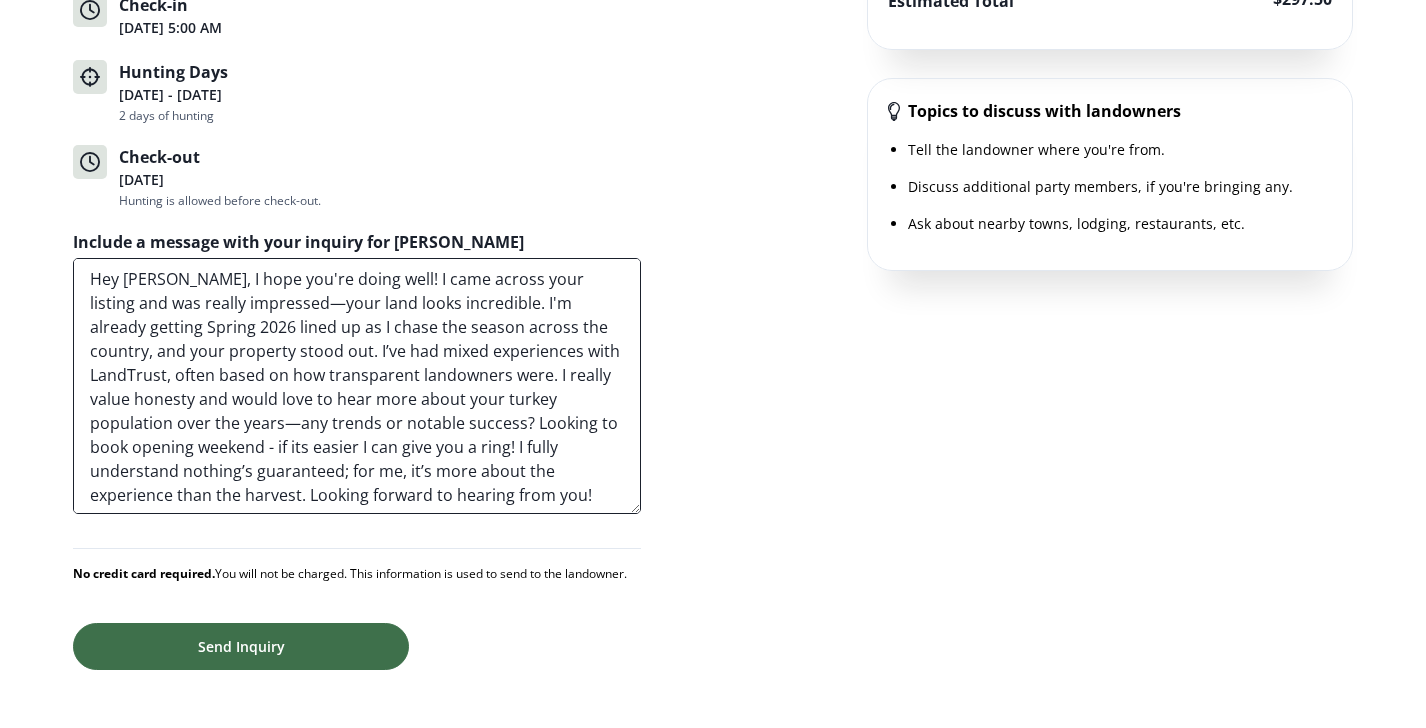 click on "Hey Stacy, I hope you're doing well! I came across your listing and was really impressed—your land looks incredible. I'm already getting Spring 2026 lined up as I chase the season across the country, and your property stood out. I’ve had mixed experiences with LandTrust, often based on how transparent landowners were. I really value honesty and would love to hear more about your turkey population over the years—any trends or notable success? Looking to book opening weekend - if its easier I can give you a ring! I fully understand nothing’s guaranteed; for me, it’s more about the experience than the harvest. Looking forward to hearing from you! Best, Austin" at bounding box center (357, 386) 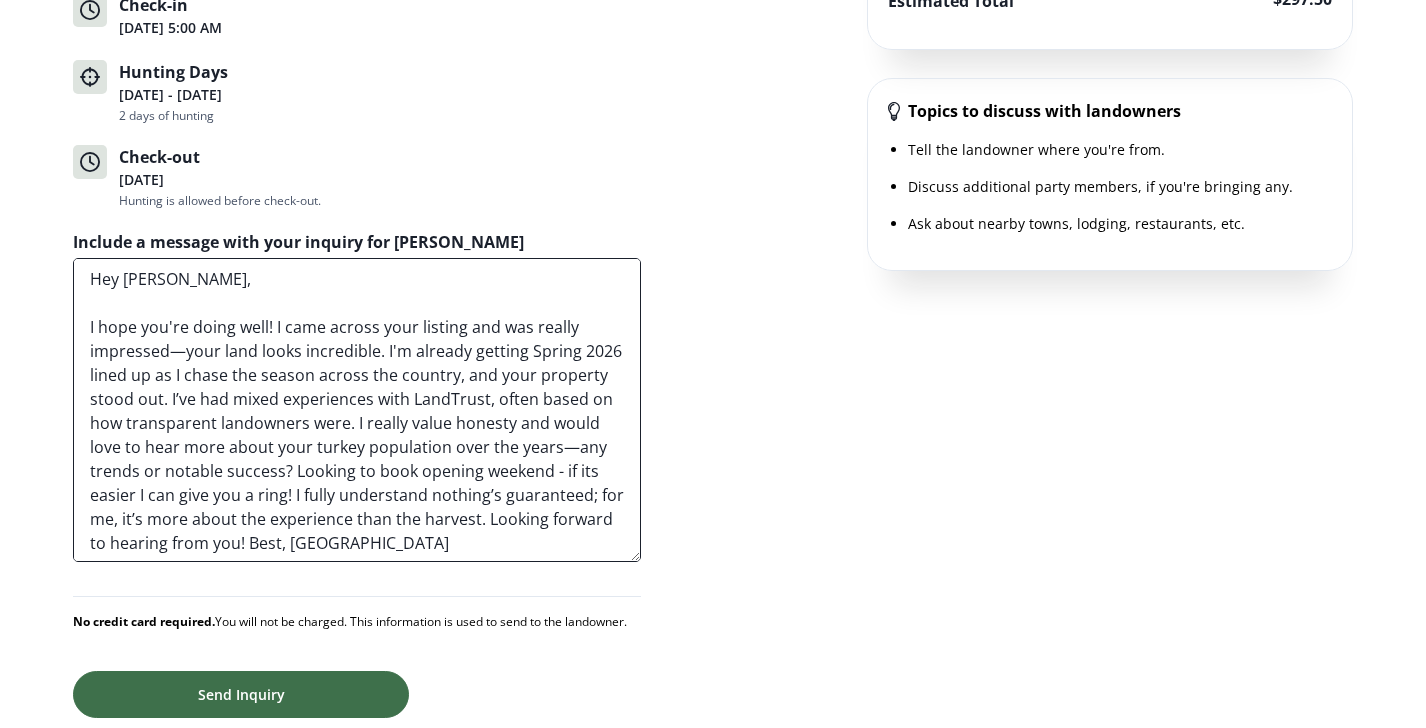 click on "Hey David,
I hope you're doing well! I came across your listing and was really impressed—your land looks incredible. I'm already getting Spring 2026 lined up as I chase the season across the country, and your property stood out. I’ve had mixed experiences with LandTrust, often based on how transparent landowners were. I really value honesty and would love to hear more about your turkey population over the years—any trends or notable success? Looking to book opening weekend - if its easier I can give you a ring! I fully understand nothing’s guaranteed; for me, it’s more about the experience than the harvest. Looking forward to hearing from you! Best, Austin" at bounding box center (357, 410) 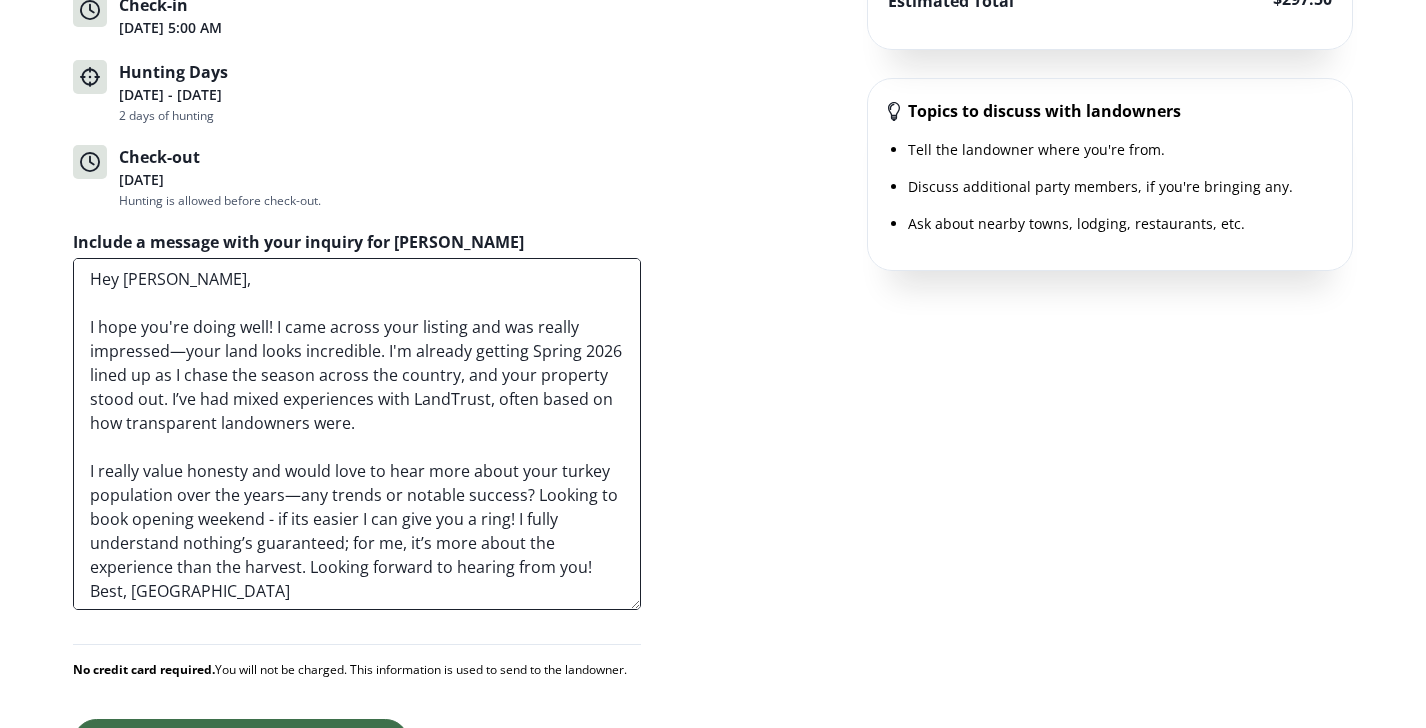 click on "Hey David,
I hope you're doing well! I came across your listing and was really impressed—your land looks incredible. I'm already getting Spring 2026 lined up as I chase the season across the country, and your property stood out. I’ve had mixed experiences with LandTrust, often based on how transparent landowners were.
I really value honesty and would love to hear more about your turkey population over the years—any trends or notable success? Looking to book opening weekend - if its easier I can give you a ring! I fully understand nothing’s guaranteed; for me, it’s more about the experience than the harvest. Looking forward to hearing from you! Best, Austin" at bounding box center (357, 434) 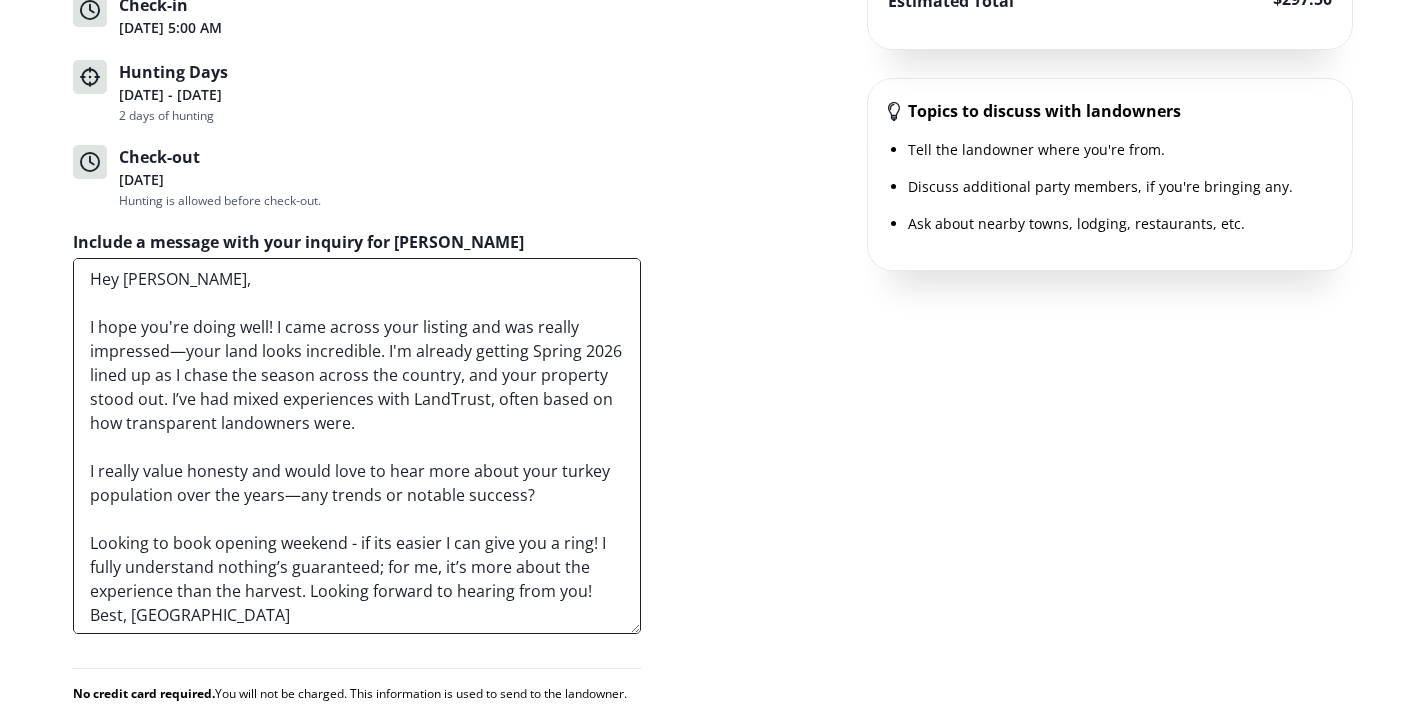 scroll, scrollTop: 2, scrollLeft: 0, axis: vertical 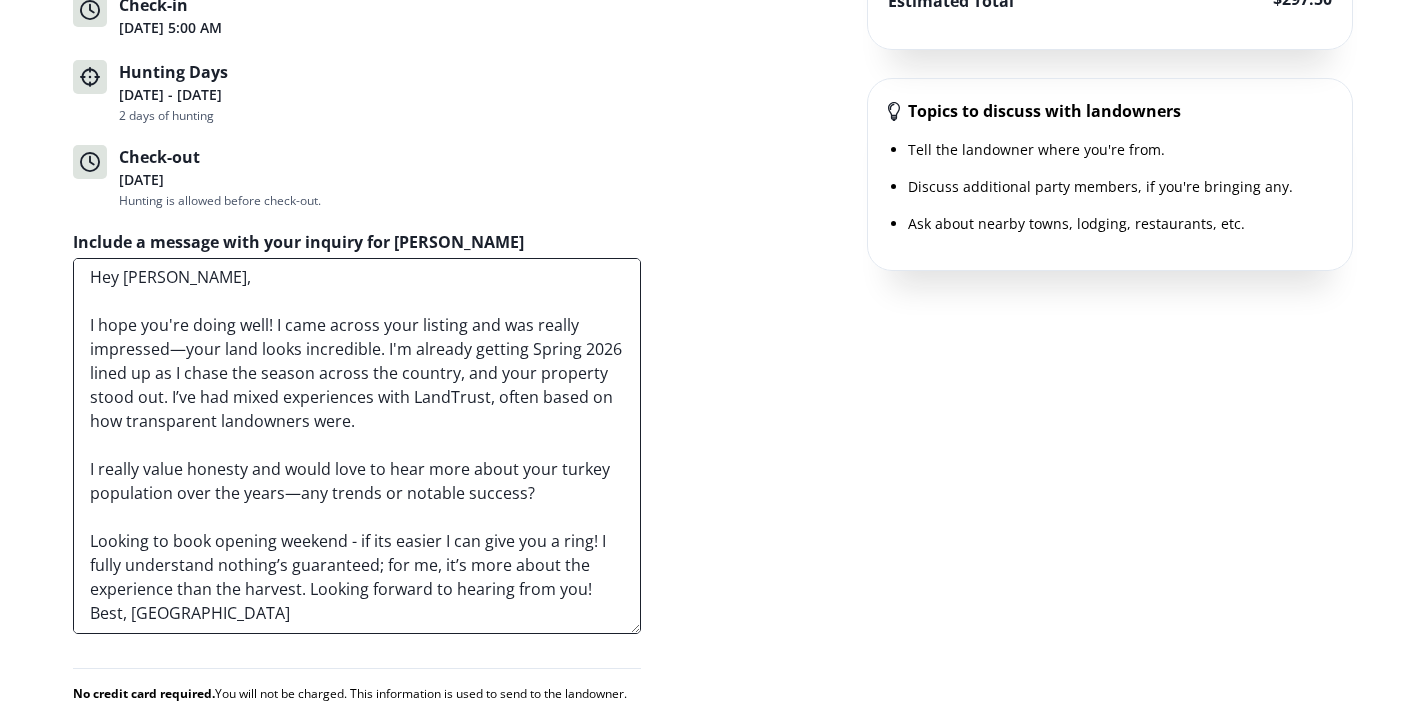click on "Hey David,
I hope you're doing well! I came across your listing and was really impressed—your land looks incredible. I'm already getting Spring 2026 lined up as I chase the season across the country, and your property stood out. I’ve had mixed experiences with LandTrust, often based on how transparent landowners were.
I really value honesty and would love to hear more about your turkey population over the years—any trends or notable success?
Looking to book opening weekend - if its easier I can give you a ring! I fully understand nothing’s guaranteed; for me, it’s more about the experience than the harvest. Looking forward to hearing from you! Best, Austin" at bounding box center [357, 446] 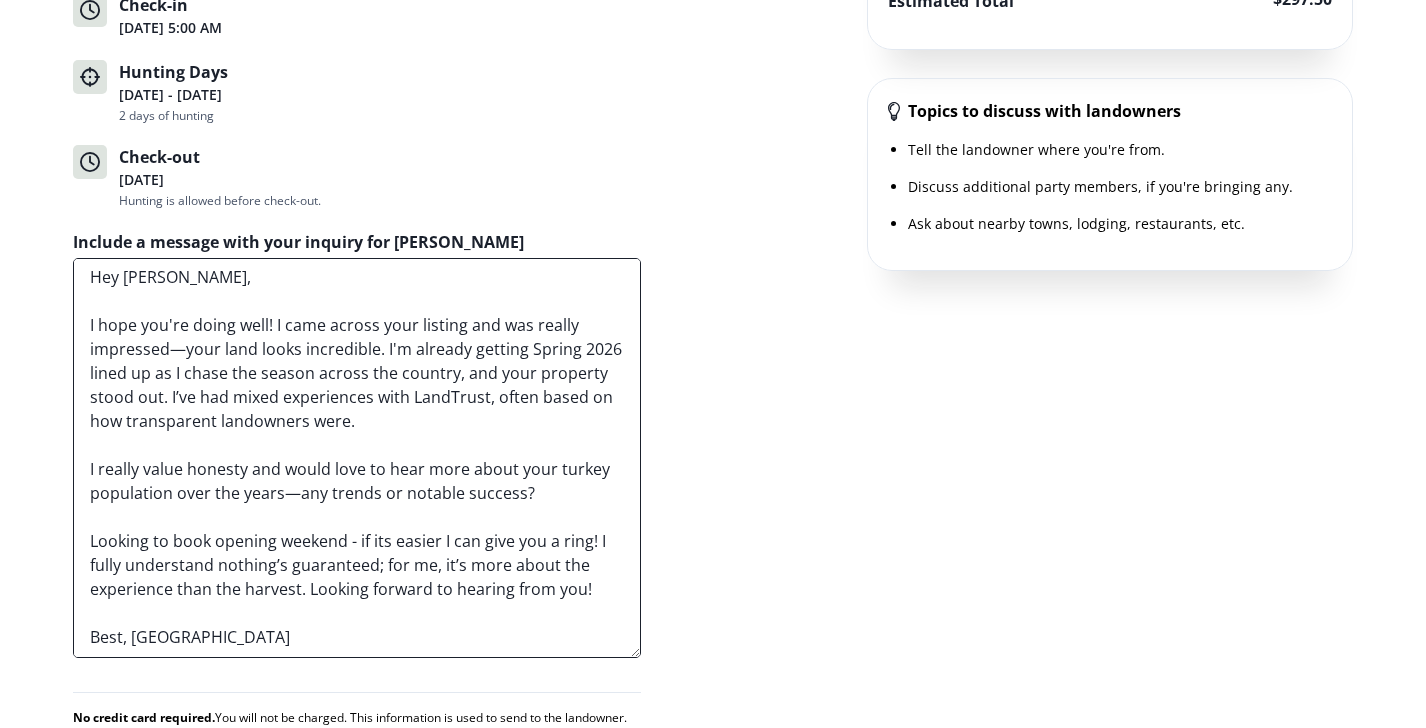 click on "Replace with" at bounding box center [0, 0] 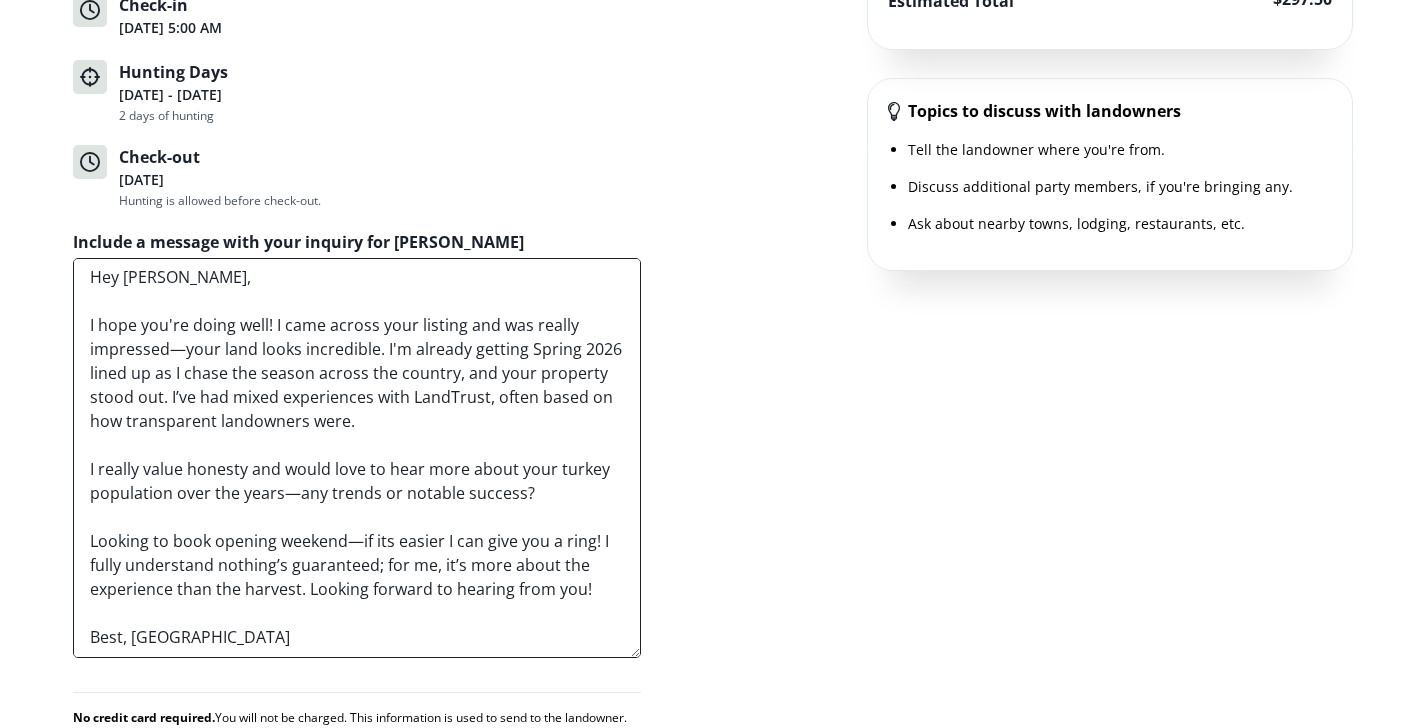 click on "Replace with it's easier," at bounding box center [0, 0] 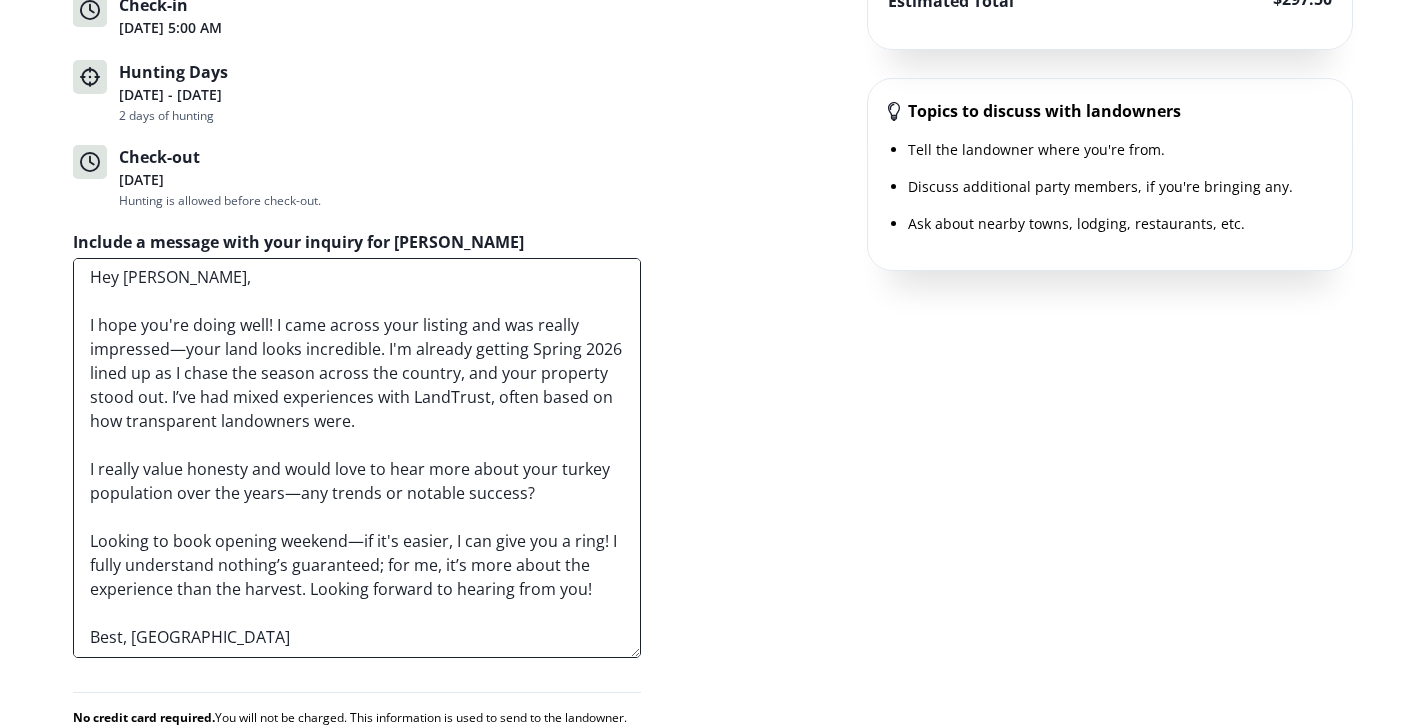 click on "I  am  looking  to  book  for  the  opening  weekend;  if  it  is  more  convenient,  I  can  give  you  a  call!" at bounding box center (0, 0) 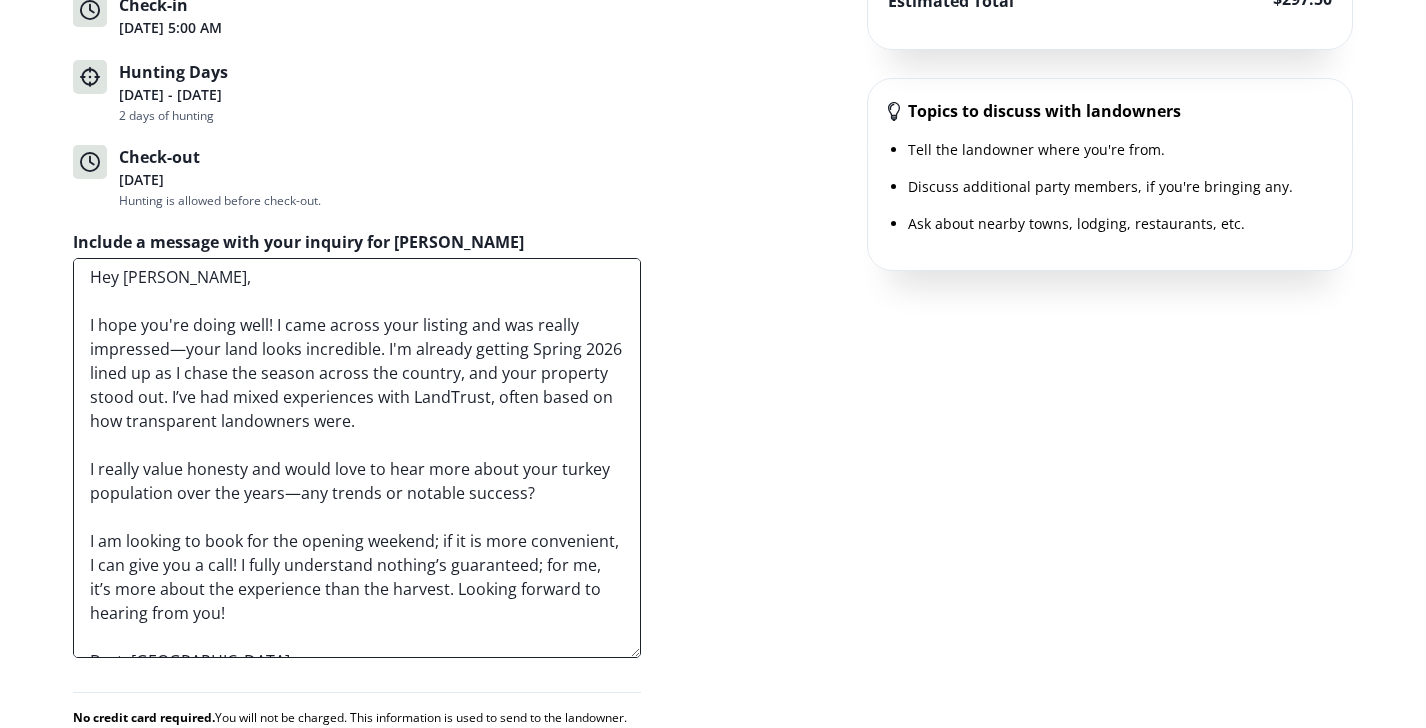 scroll, scrollTop: 0, scrollLeft: 0, axis: both 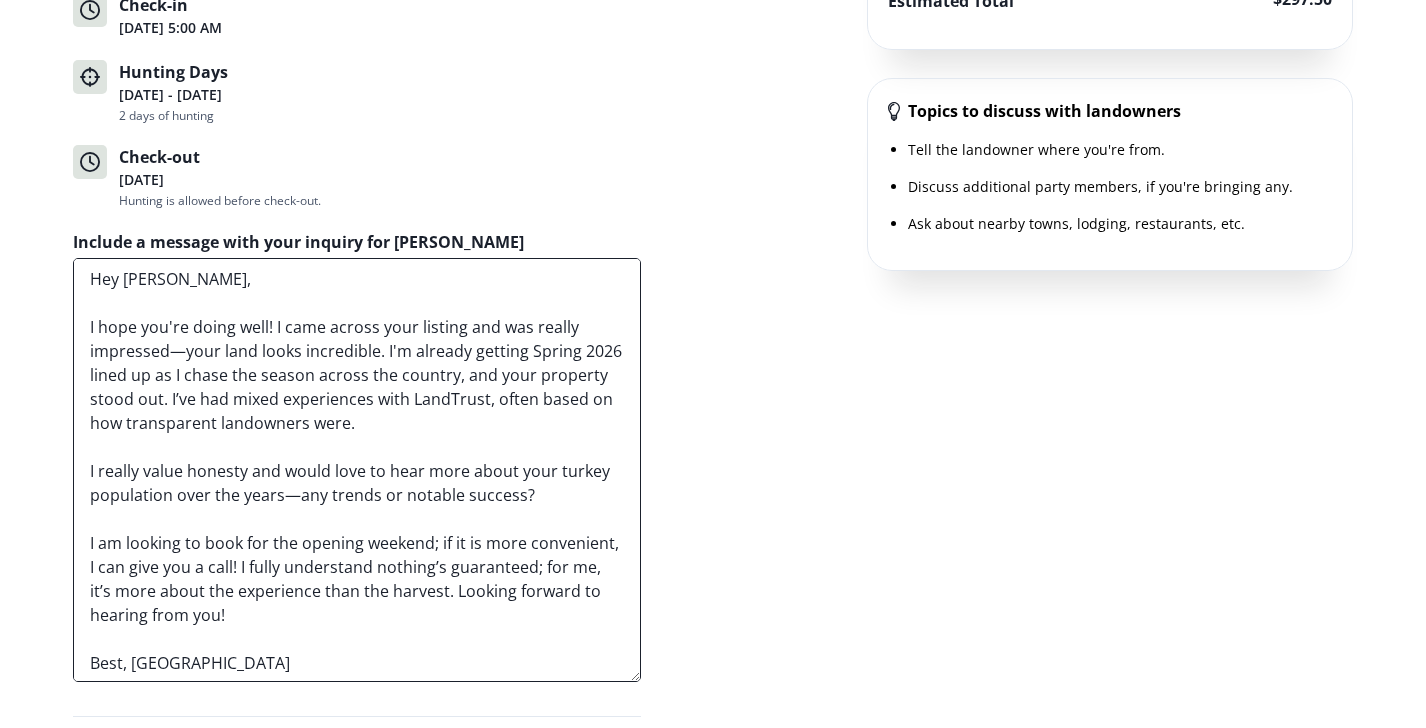 click on "Hey David,
I hope you're doing well! I came across your listing and was really impressed—your land looks incredible. I'm already getting Spring 2026 lined up as I chase the season across the country, and your property stood out. I’ve had mixed experiences with LandTrust, often based on how transparent landowners were.
I really value honesty and would love to hear more about your turkey population over the years—any trends or notable success?
I am looking to book for the opening weekend; if it is more convenient, I can give you a call! I fully understand nothing’s guaranteed; for me, it’s more about the experience than the harvest. Looking forward to hearing from you!
Best, Austin" at bounding box center (357, 470) 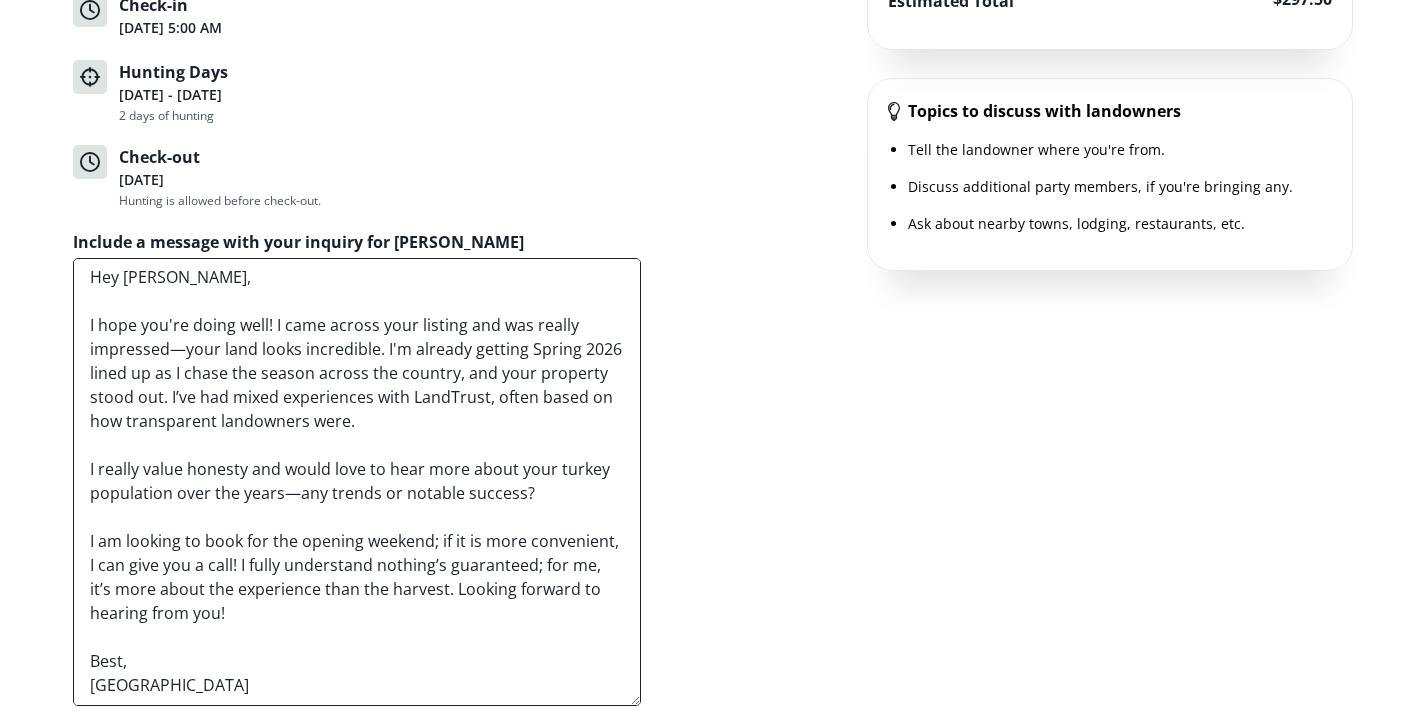 scroll, scrollTop: 0, scrollLeft: 0, axis: both 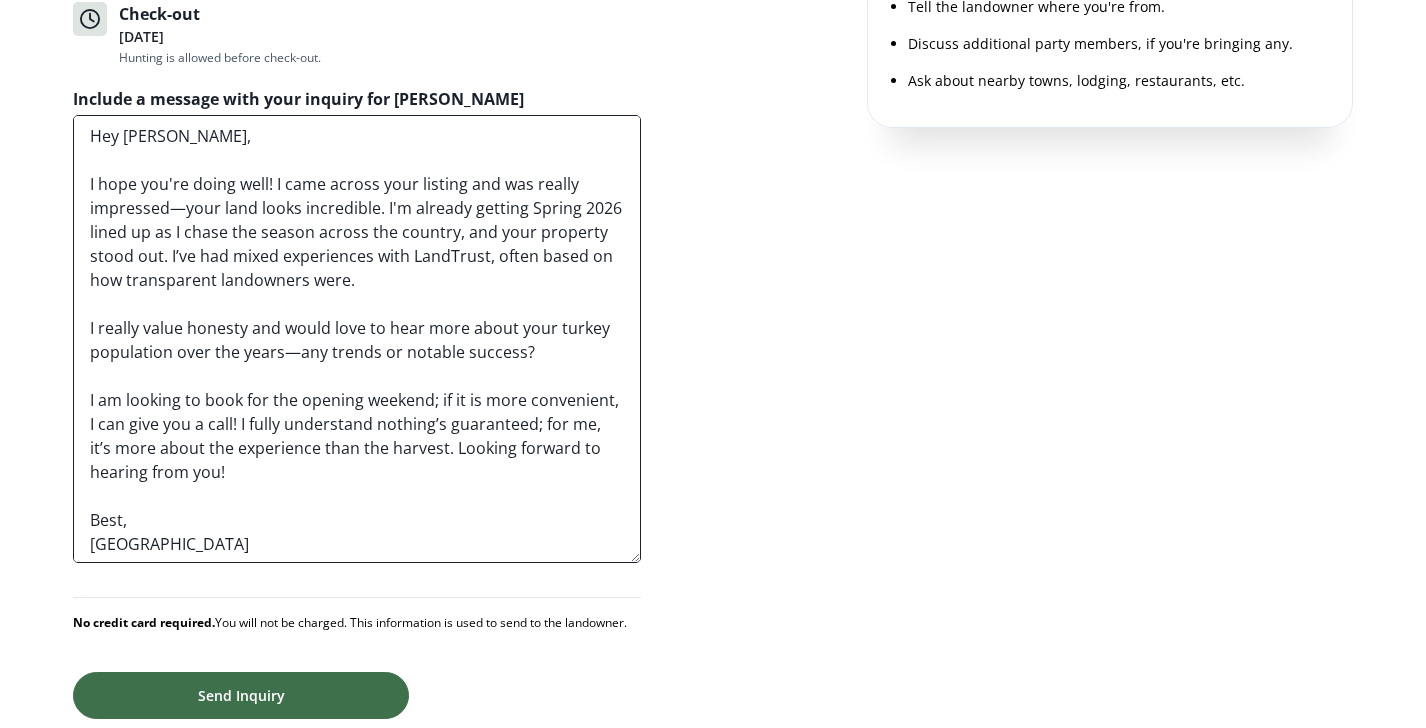 drag, startPoint x: 384, startPoint y: 161, endPoint x: 282, endPoint y: 141, distance: 103.94229 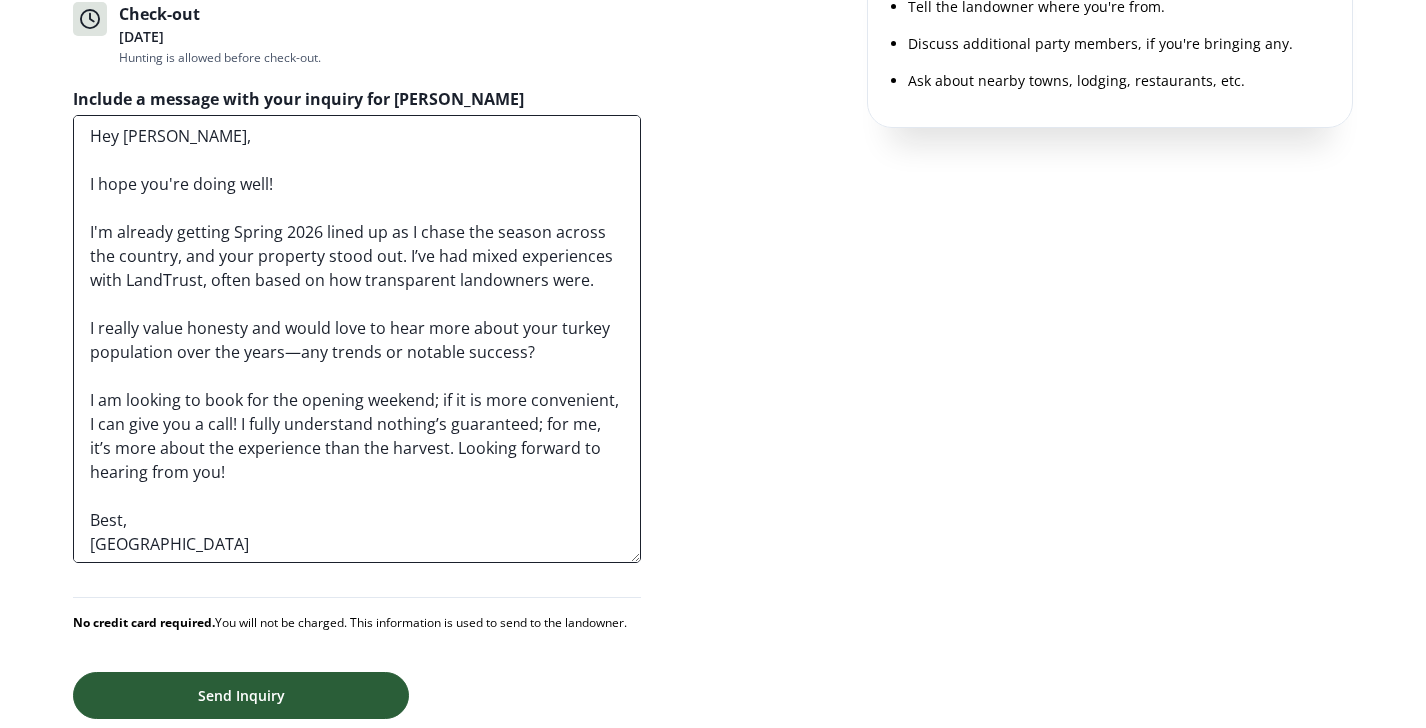 type on "Hey David,
I hope you're doing well!
I'm already getting Spring 2026 lined up as I chase the season across the country, and your property stood out. I’ve had mixed experiences with LandTrust, often based on how transparent landowners were.
I really value honesty and would love to hear more about your turkey population over the years—any trends or notable success?
I am looking to book for the opening weekend; if it is more convenient, I can give you a call! I fully understand nothing’s guaranteed; for me, it’s more about the experience than the harvest. Looking forward to hearing from you!
Best,
Austin" 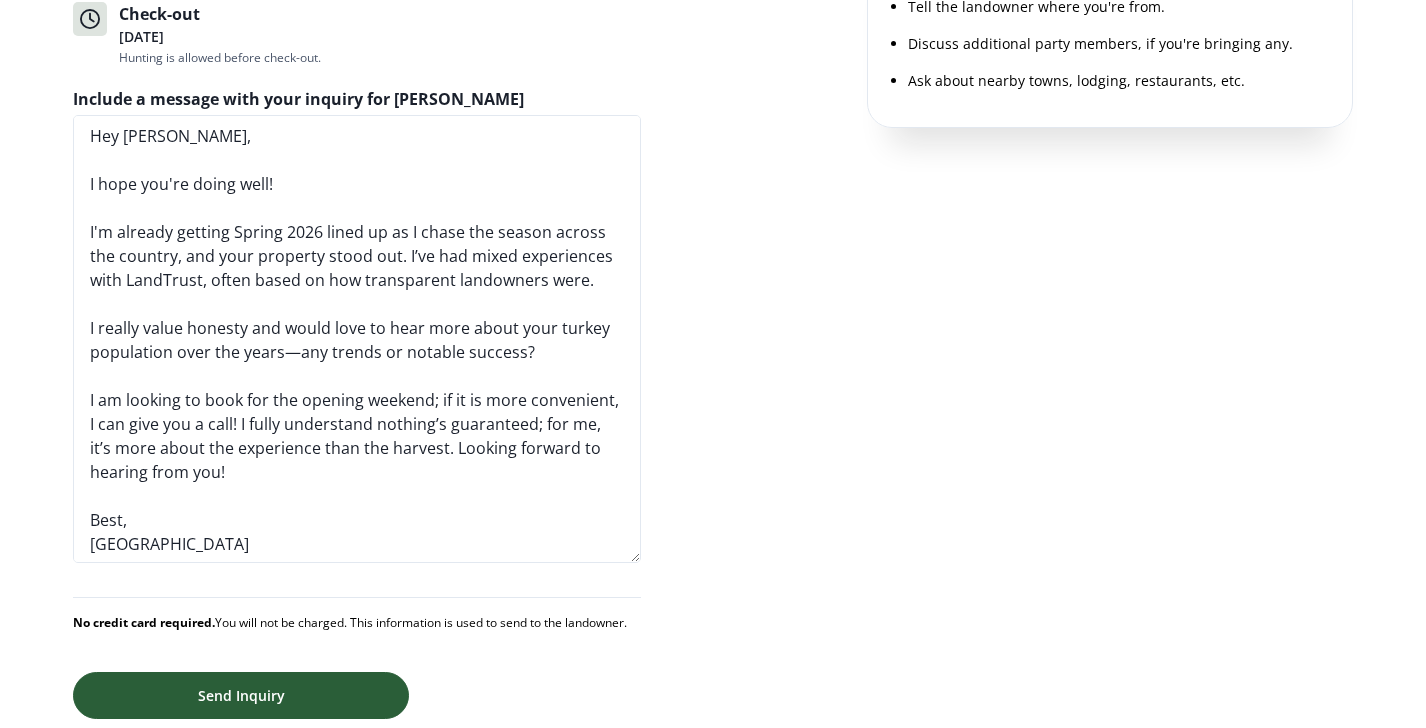 click on "Send Inquiry" at bounding box center [241, 695] 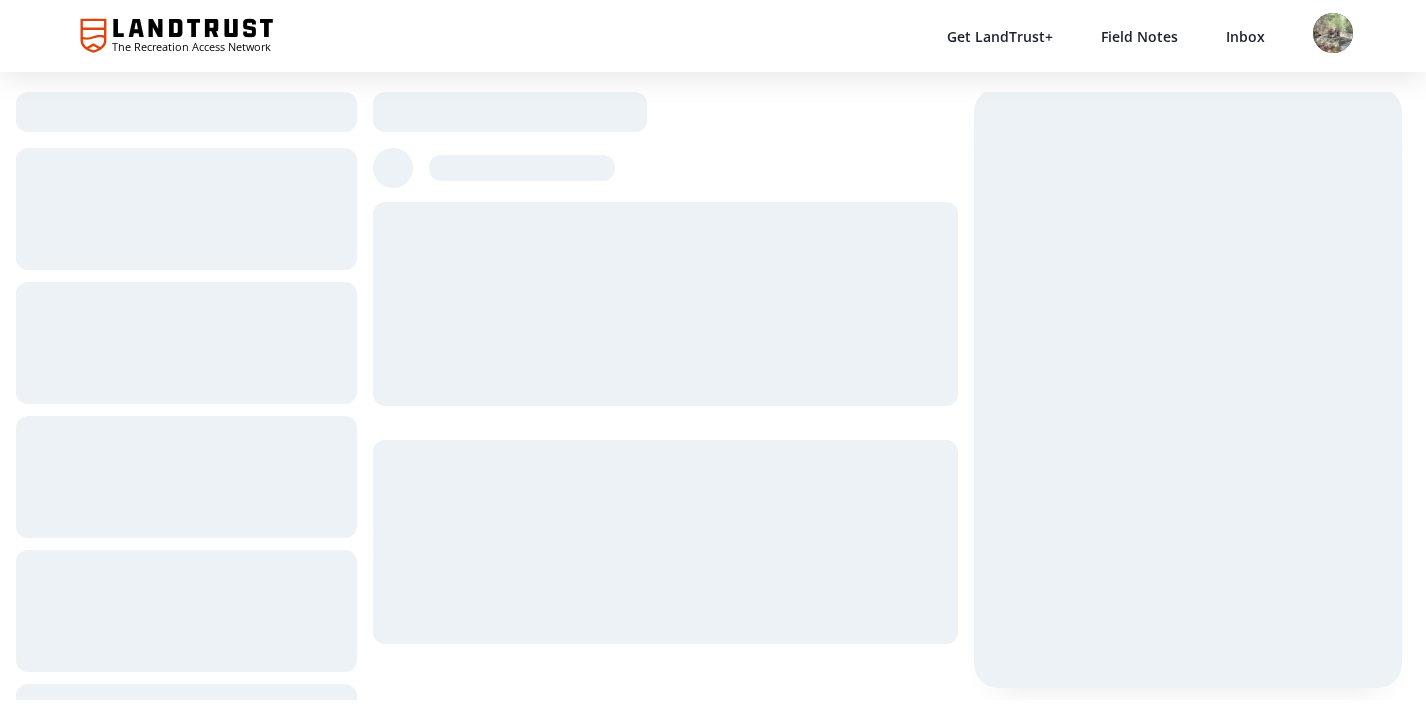 scroll, scrollTop: 0, scrollLeft: 0, axis: both 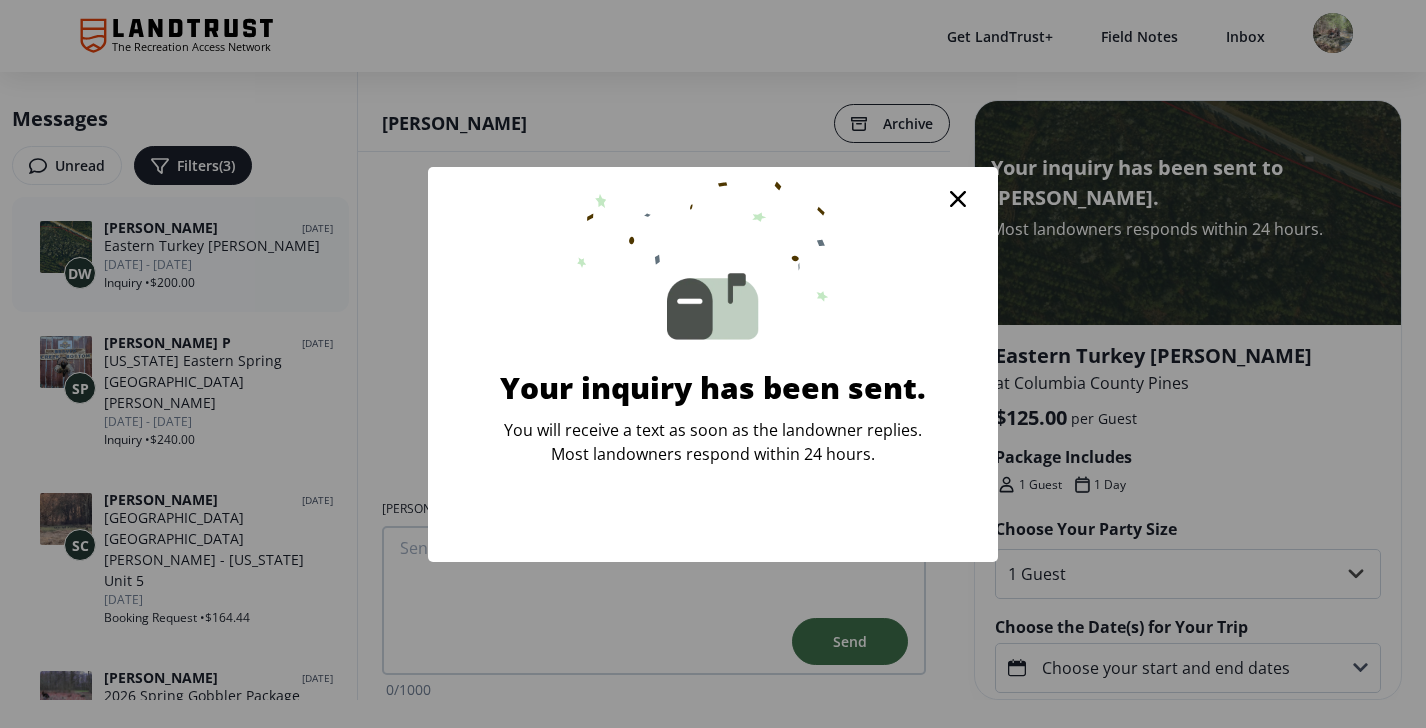 click 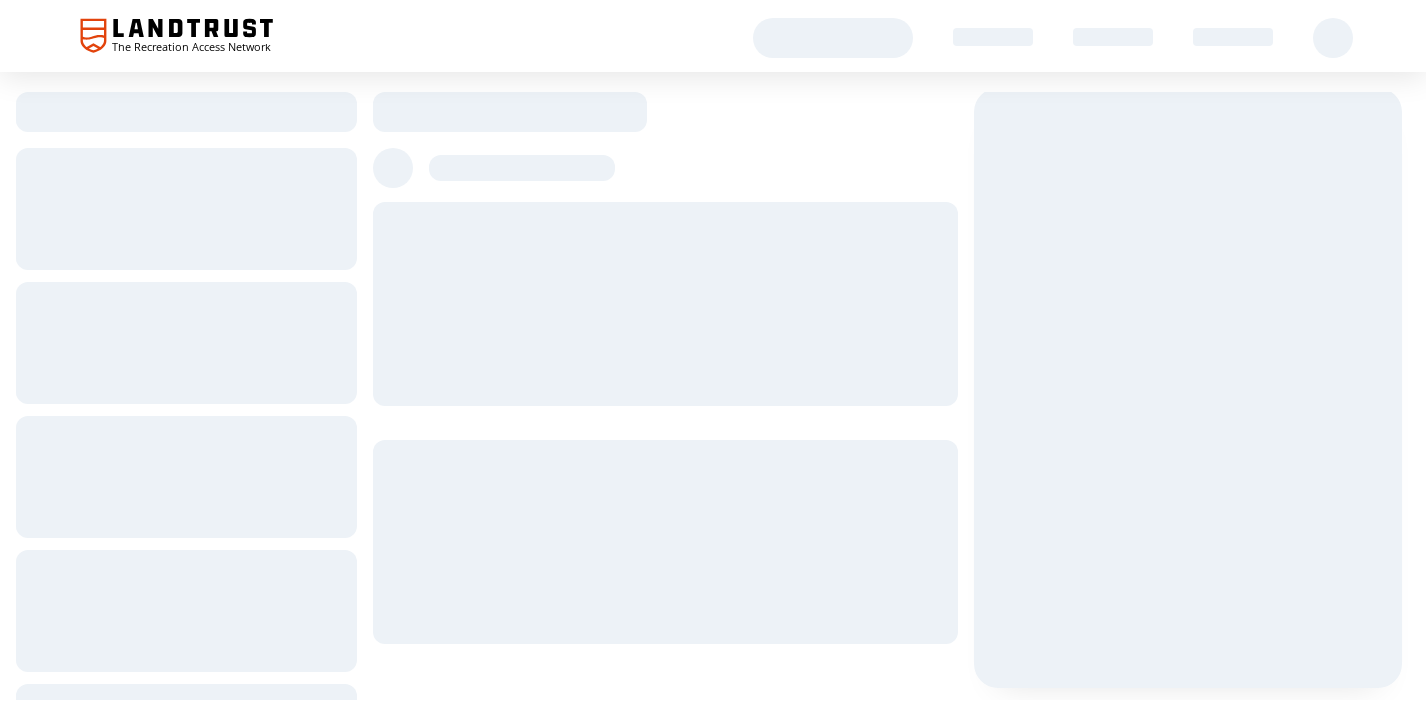 scroll, scrollTop: 0, scrollLeft: 0, axis: both 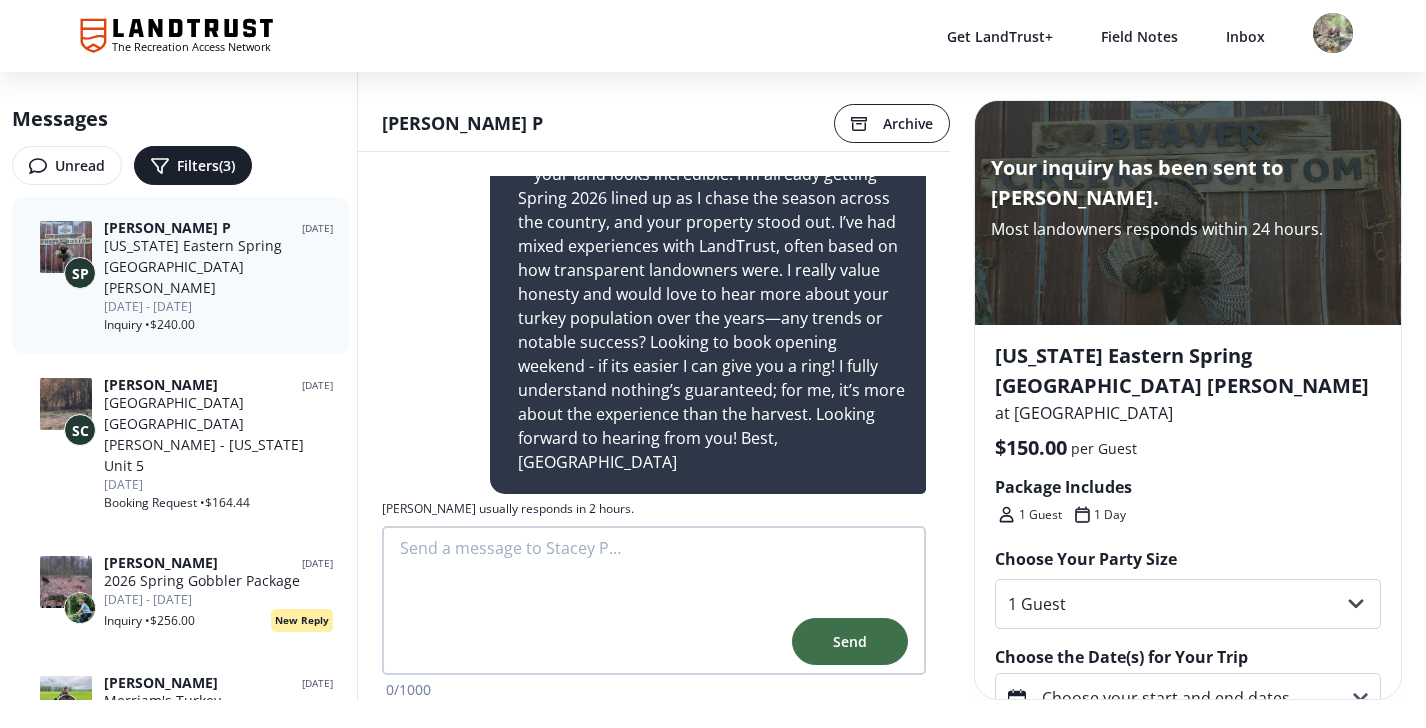click on "[DATE] - [DATE]" at bounding box center (218, 307) 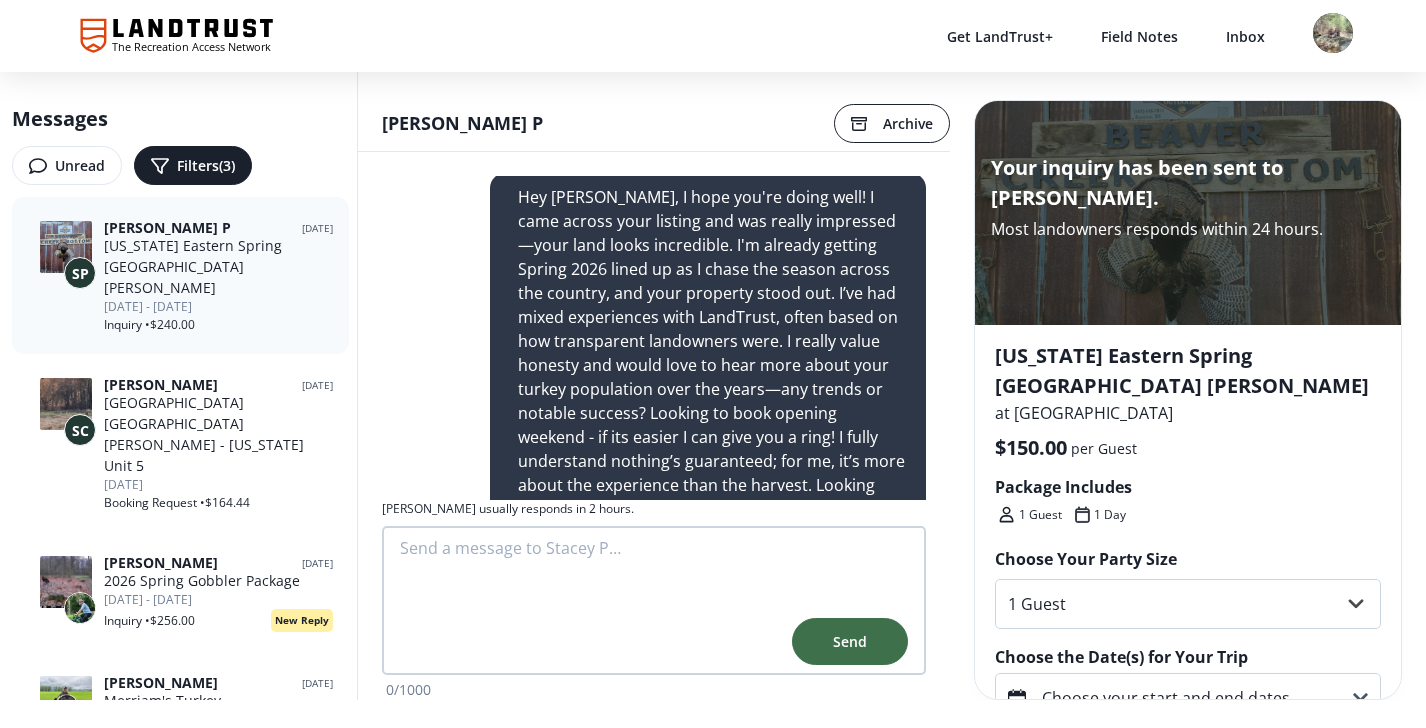 scroll, scrollTop: 188, scrollLeft: 0, axis: vertical 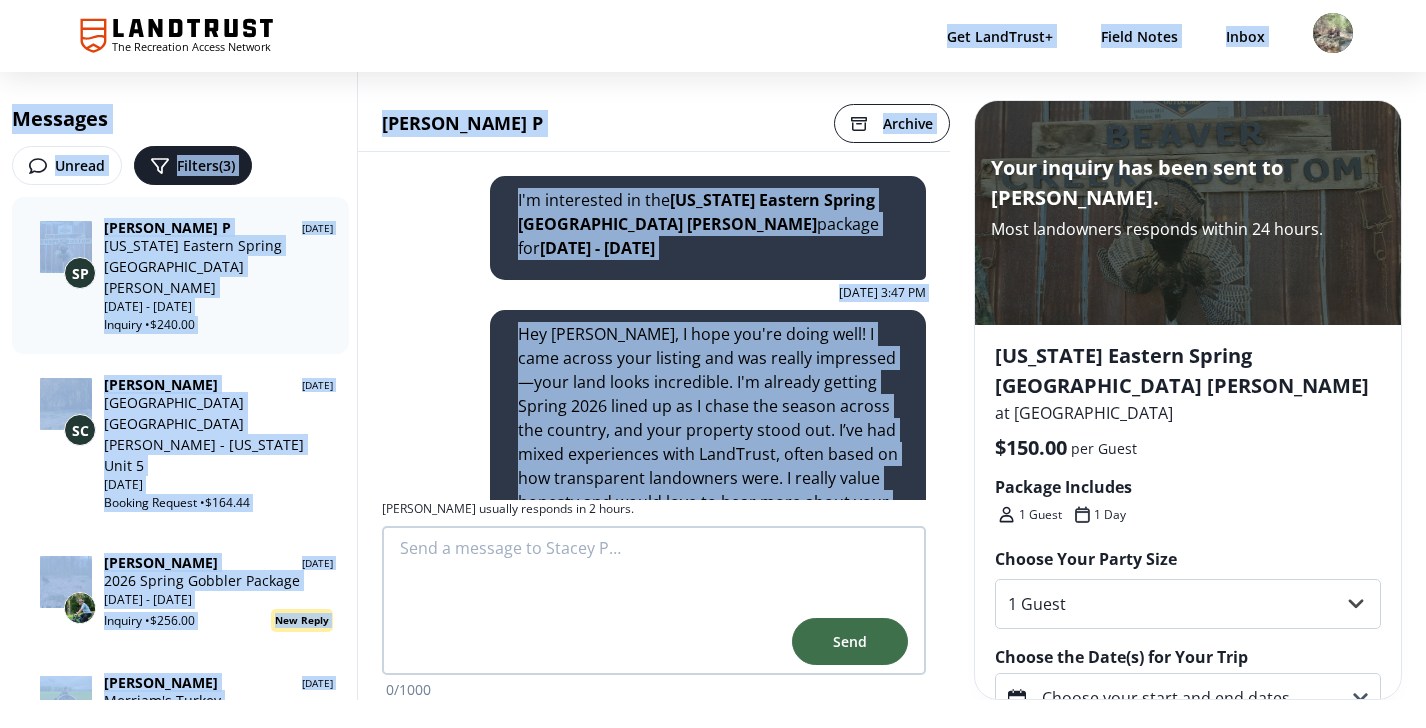 drag, startPoint x: 741, startPoint y: 456, endPoint x: 440, endPoint y: 37, distance: 515.90894 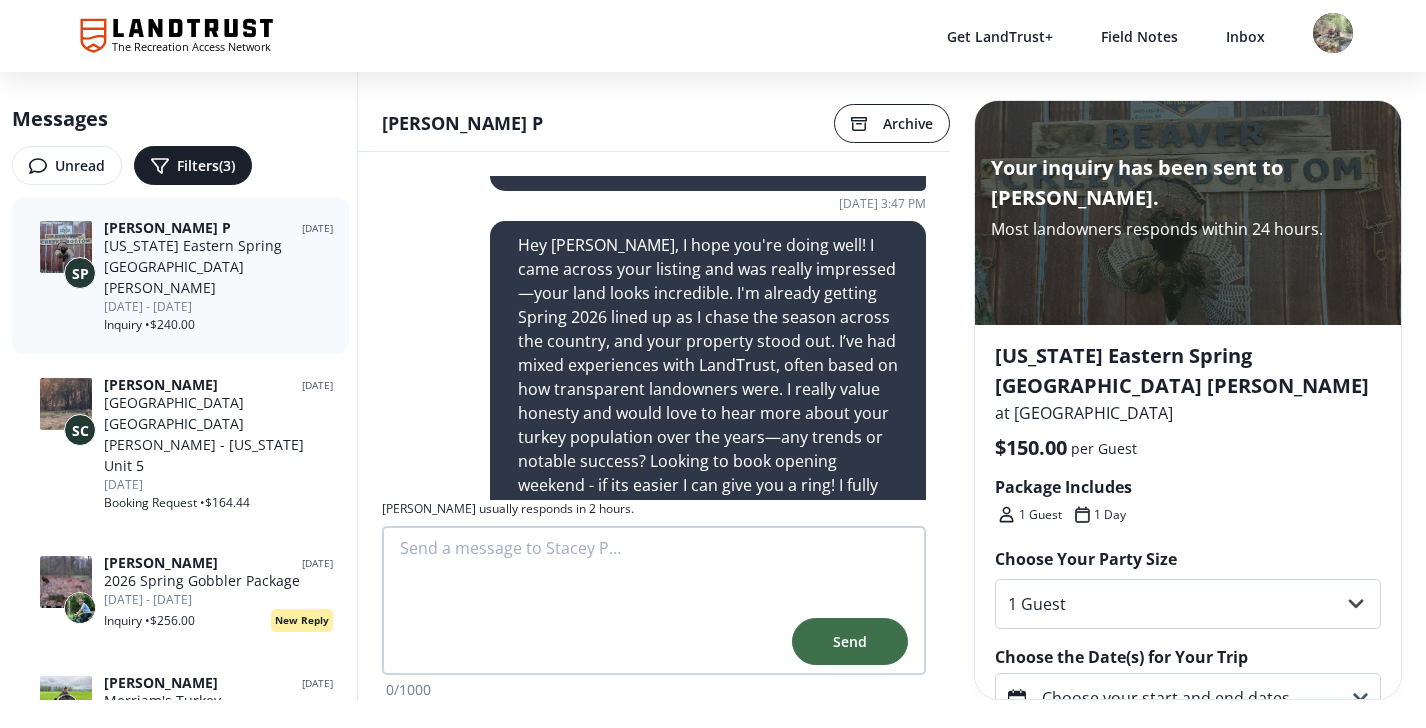 scroll, scrollTop: 208, scrollLeft: 0, axis: vertical 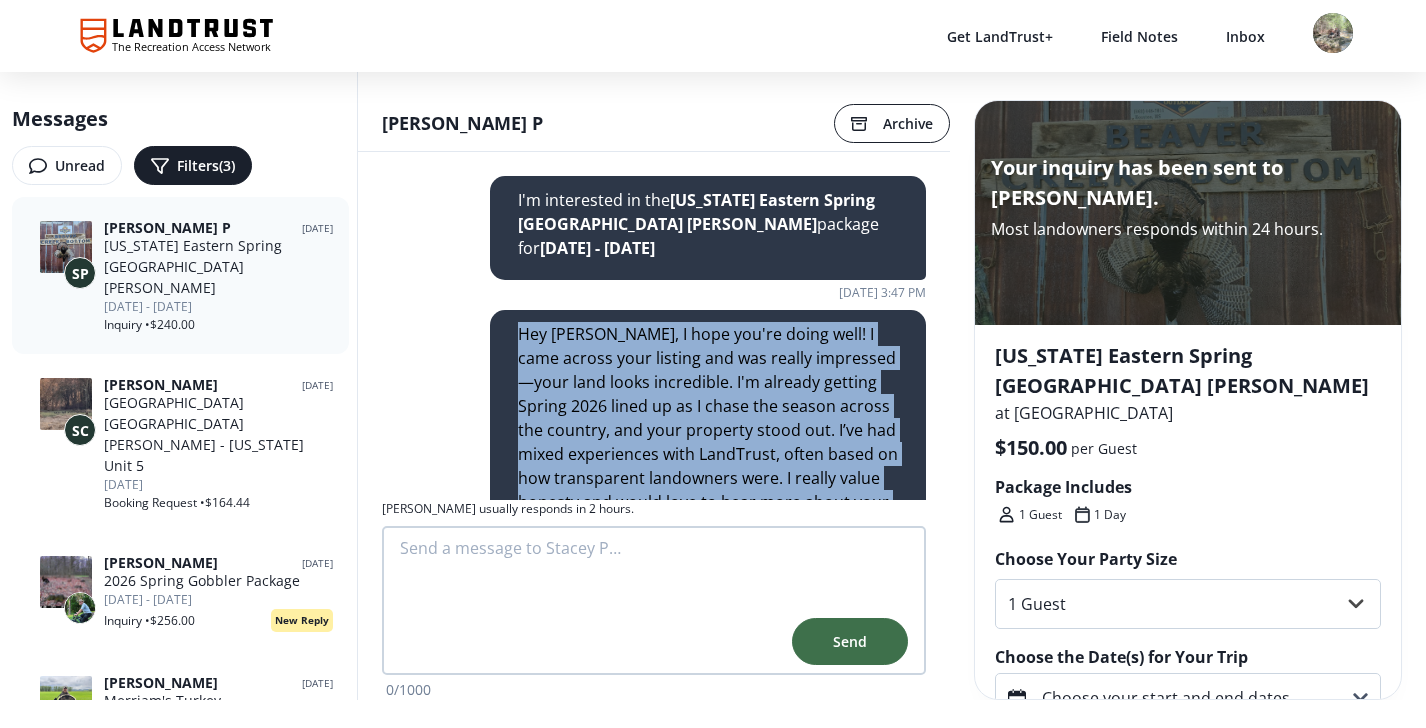 drag, startPoint x: 767, startPoint y: 431, endPoint x: 500, endPoint y: 328, distance: 286.17825 